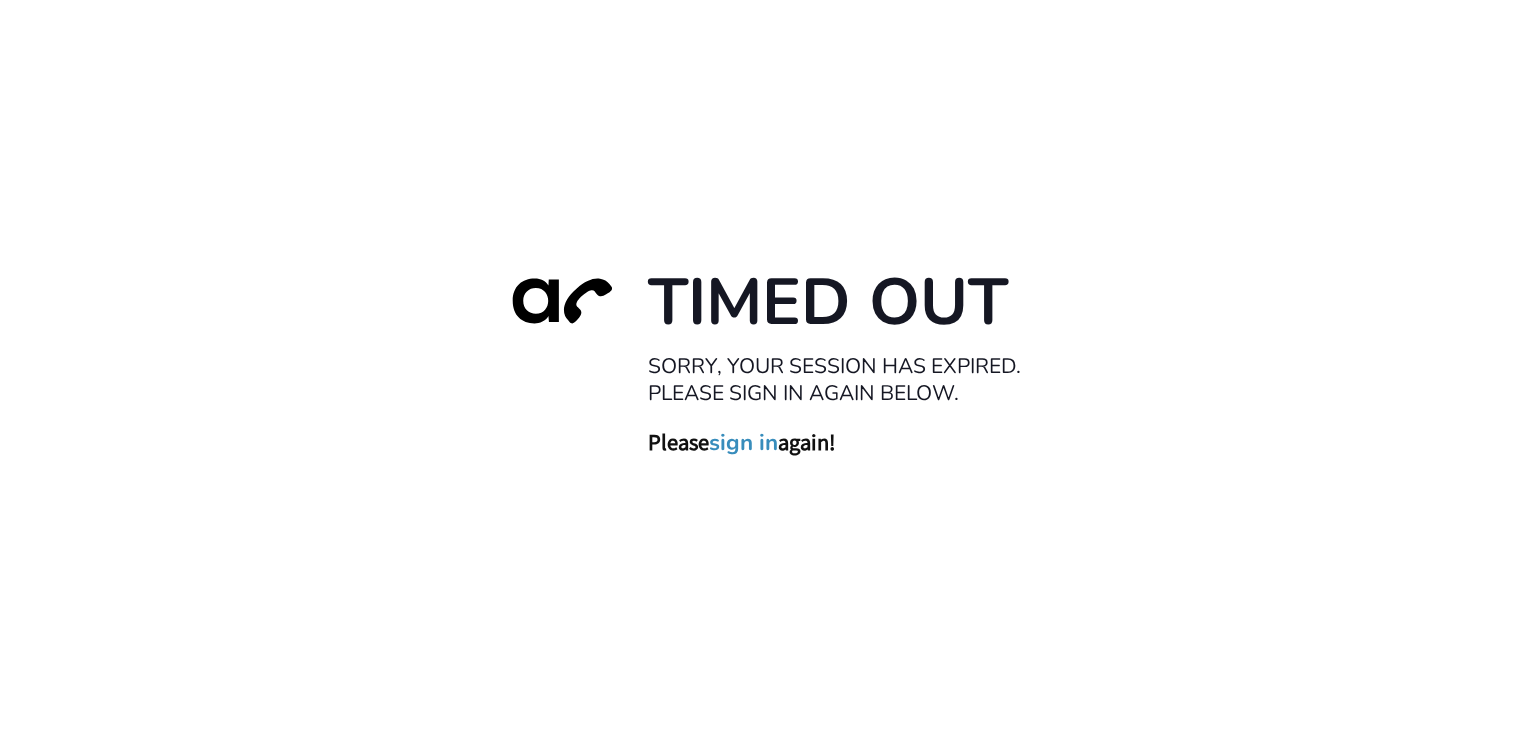 scroll, scrollTop: 0, scrollLeft: 0, axis: both 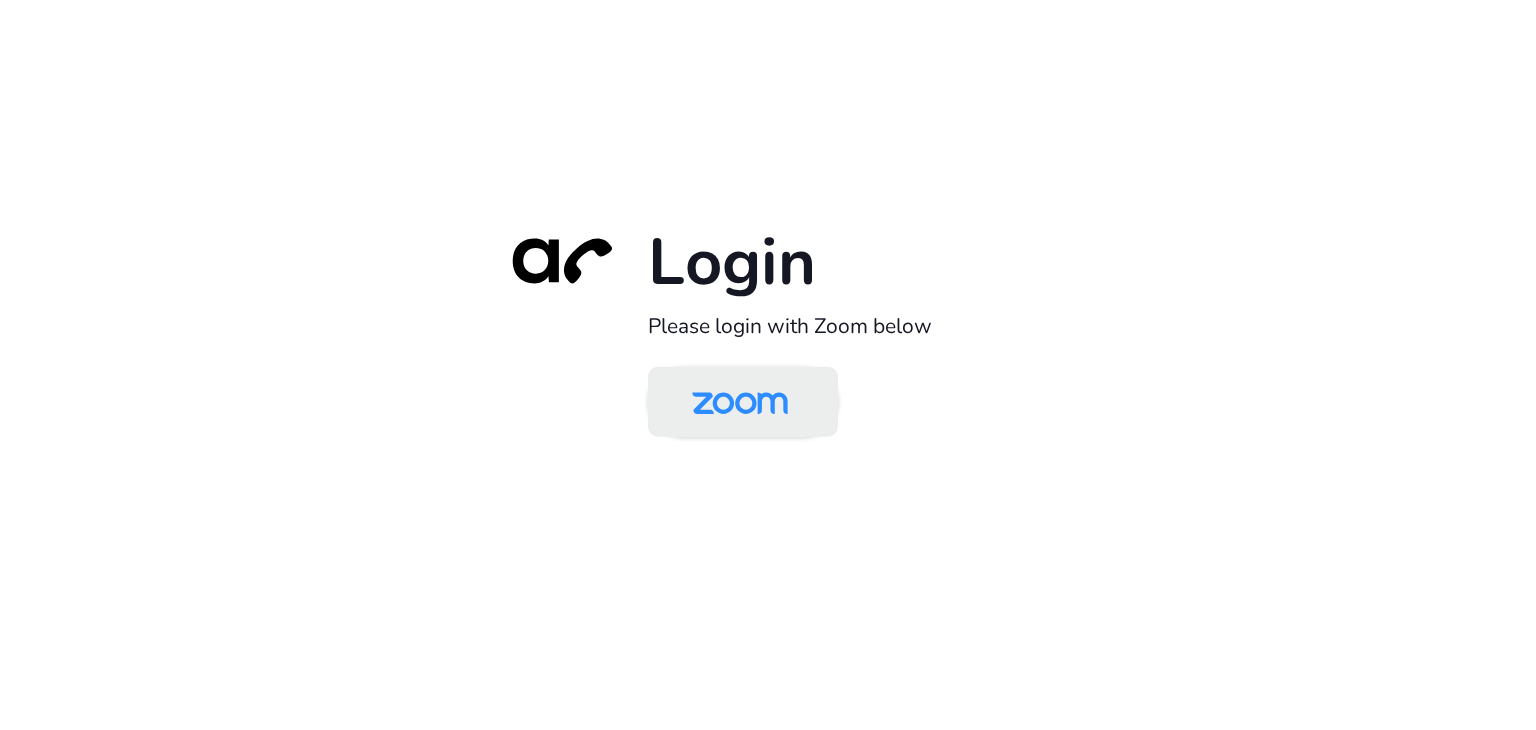 click at bounding box center [740, 403] 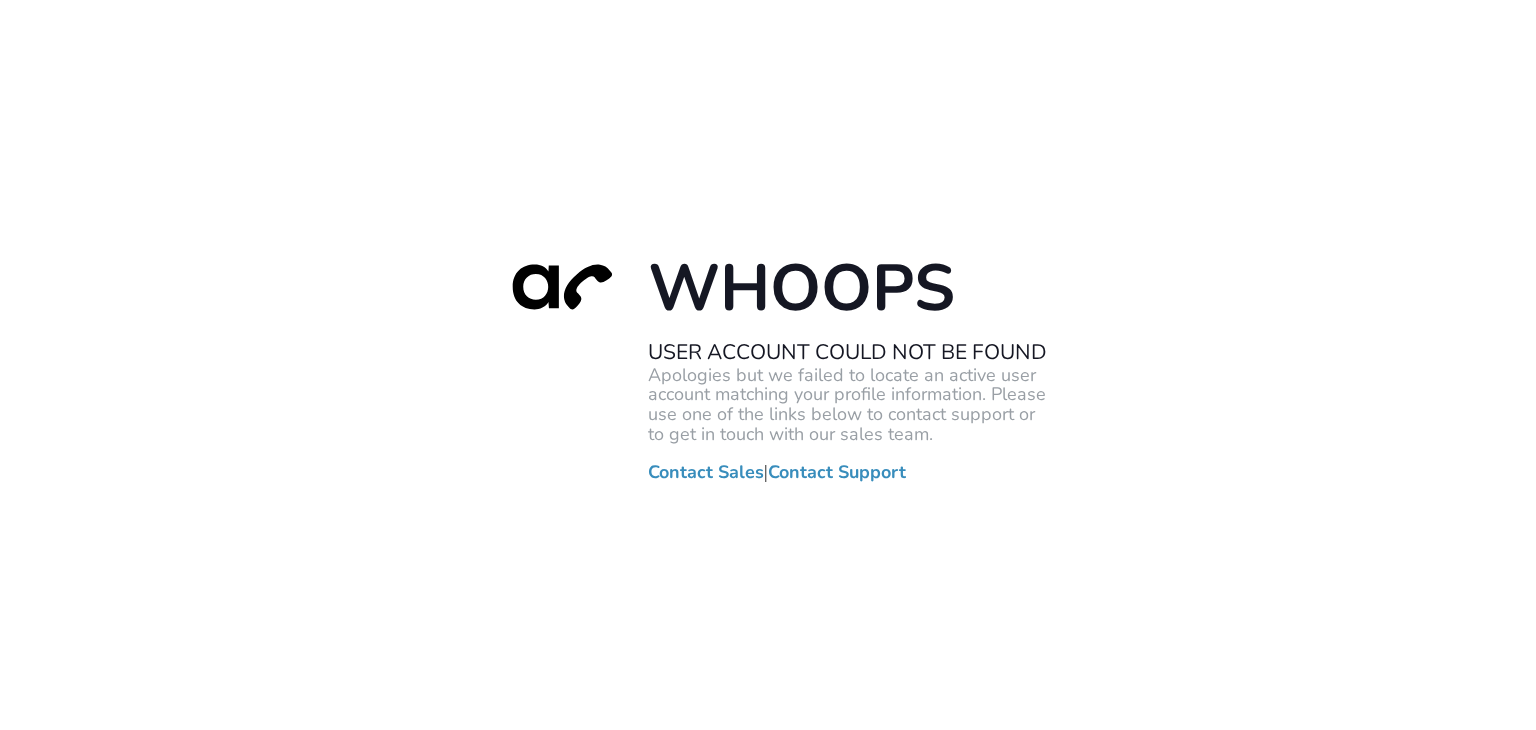 scroll, scrollTop: 0, scrollLeft: 0, axis: both 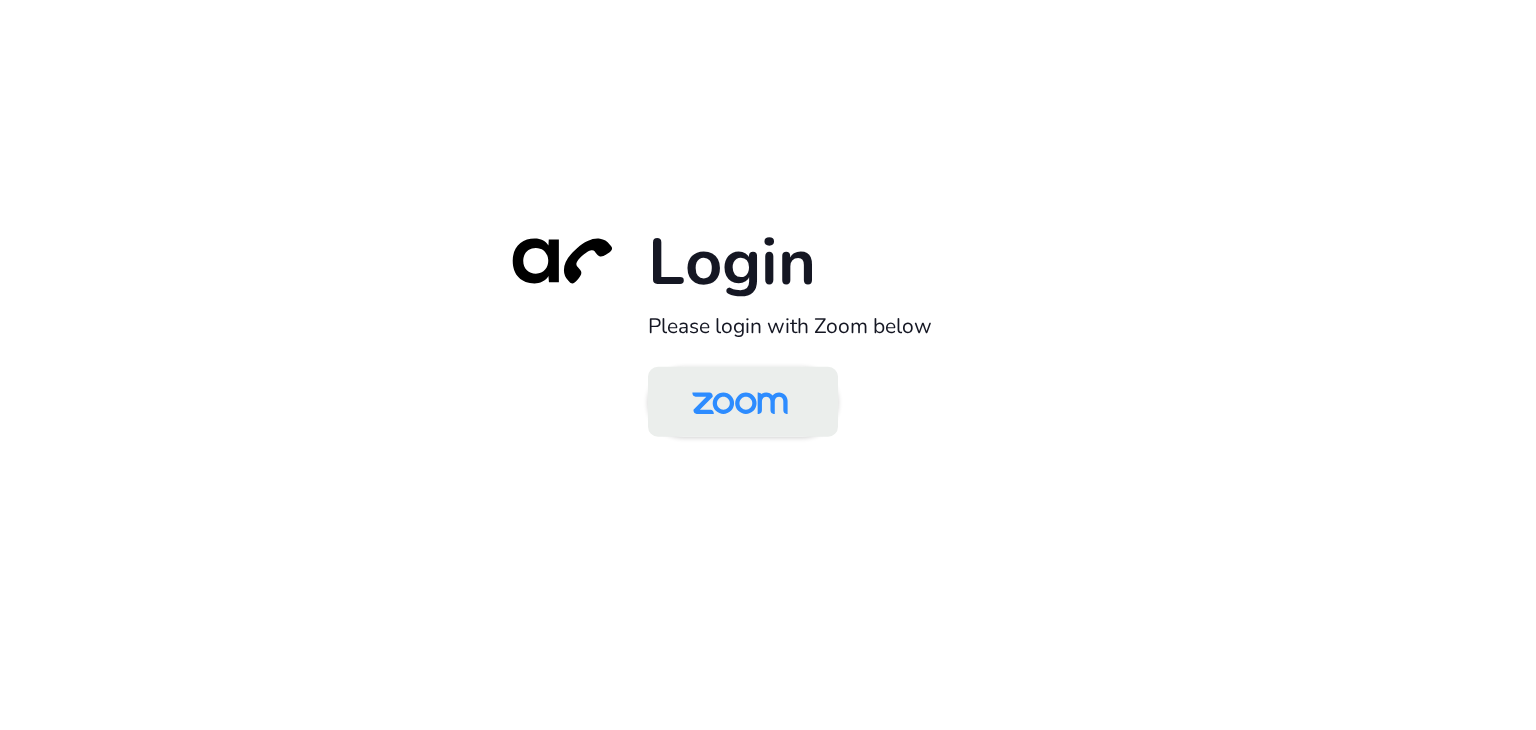 click at bounding box center (740, 403) 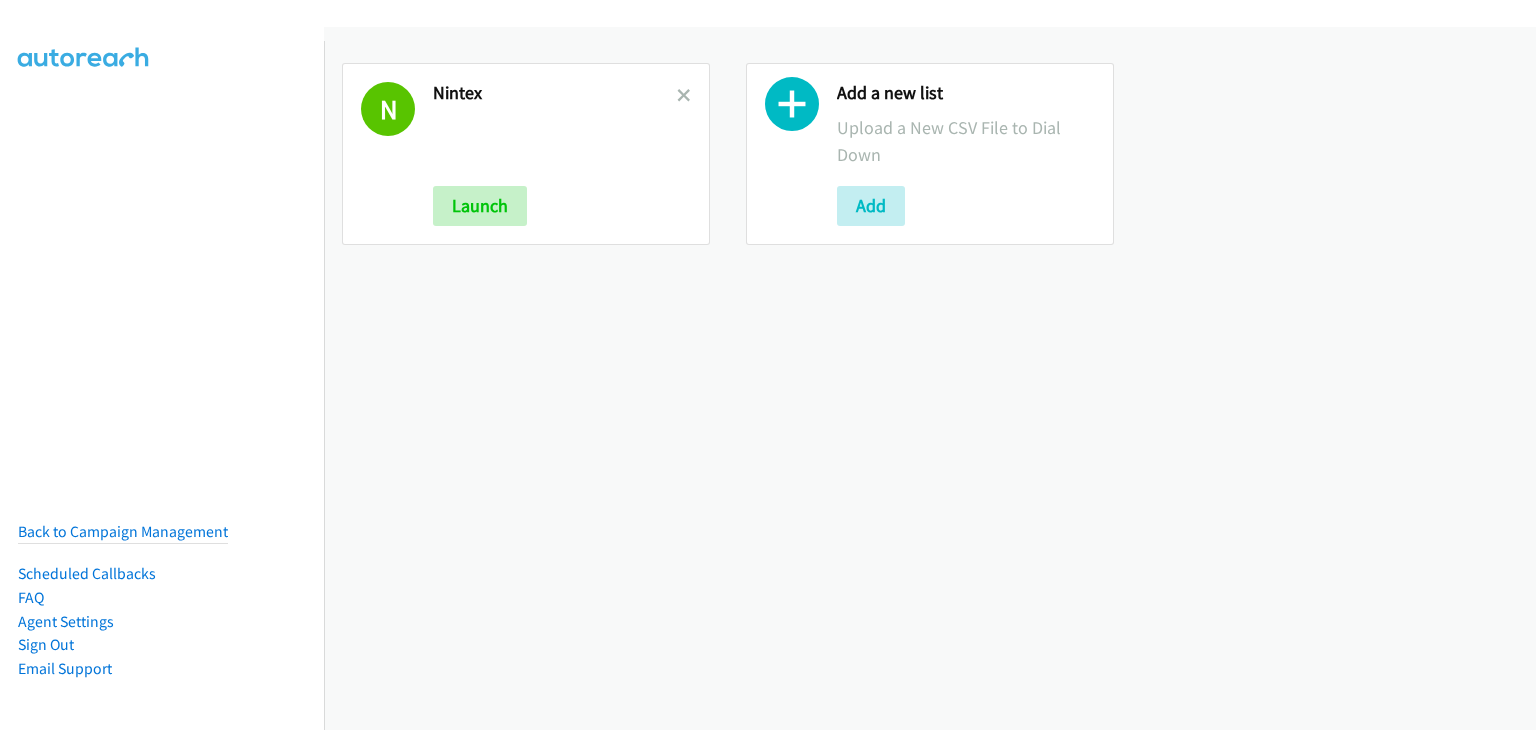 scroll, scrollTop: 0, scrollLeft: 0, axis: both 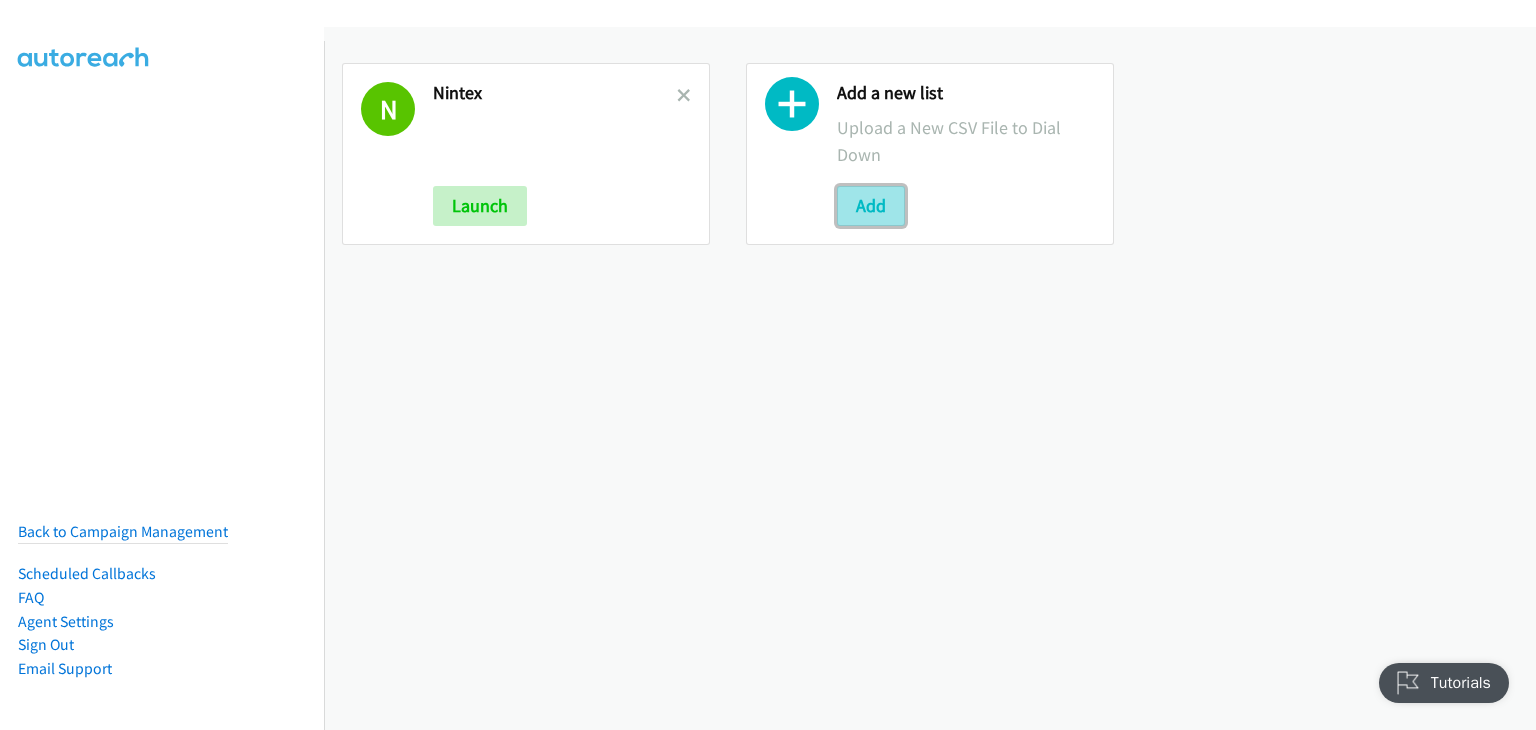 click on "Add" at bounding box center (871, 206) 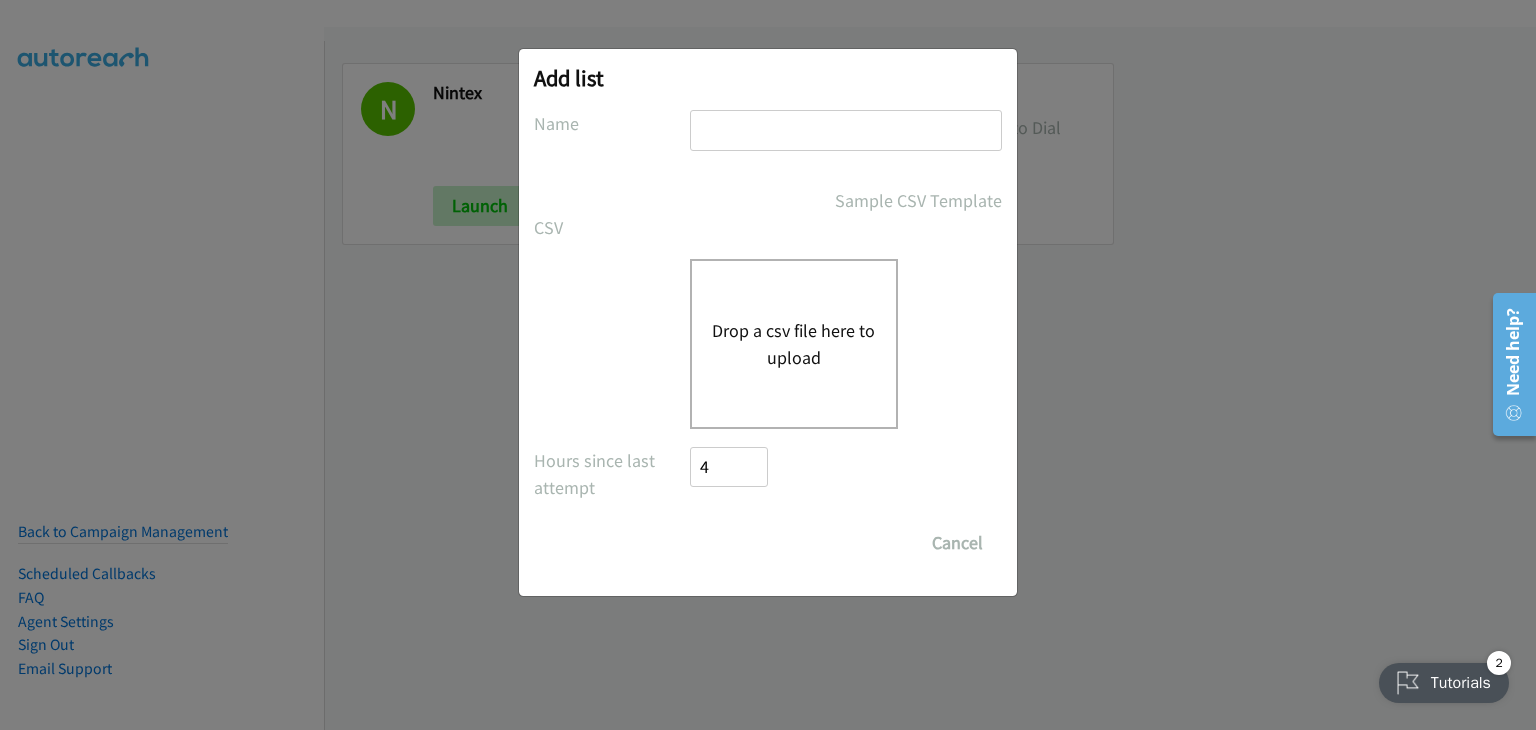 click at bounding box center (846, 130) 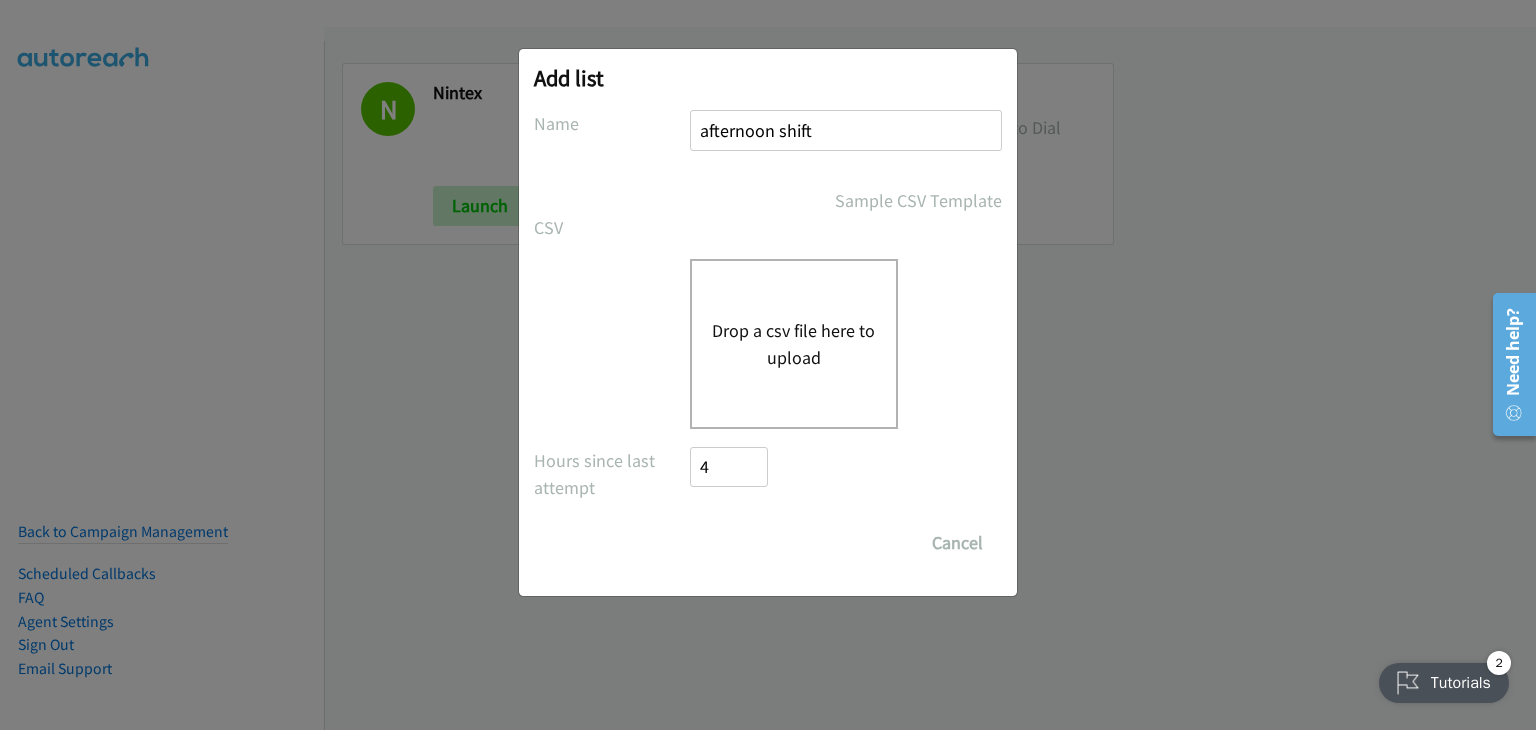type on "Afternoon Shift" 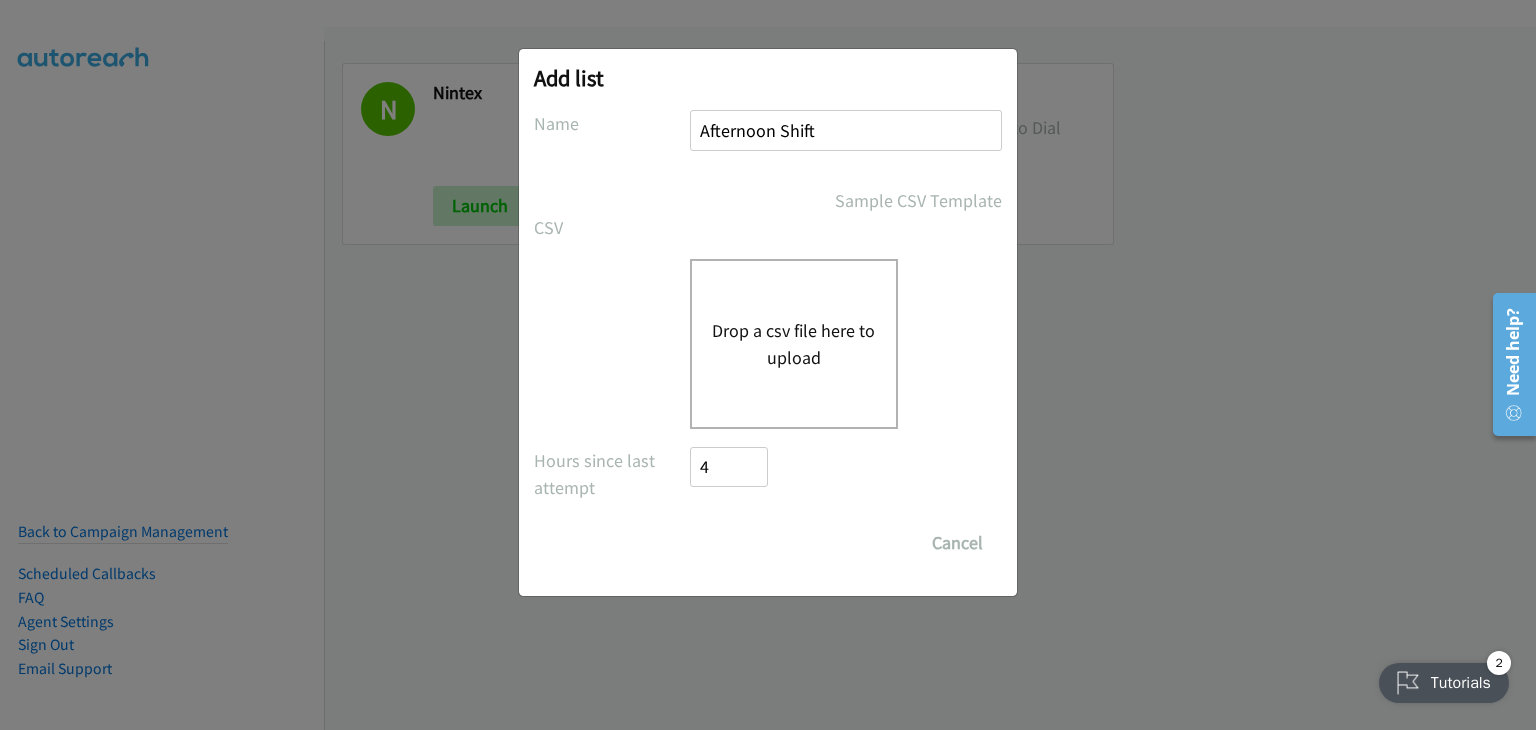 click on "Drop a csv file here to upload" at bounding box center [794, 344] 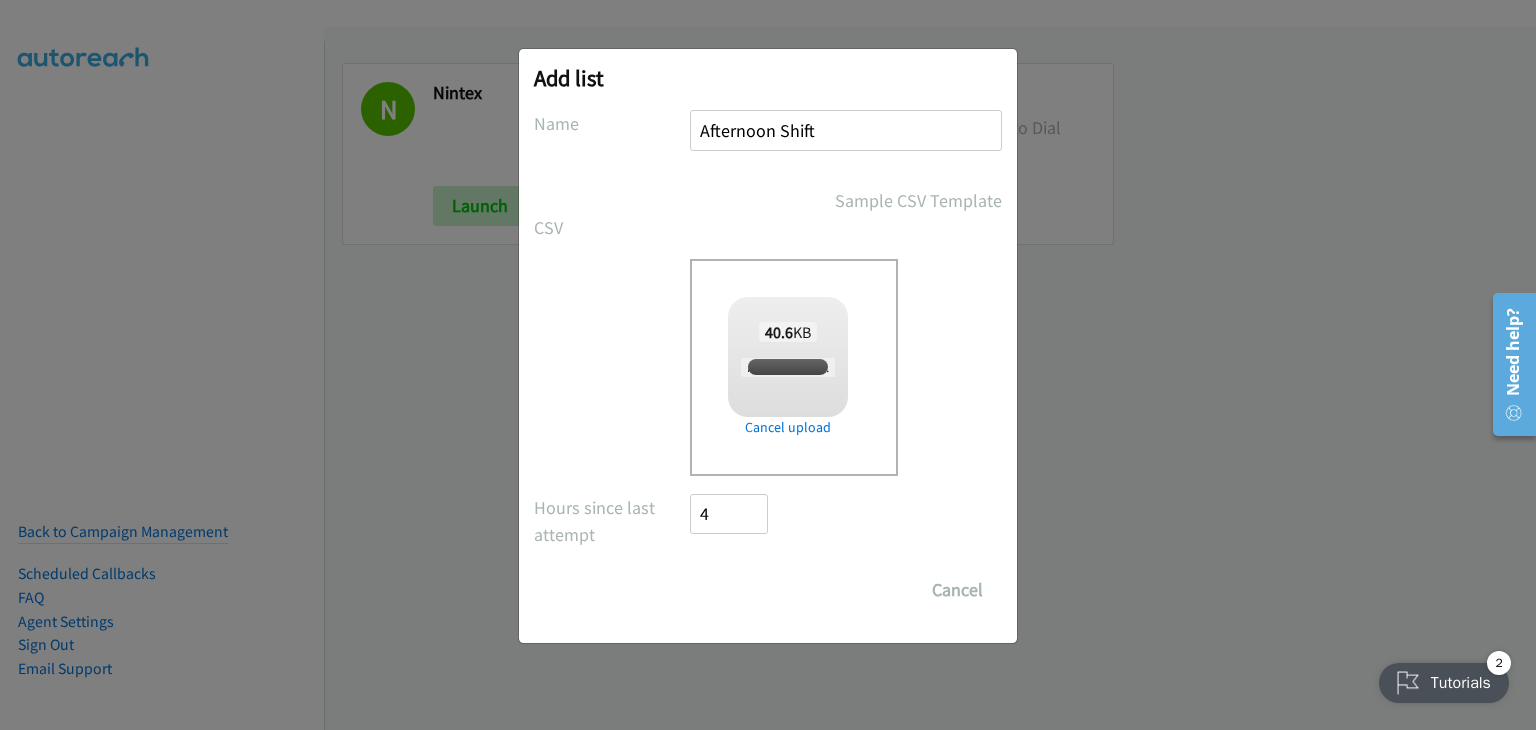 checkbox on "true" 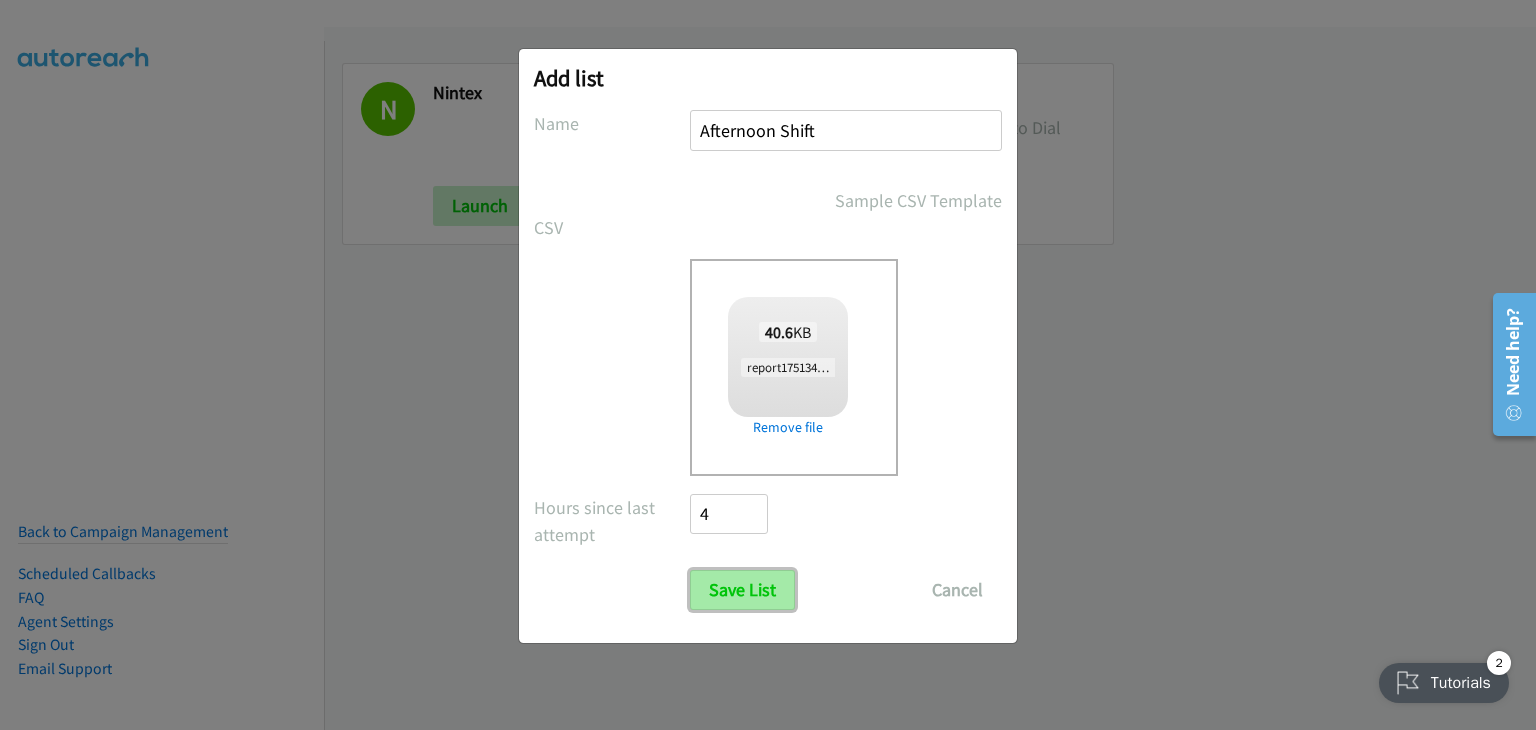 click on "Save List" at bounding box center (742, 590) 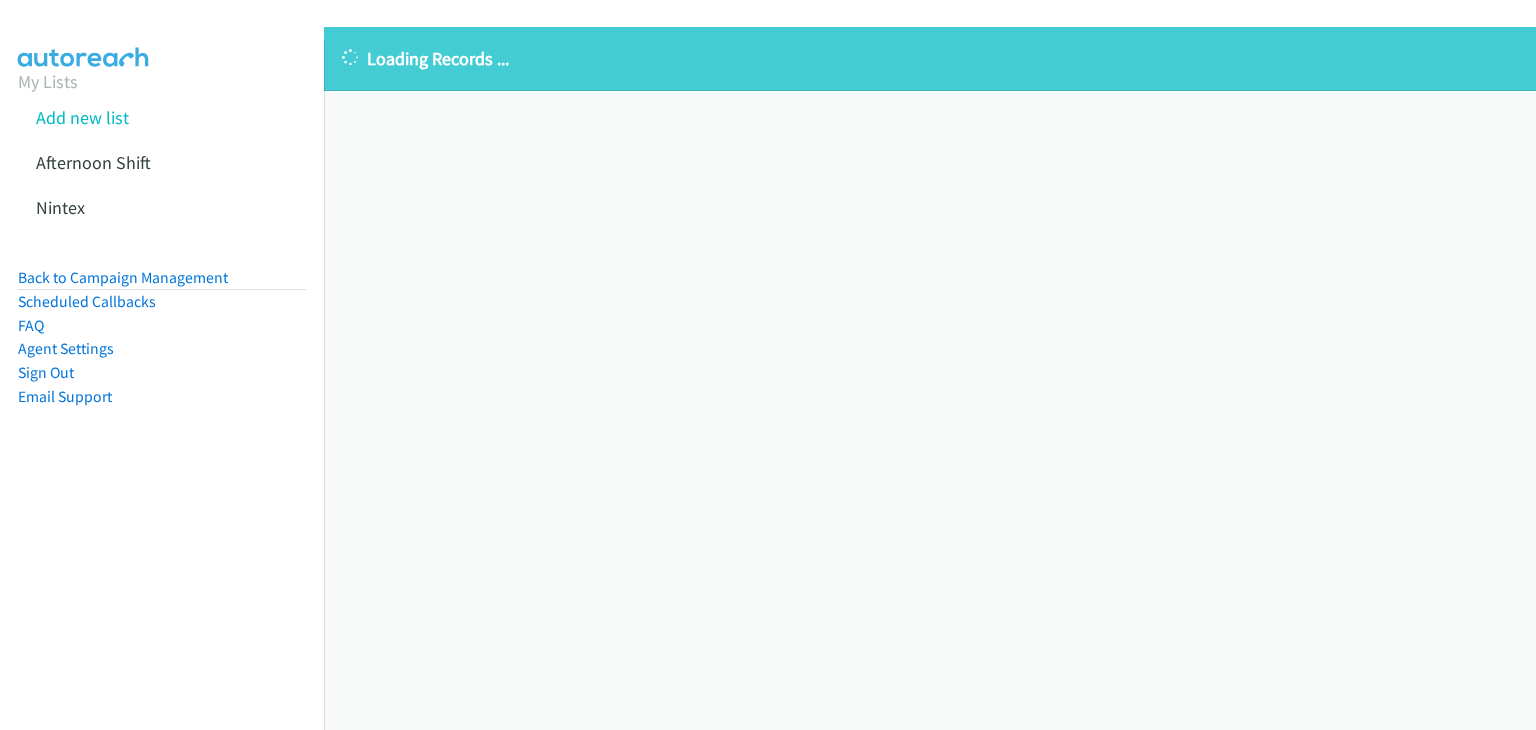 scroll, scrollTop: 0, scrollLeft: 0, axis: both 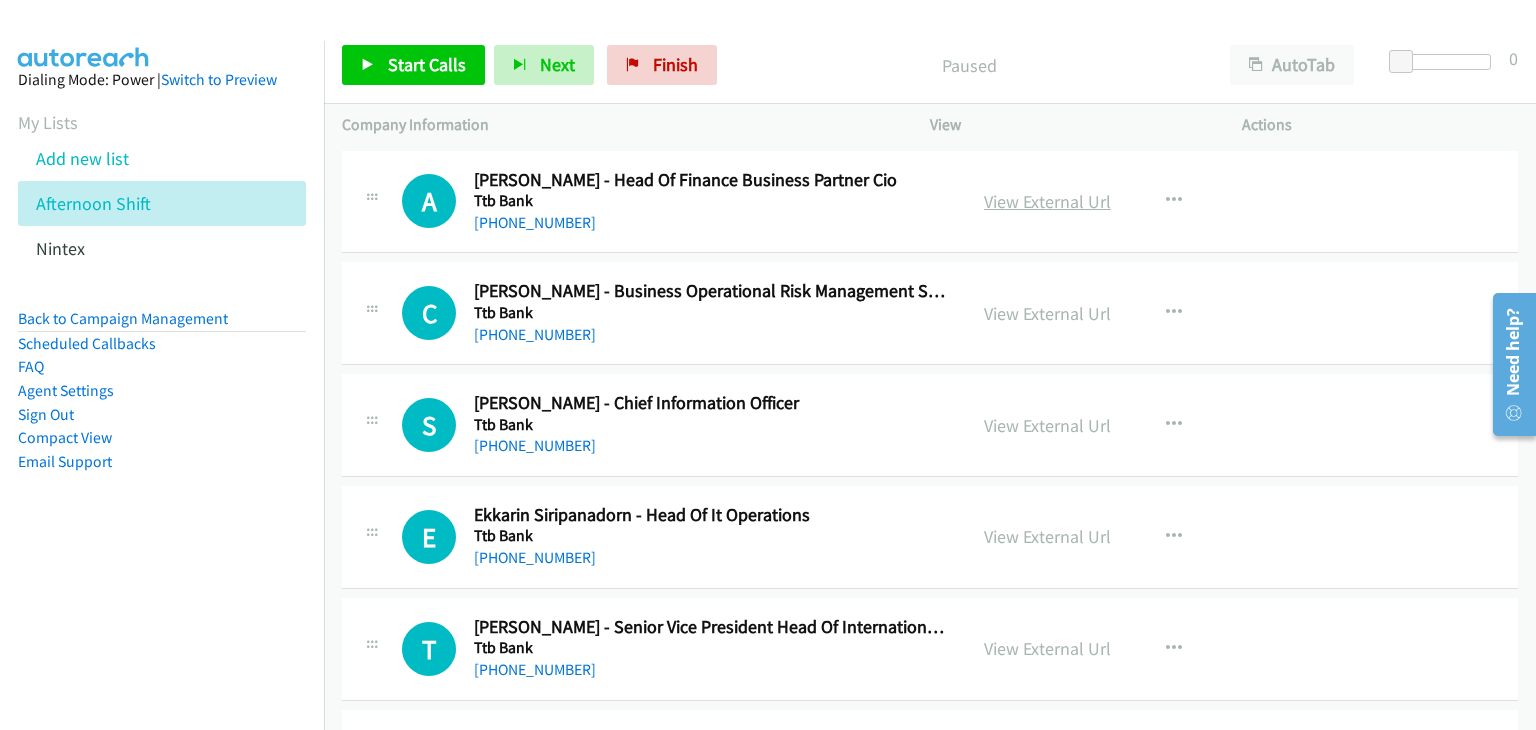drag, startPoint x: 1019, startPoint y: 203, endPoint x: 1035, endPoint y: 207, distance: 16.492422 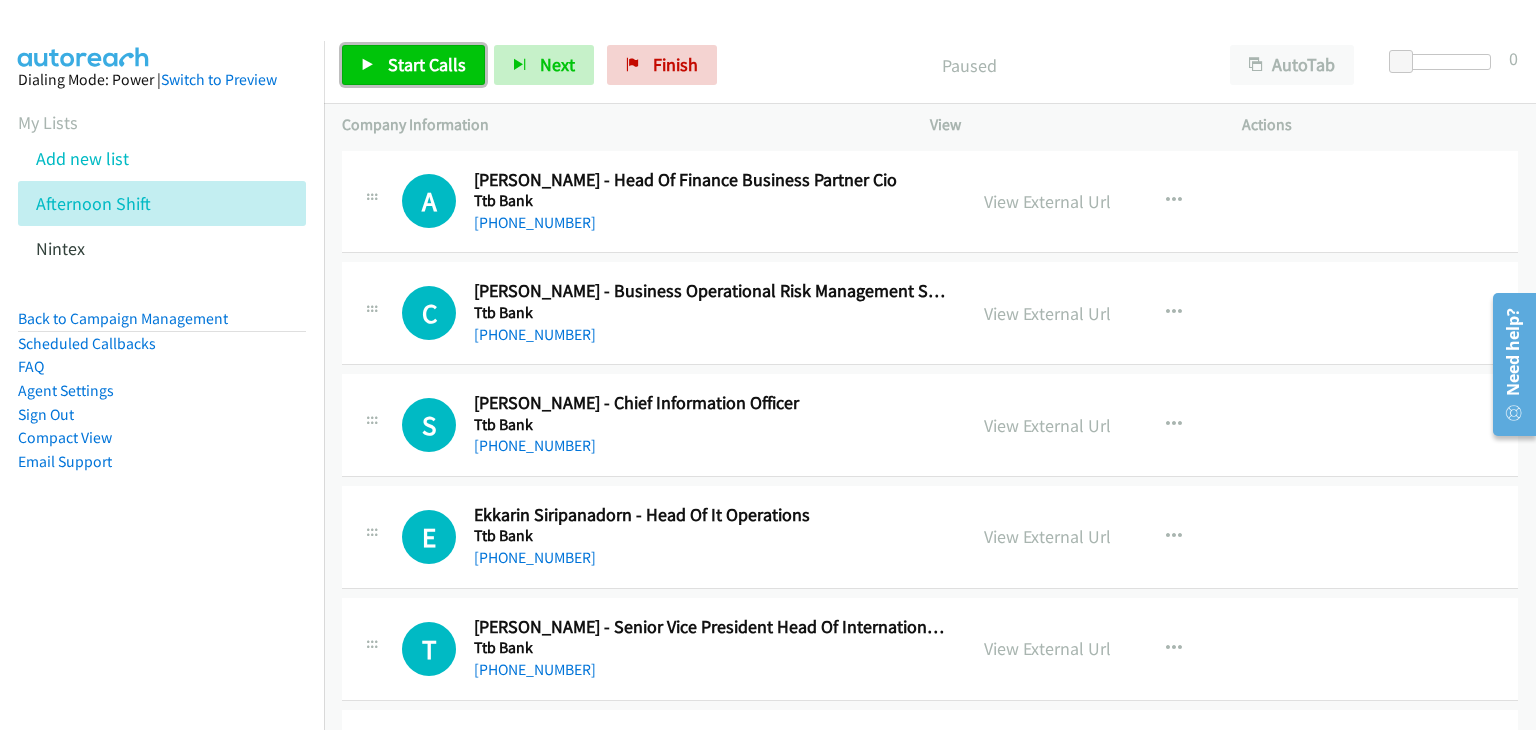 drag, startPoint x: 421, startPoint y: 51, endPoint x: 459, endPoint y: 71, distance: 42.941822 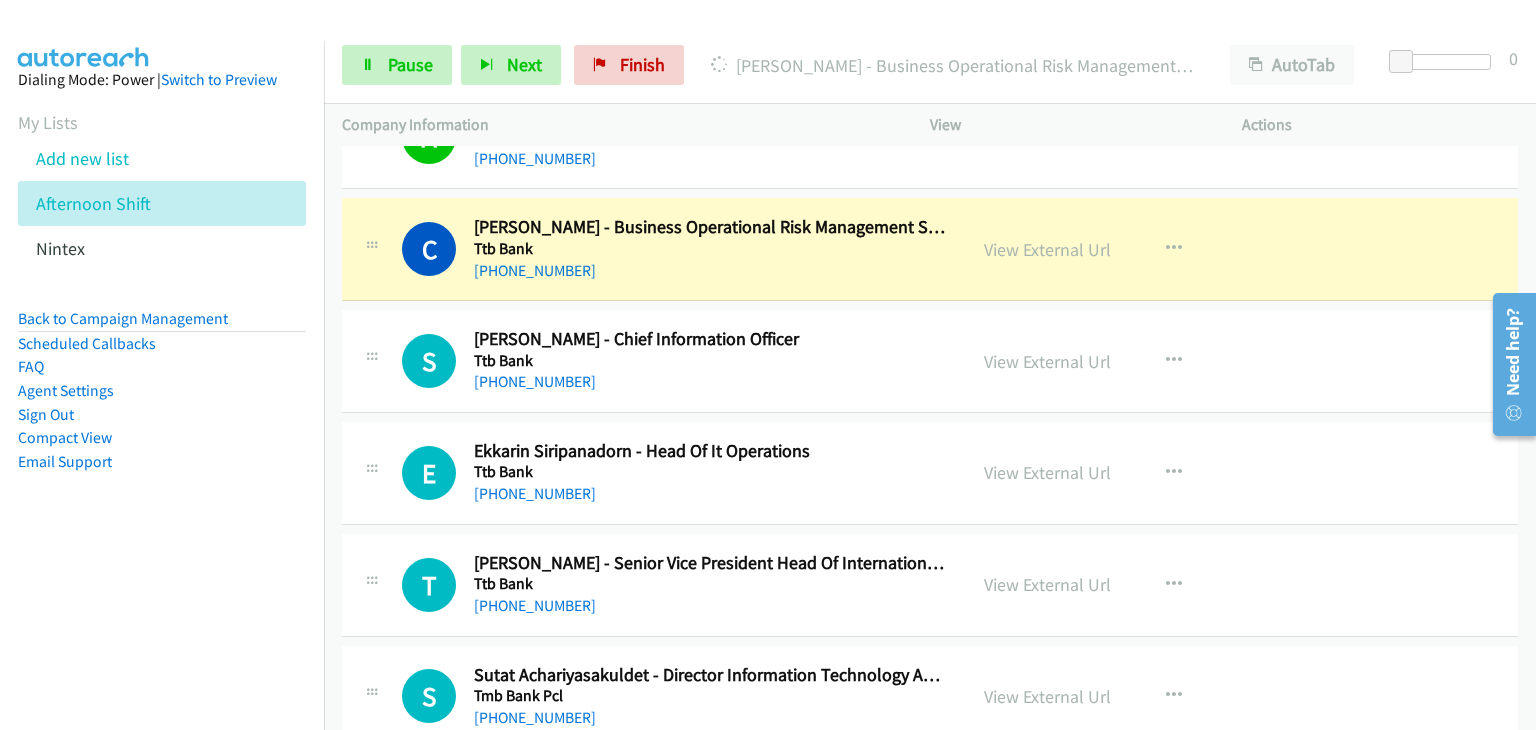 scroll, scrollTop: 100, scrollLeft: 0, axis: vertical 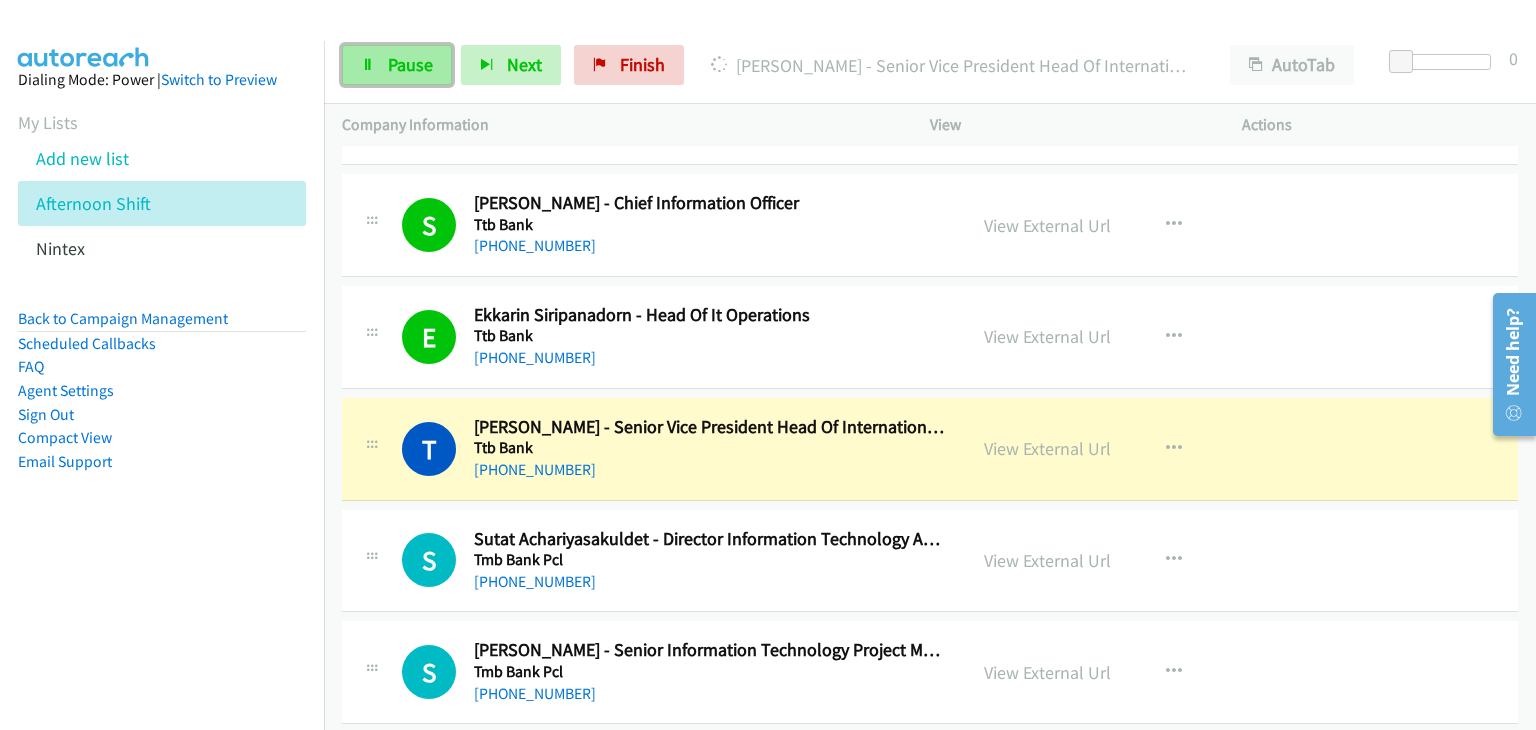 click on "Pause" at bounding box center [410, 64] 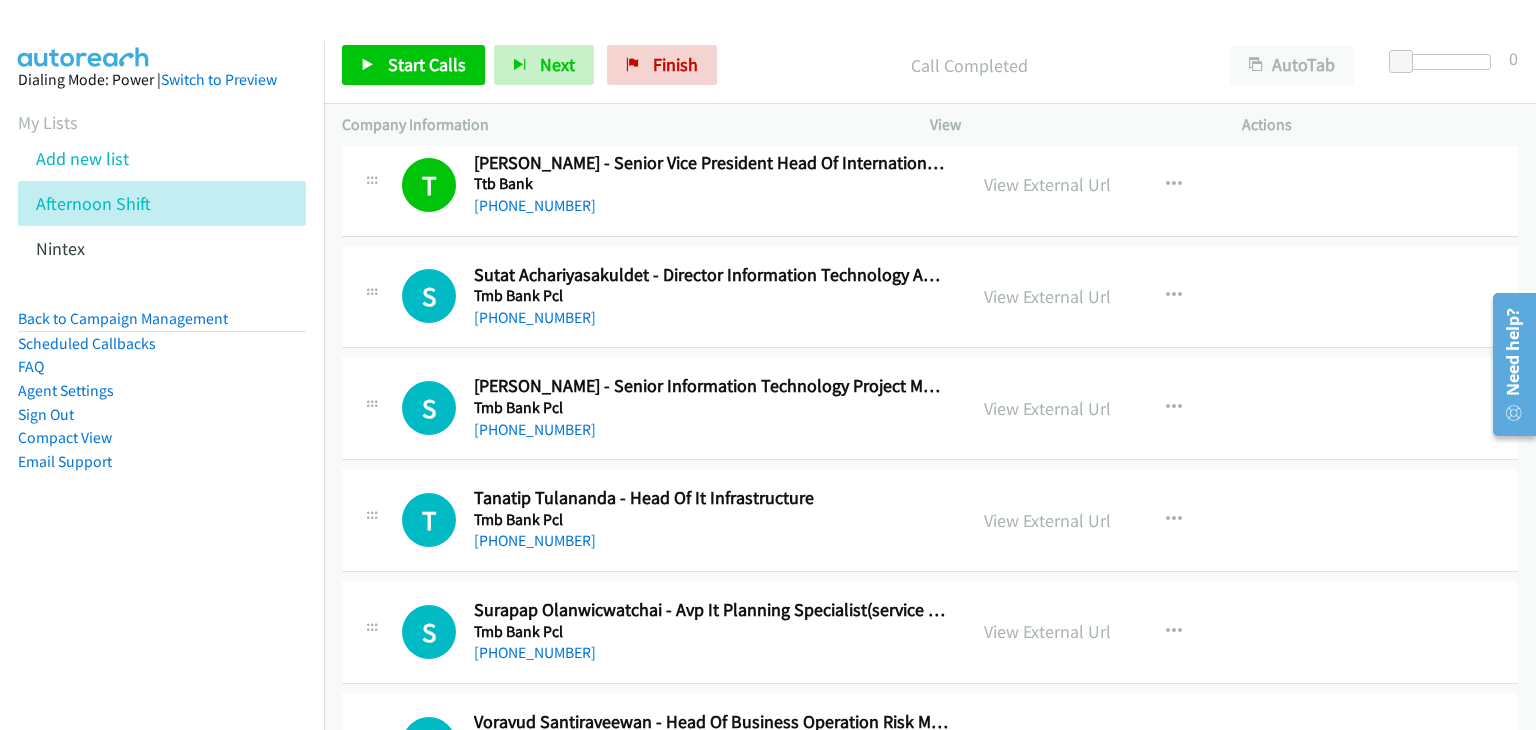 scroll, scrollTop: 500, scrollLeft: 0, axis: vertical 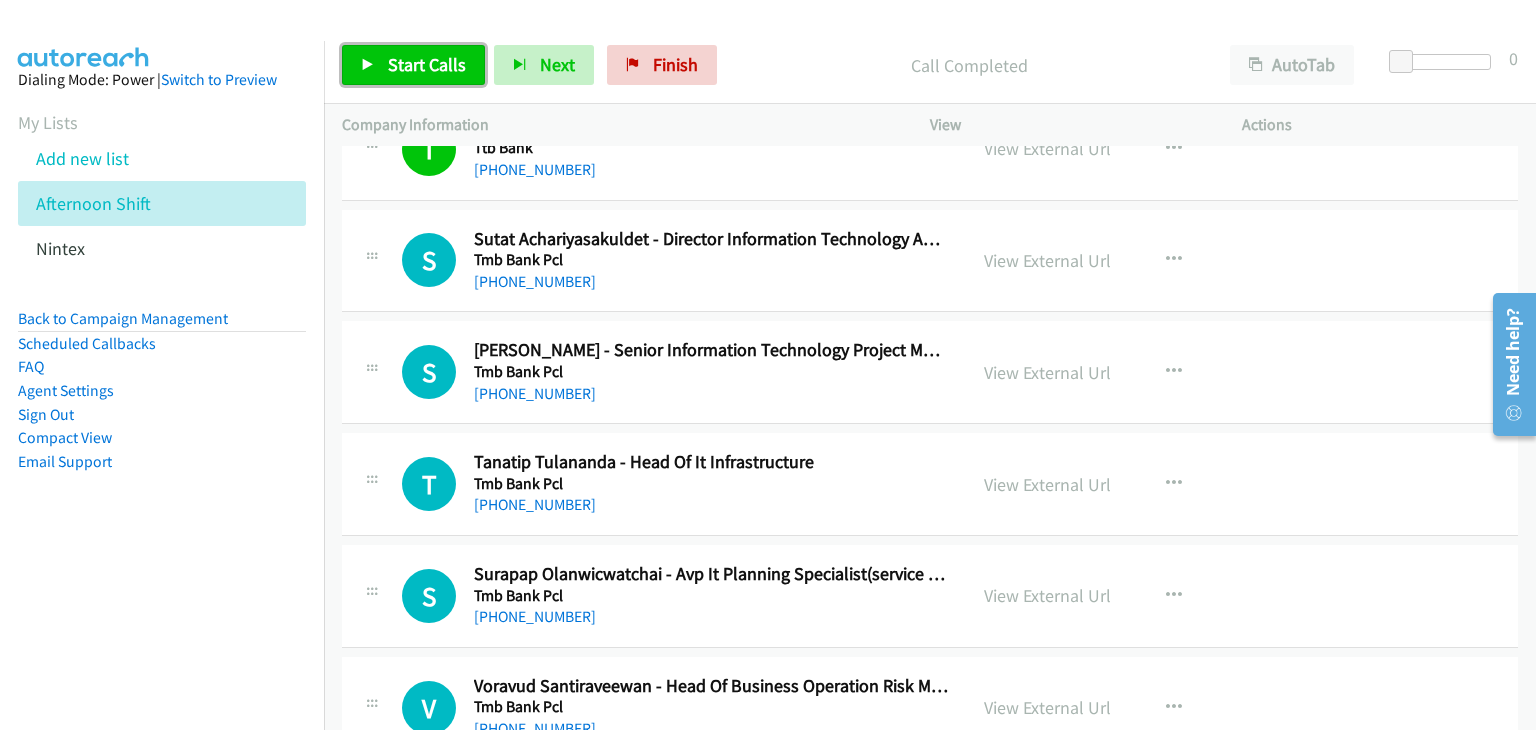 click on "Start Calls" at bounding box center (427, 64) 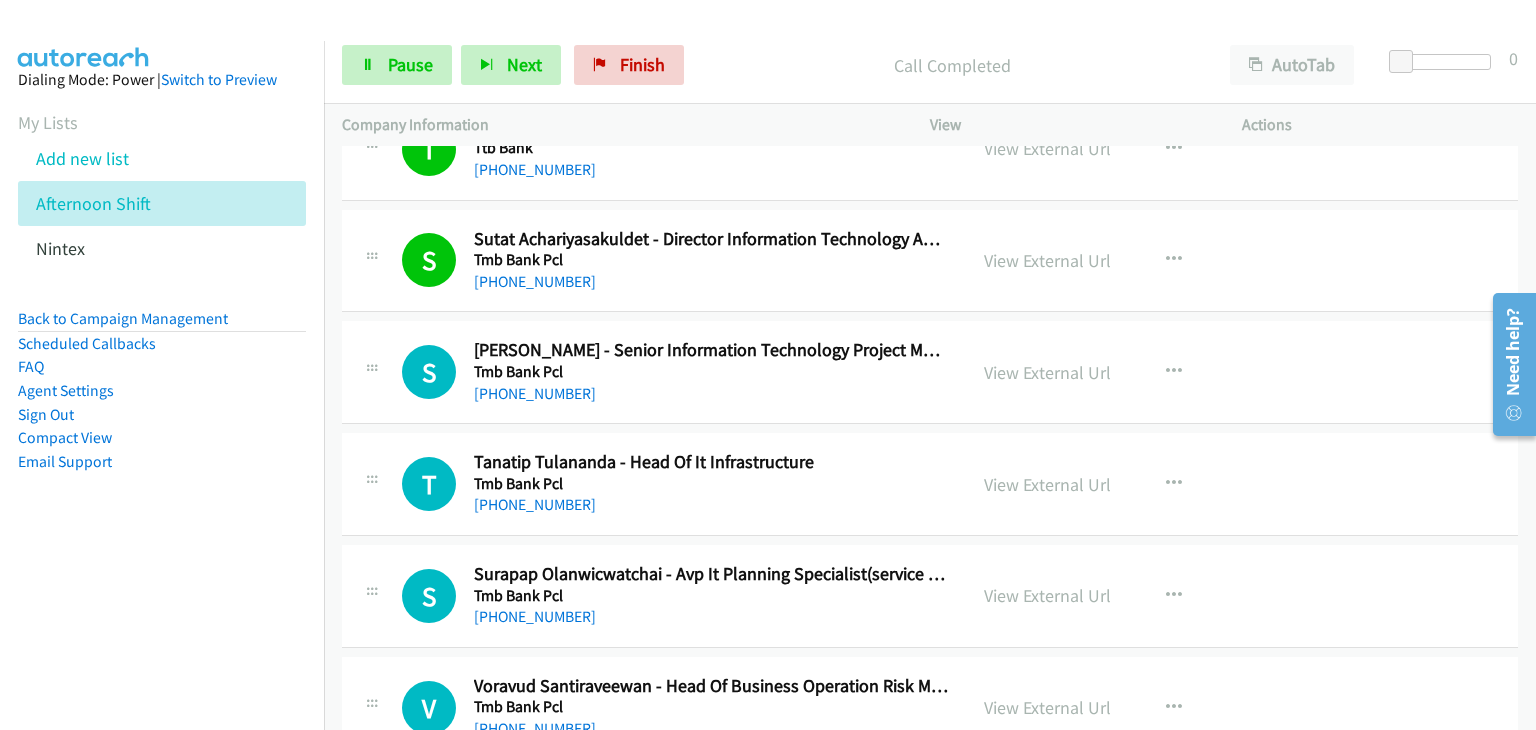 scroll, scrollTop: 600, scrollLeft: 0, axis: vertical 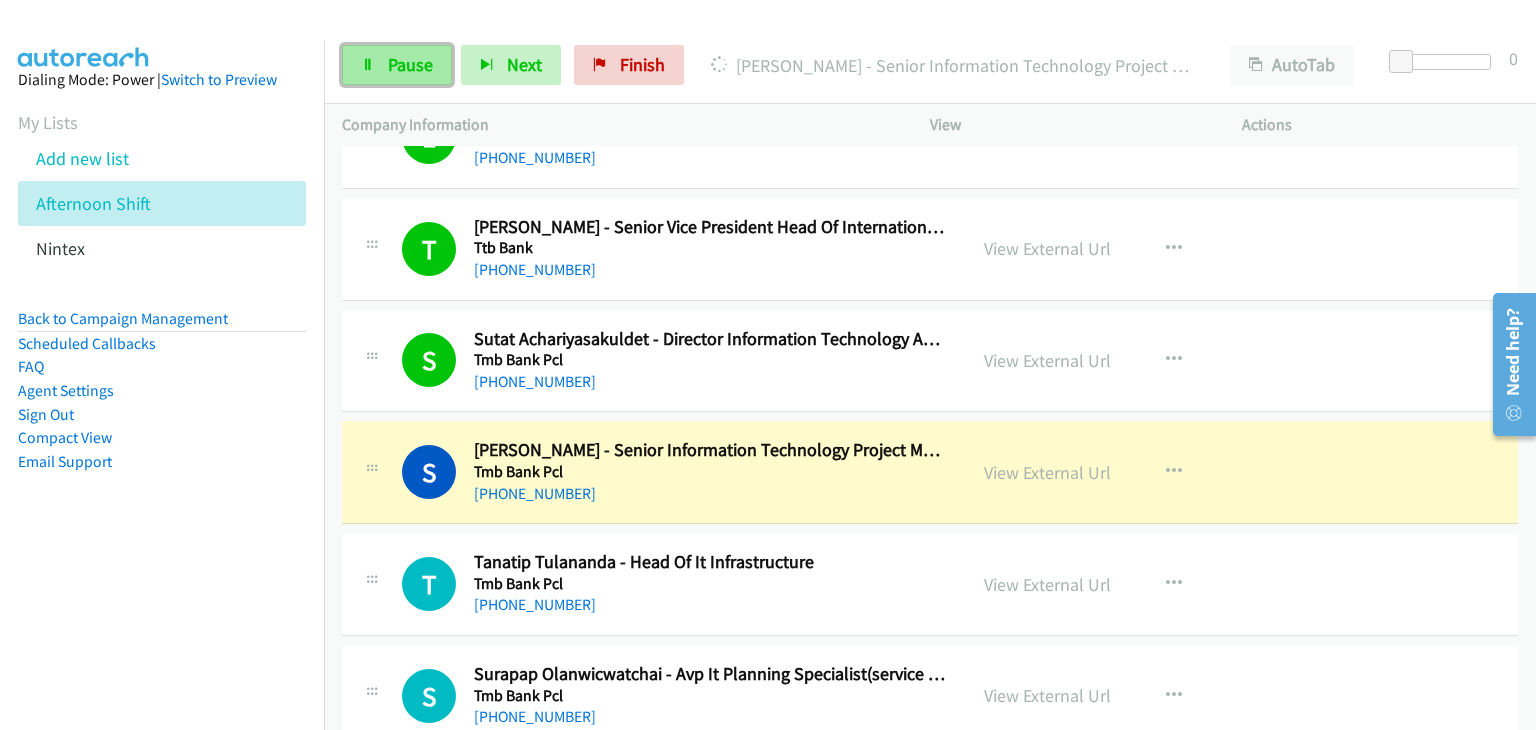 click on "Pause" at bounding box center [397, 65] 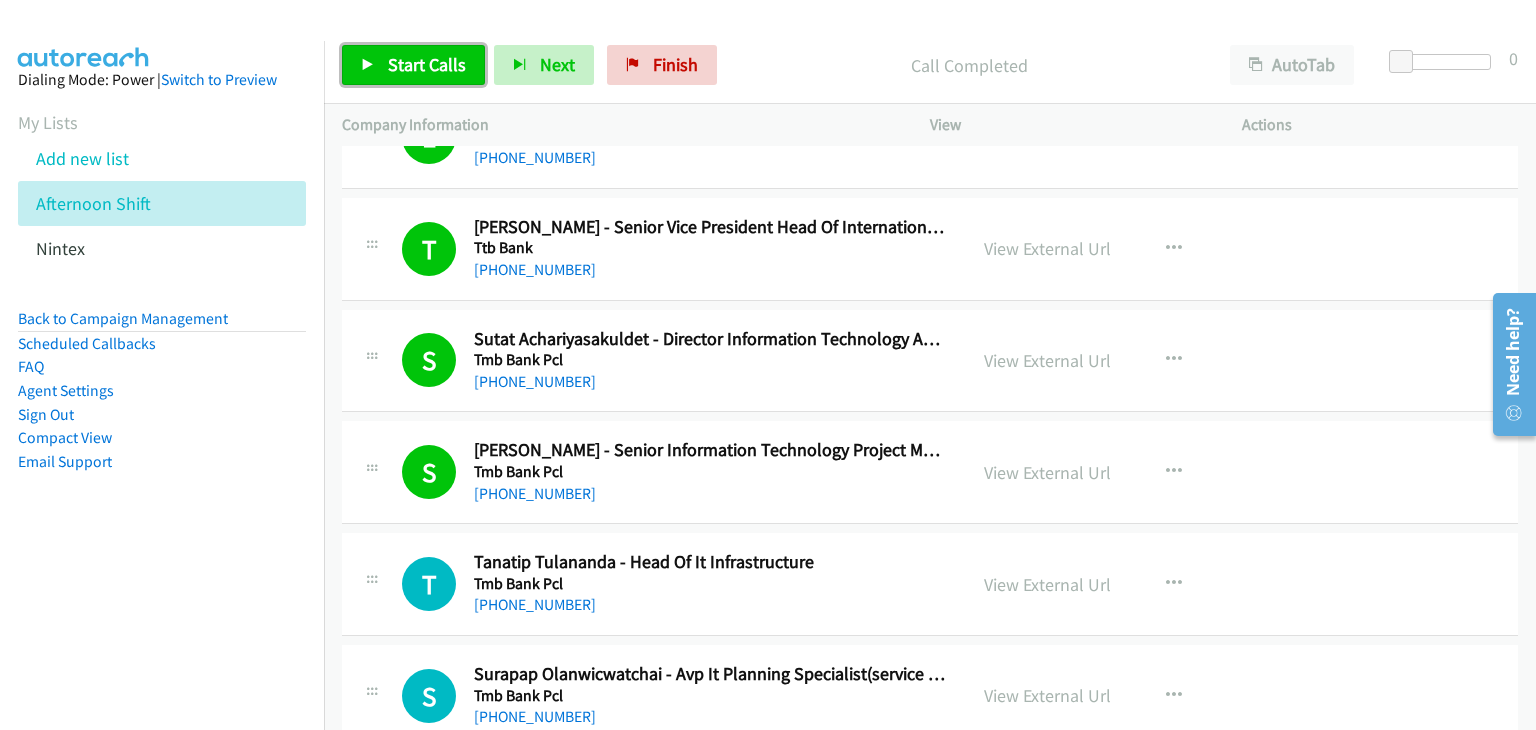 click on "Start Calls" at bounding box center [427, 64] 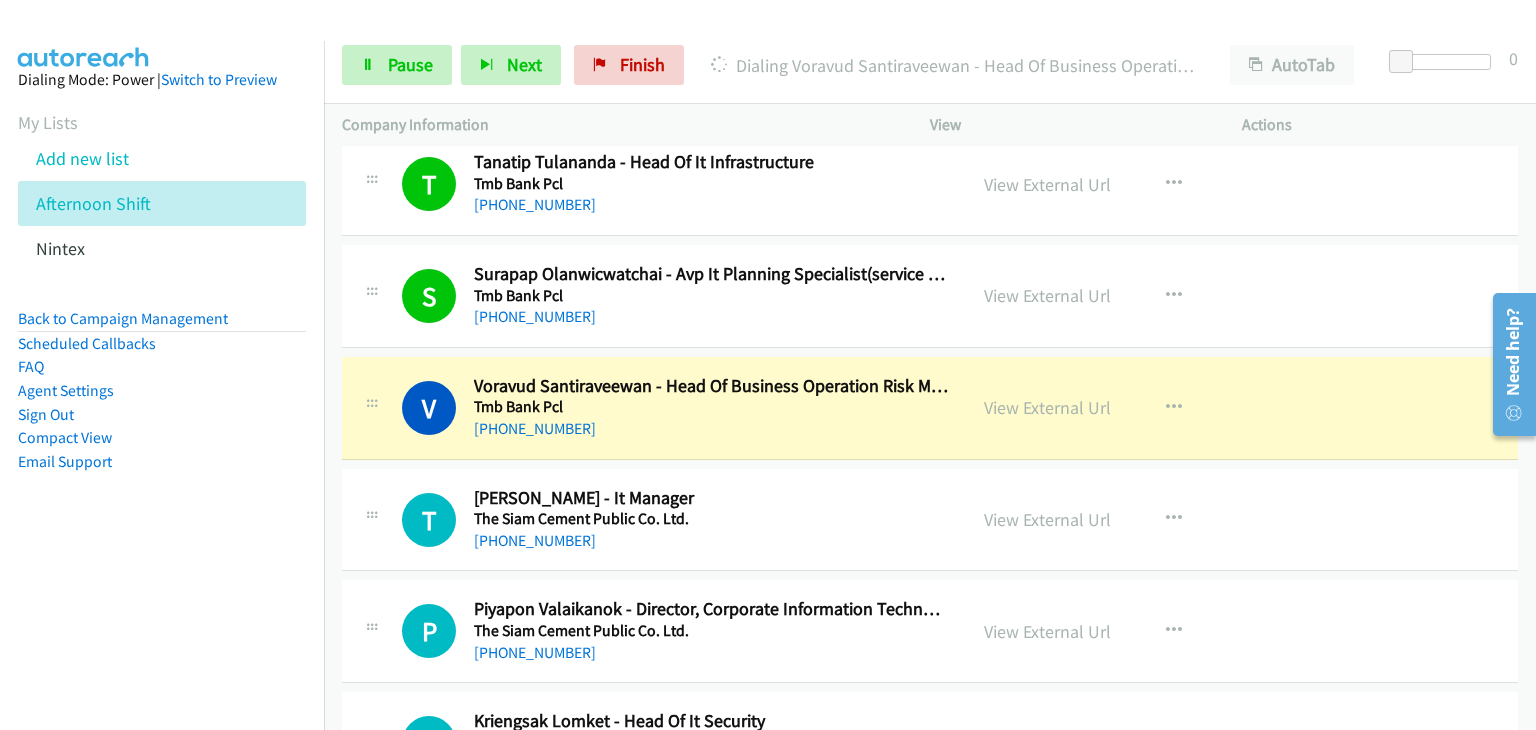 scroll, scrollTop: 1000, scrollLeft: 0, axis: vertical 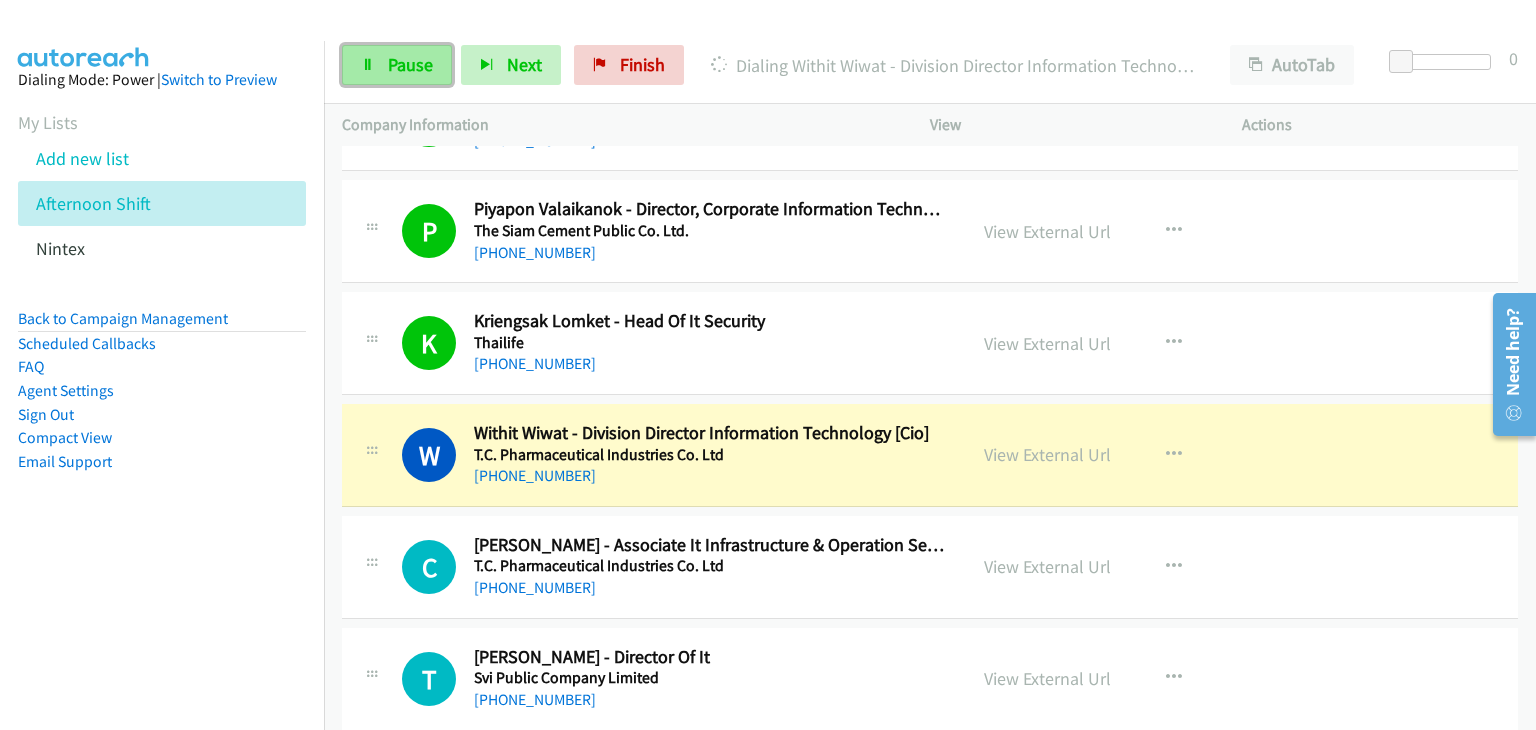 drag, startPoint x: 423, startPoint y: 65, endPoint x: 428, endPoint y: 78, distance: 13.928389 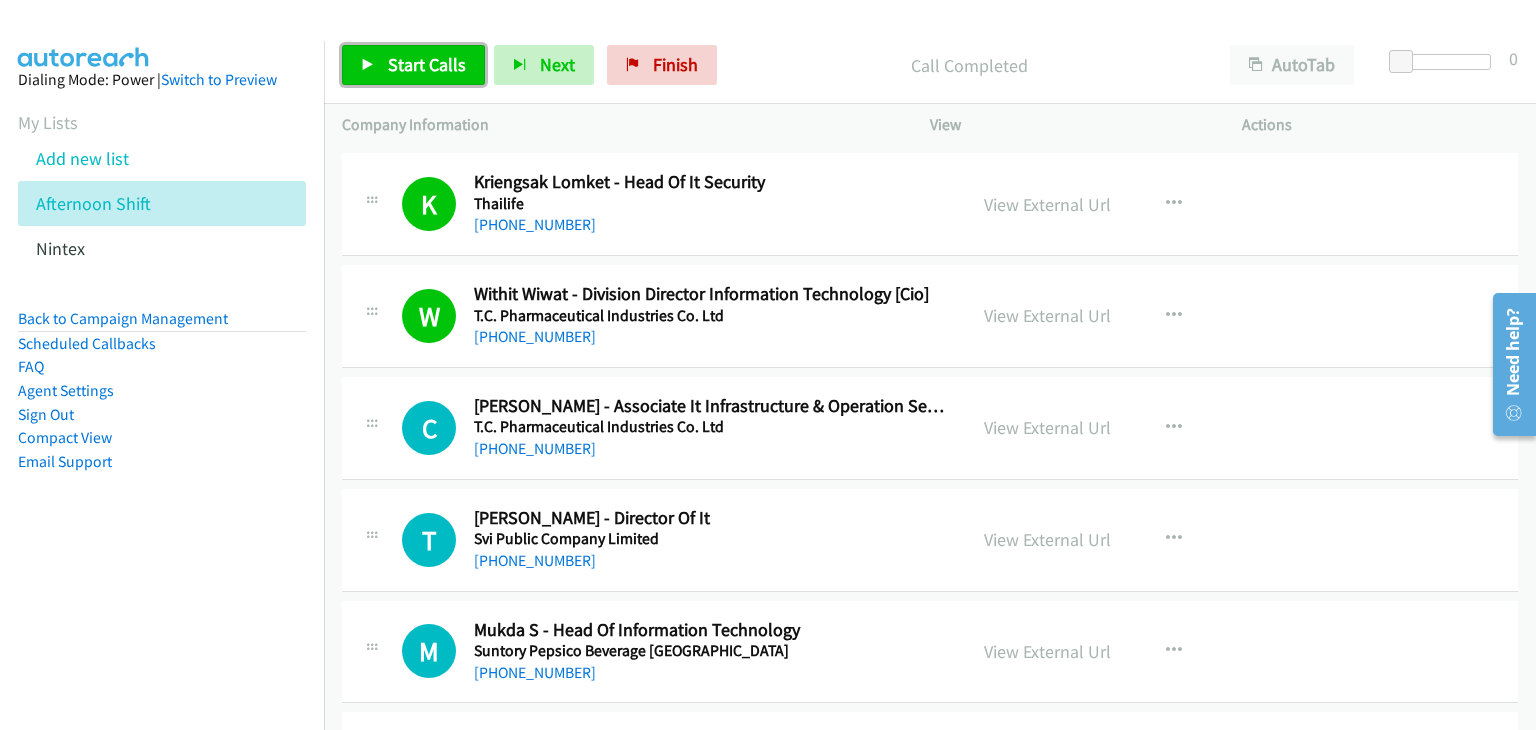 scroll, scrollTop: 1500, scrollLeft: 0, axis: vertical 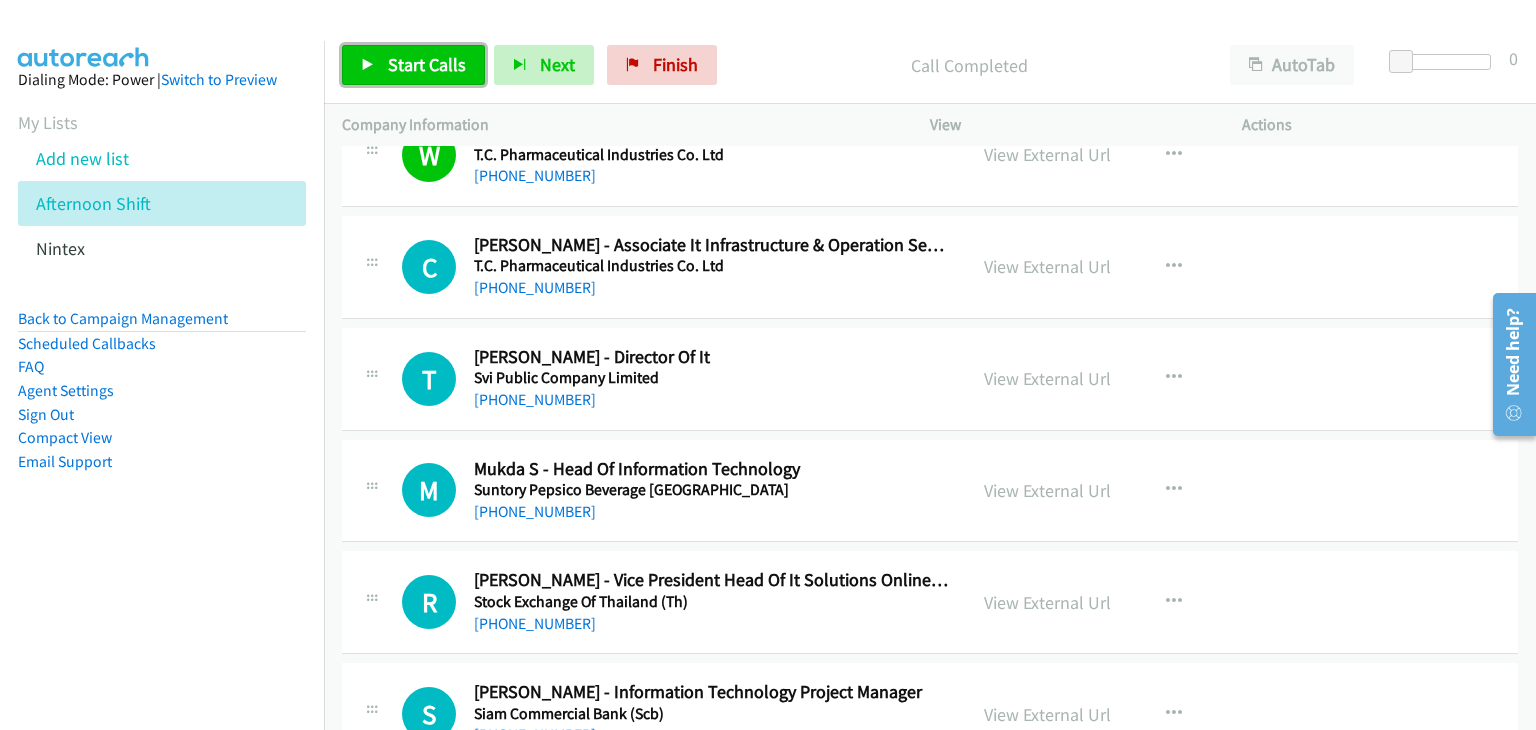 click on "Start Calls" at bounding box center (427, 64) 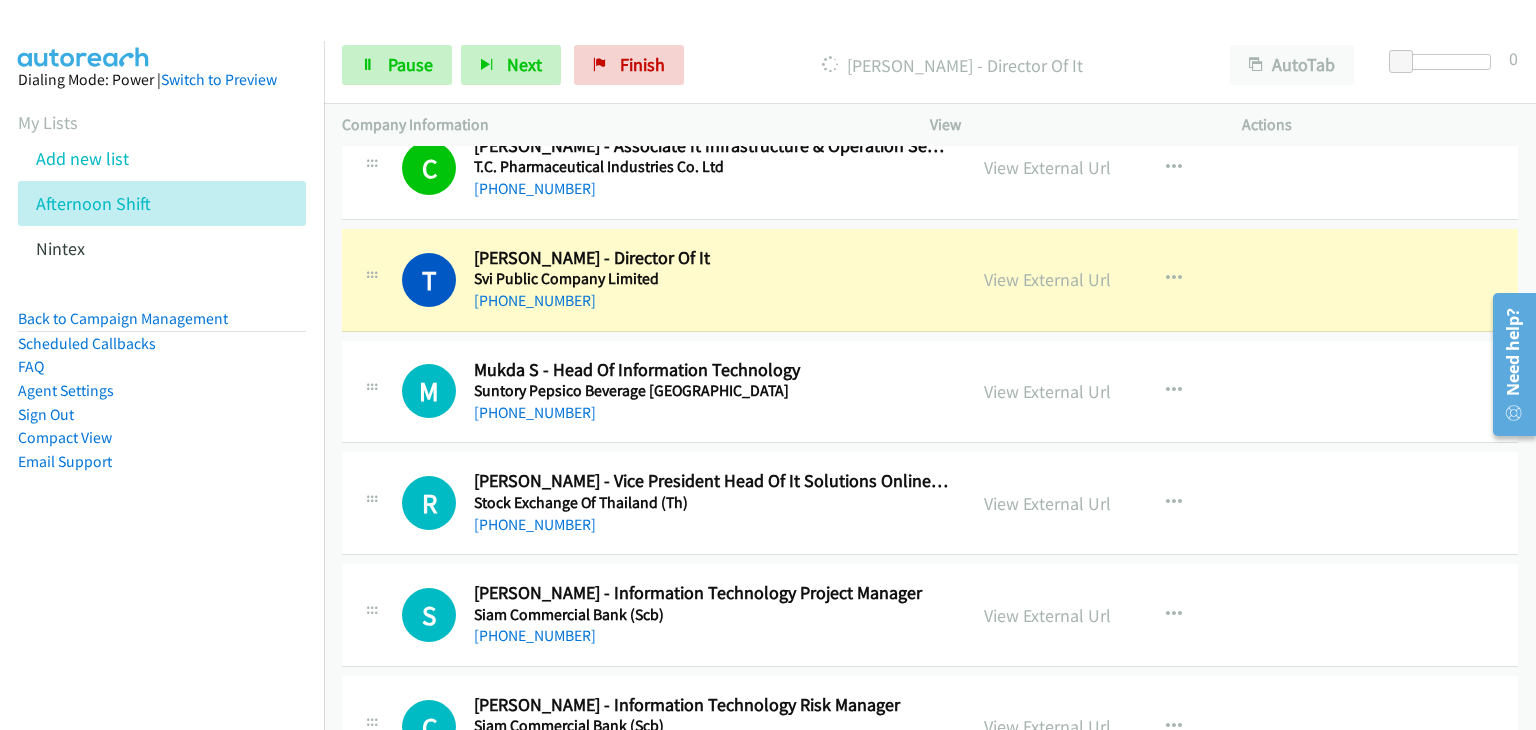scroll, scrollTop: 1700, scrollLeft: 0, axis: vertical 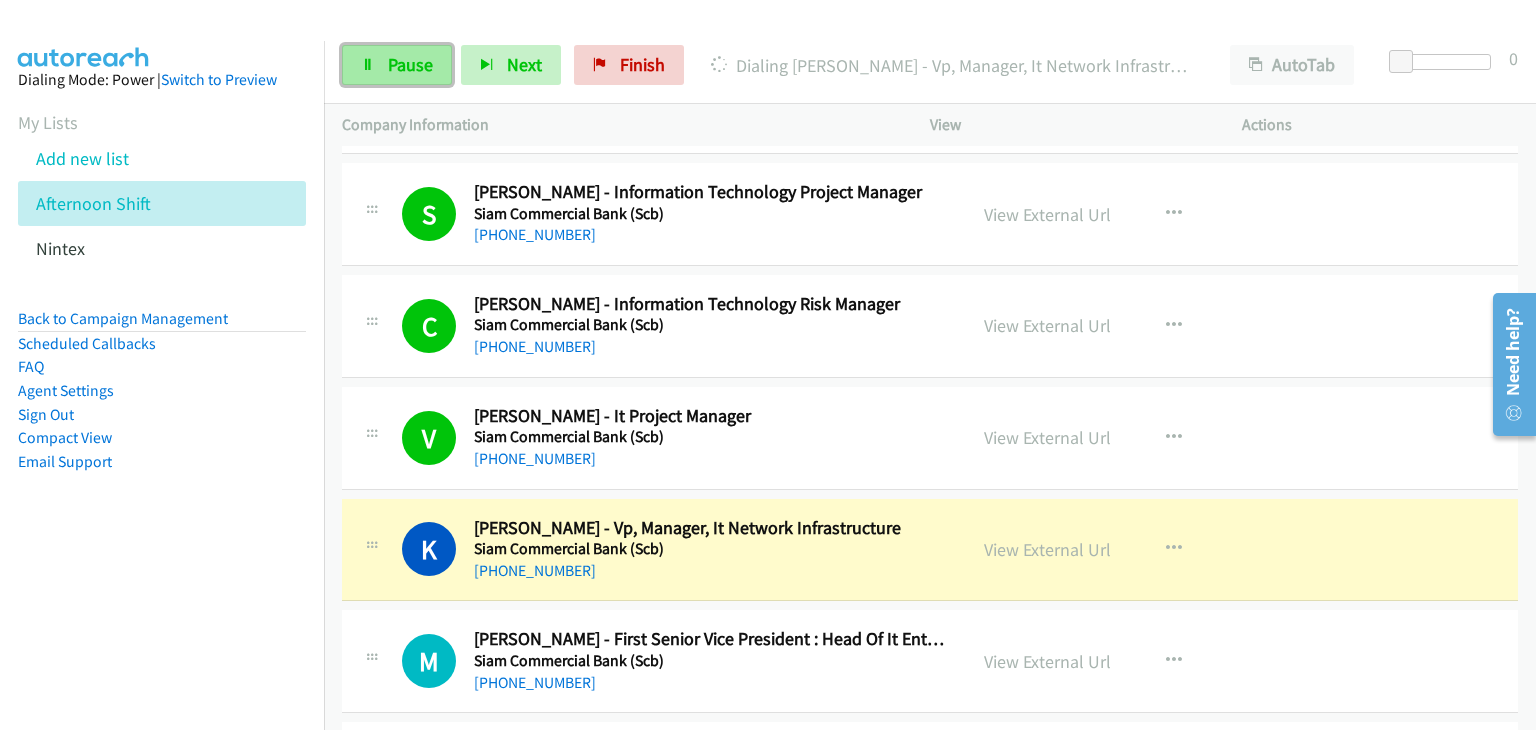 click on "Pause" at bounding box center [397, 65] 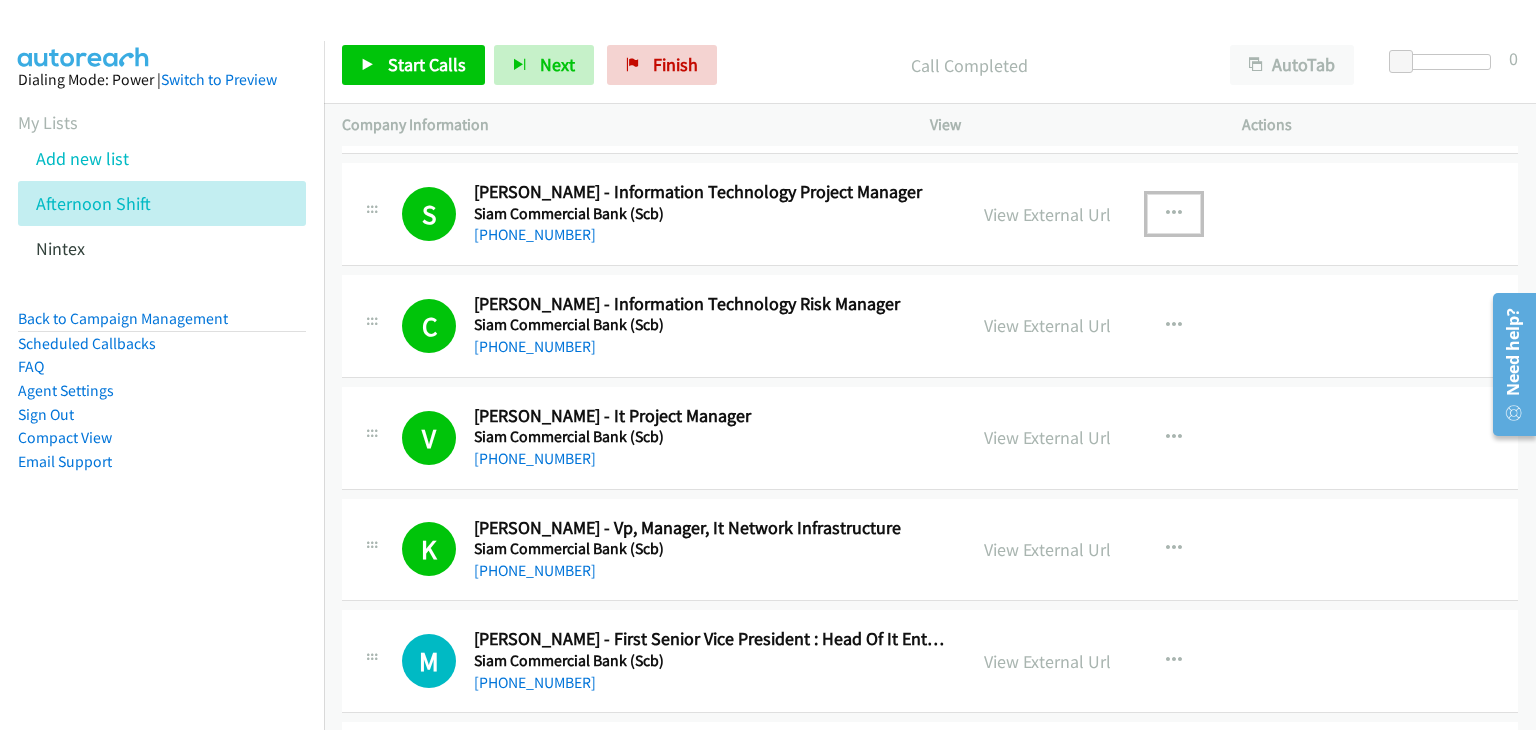 click at bounding box center (1174, 214) 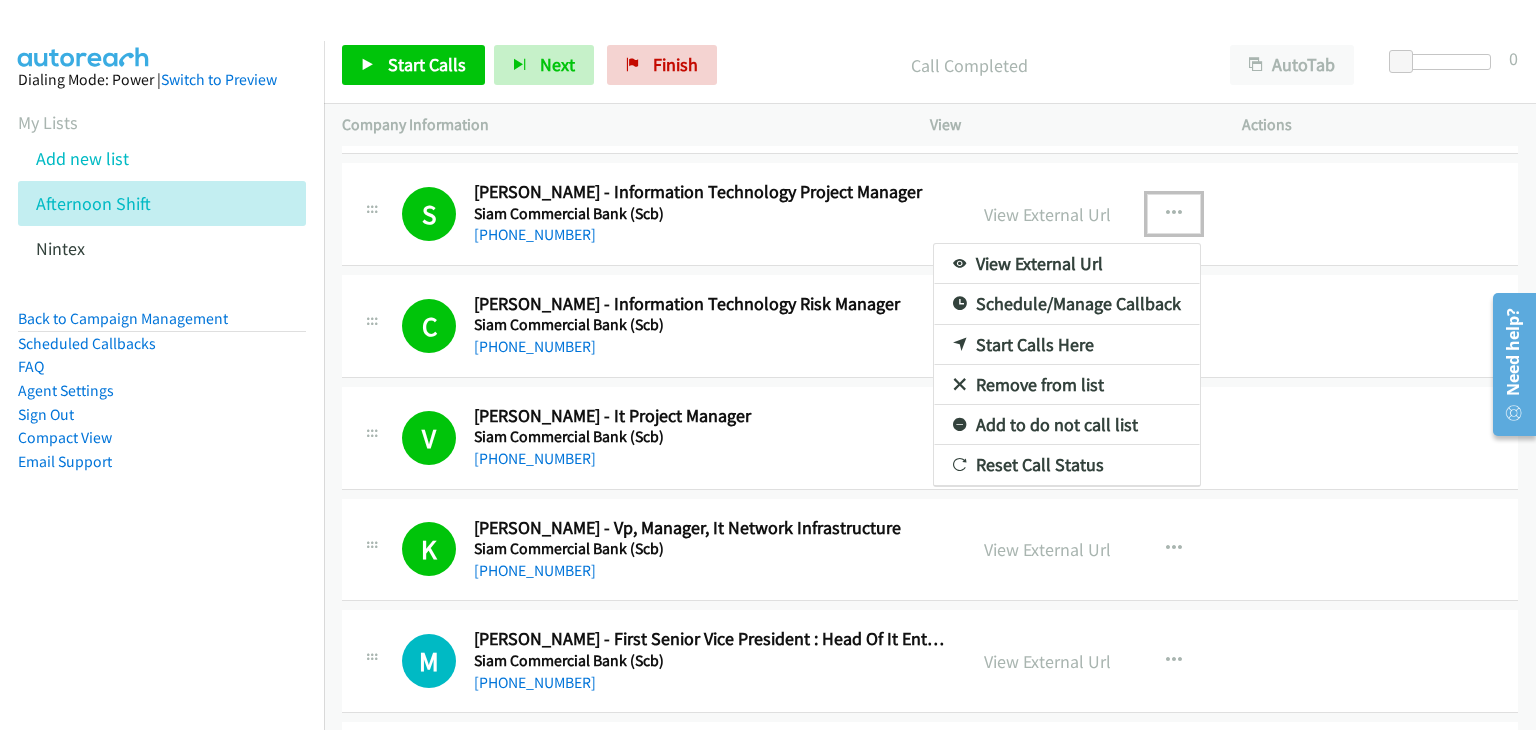 click on "Remove from list" at bounding box center [1067, 385] 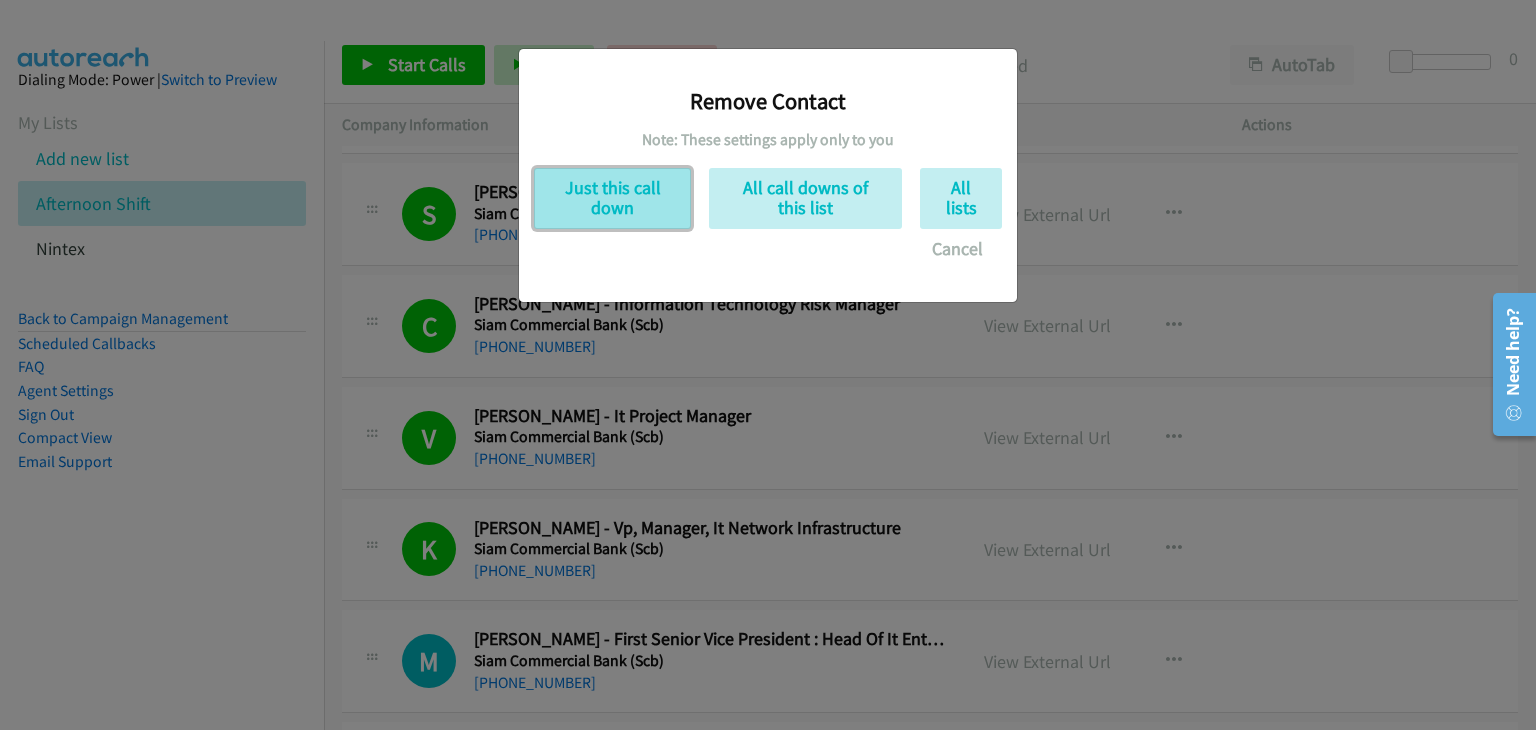 click on "Just this call down" at bounding box center (612, 198) 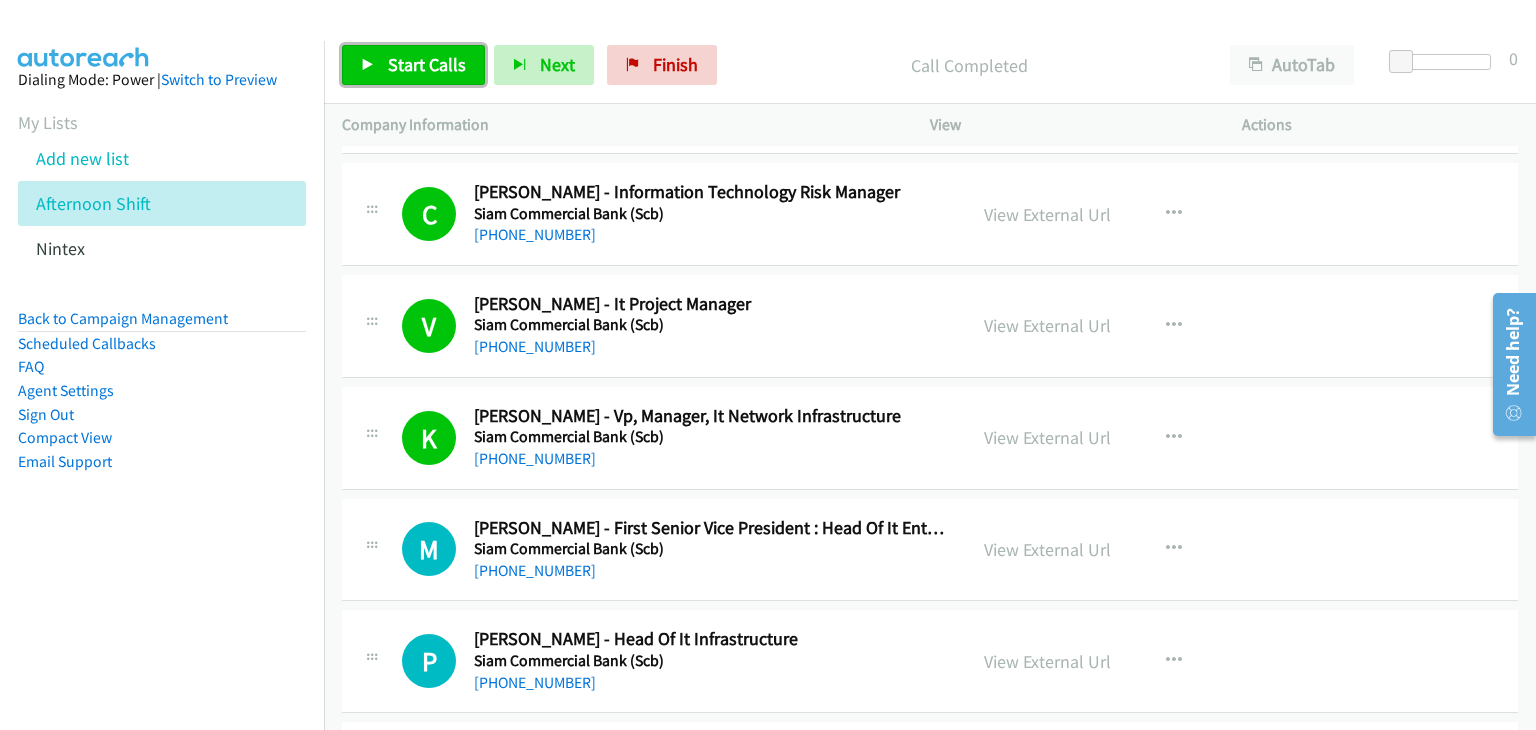 click on "Start Calls" at bounding box center (427, 64) 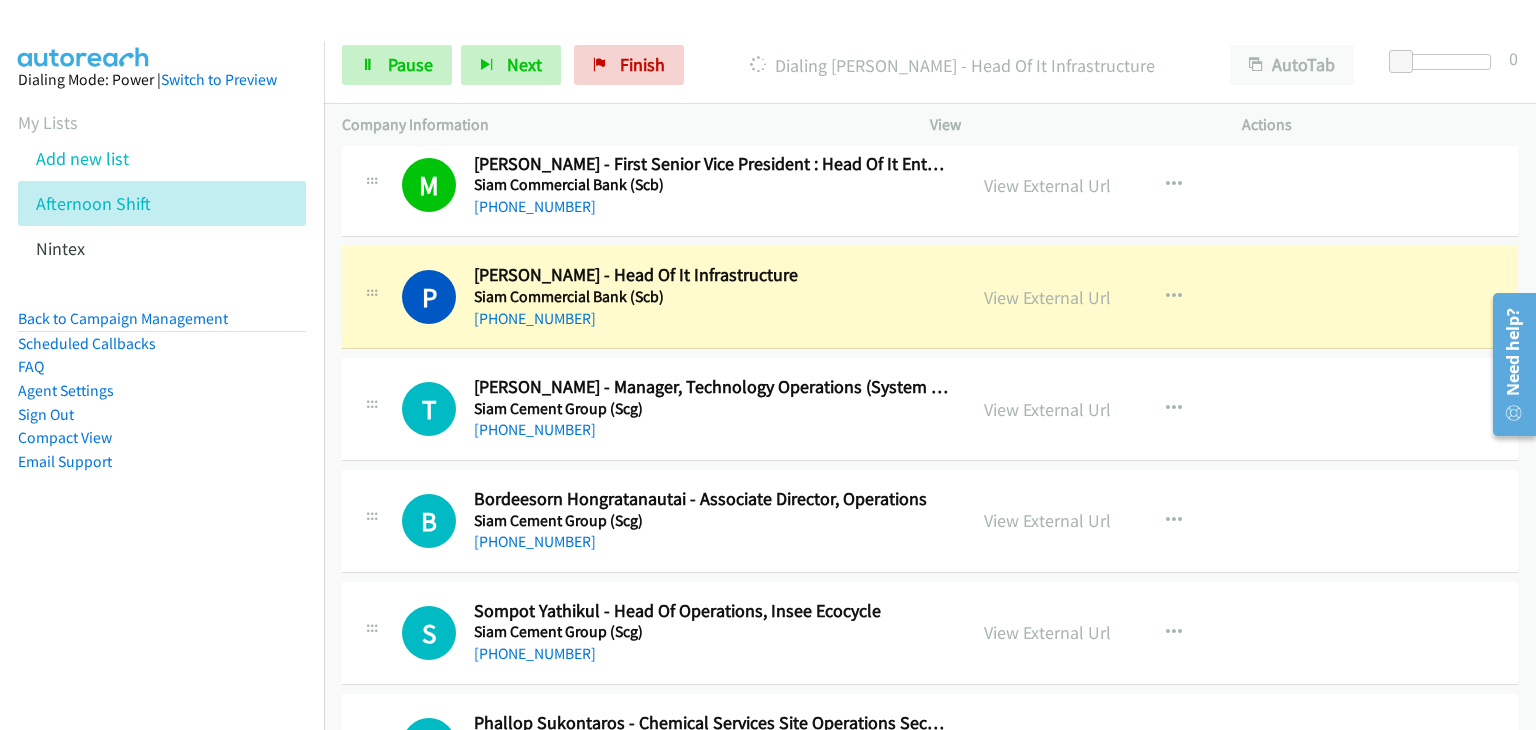 scroll, scrollTop: 2400, scrollLeft: 0, axis: vertical 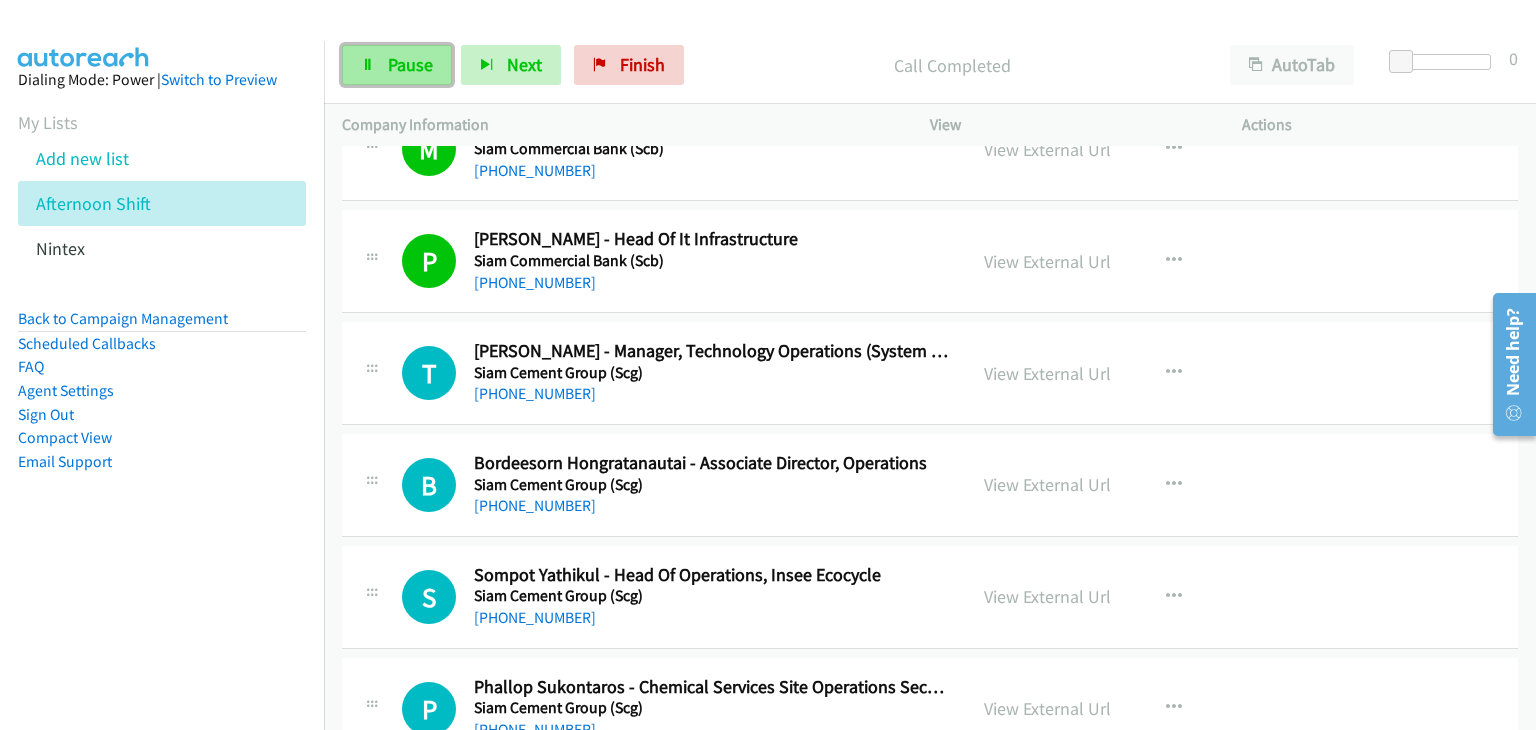 click on "Pause" at bounding box center [410, 64] 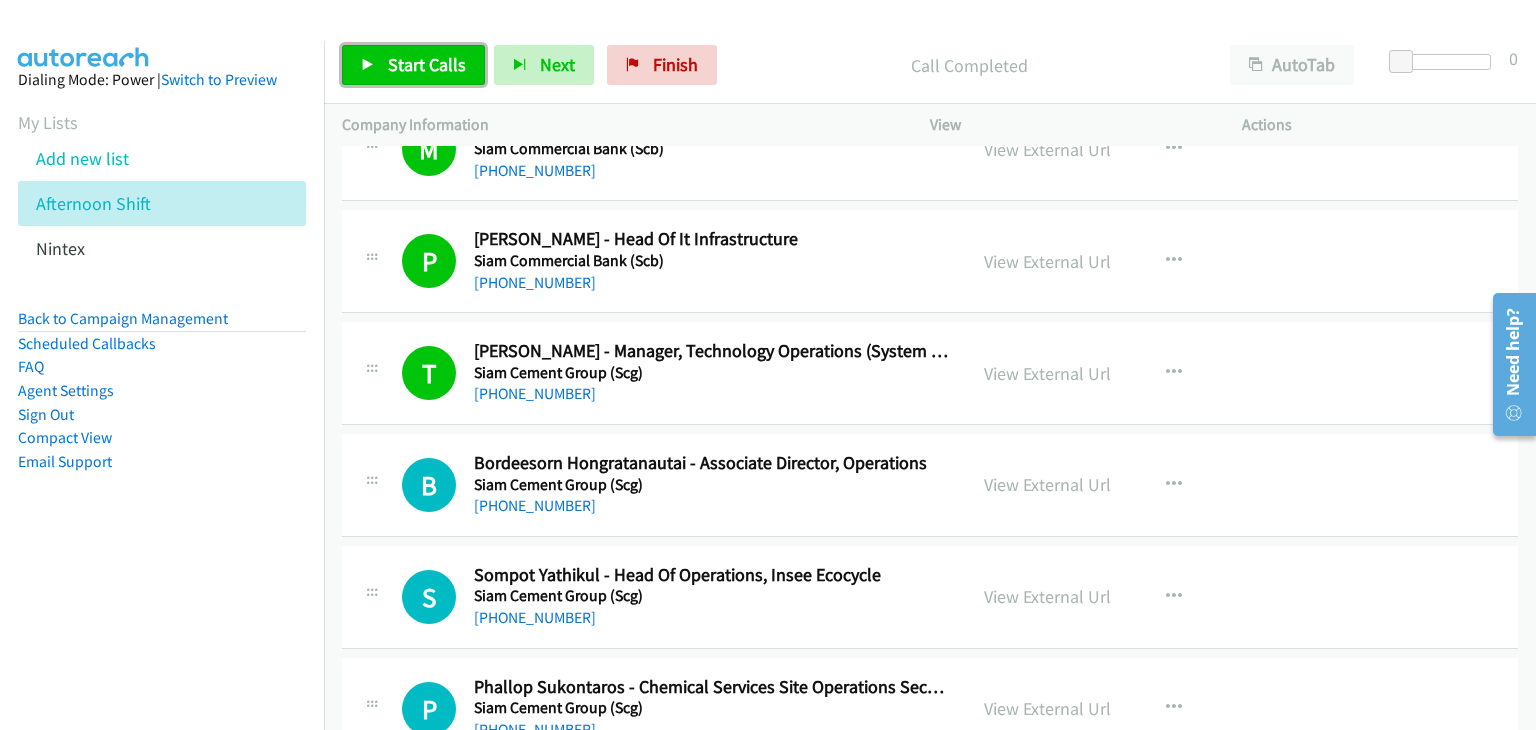 click on "Start Calls" at bounding box center [413, 65] 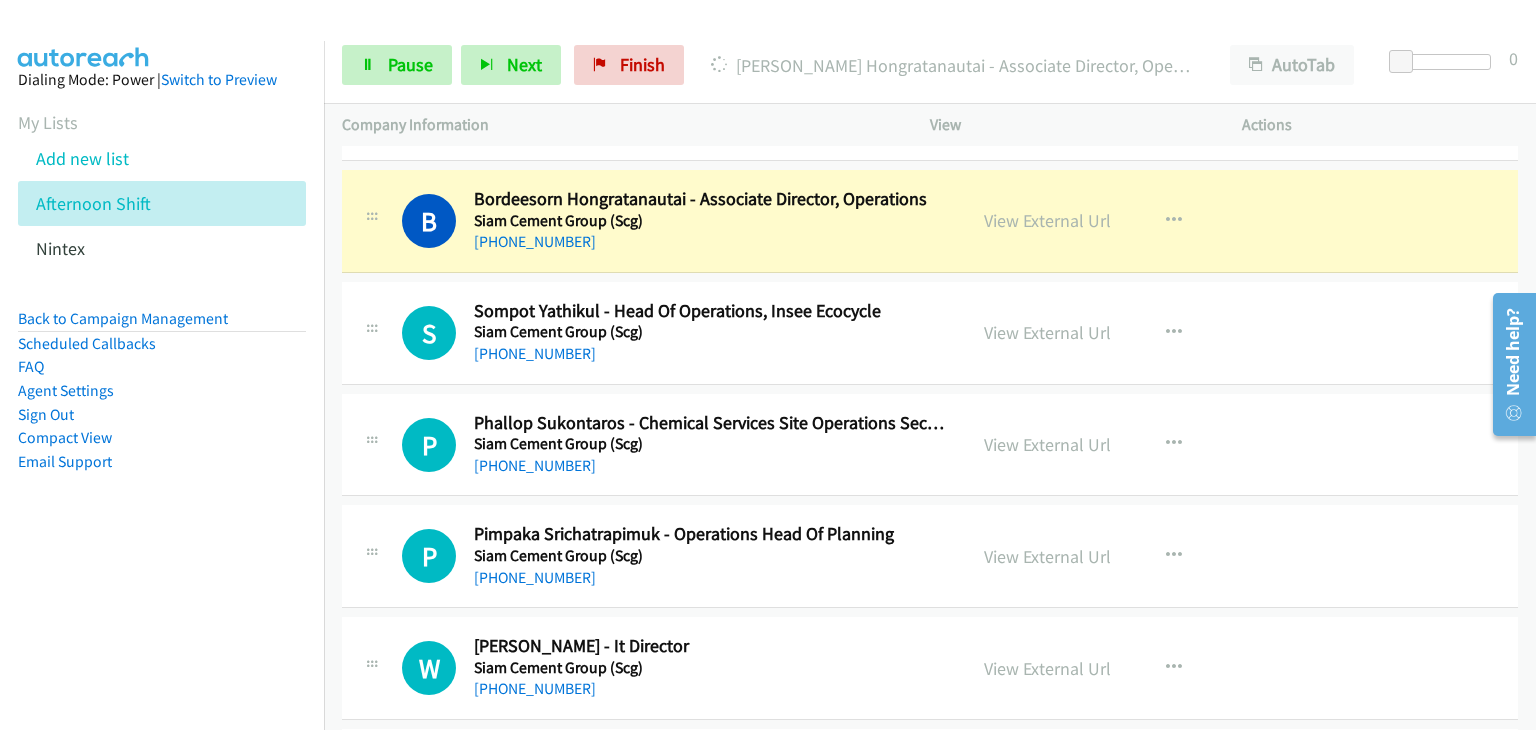 scroll, scrollTop: 2700, scrollLeft: 0, axis: vertical 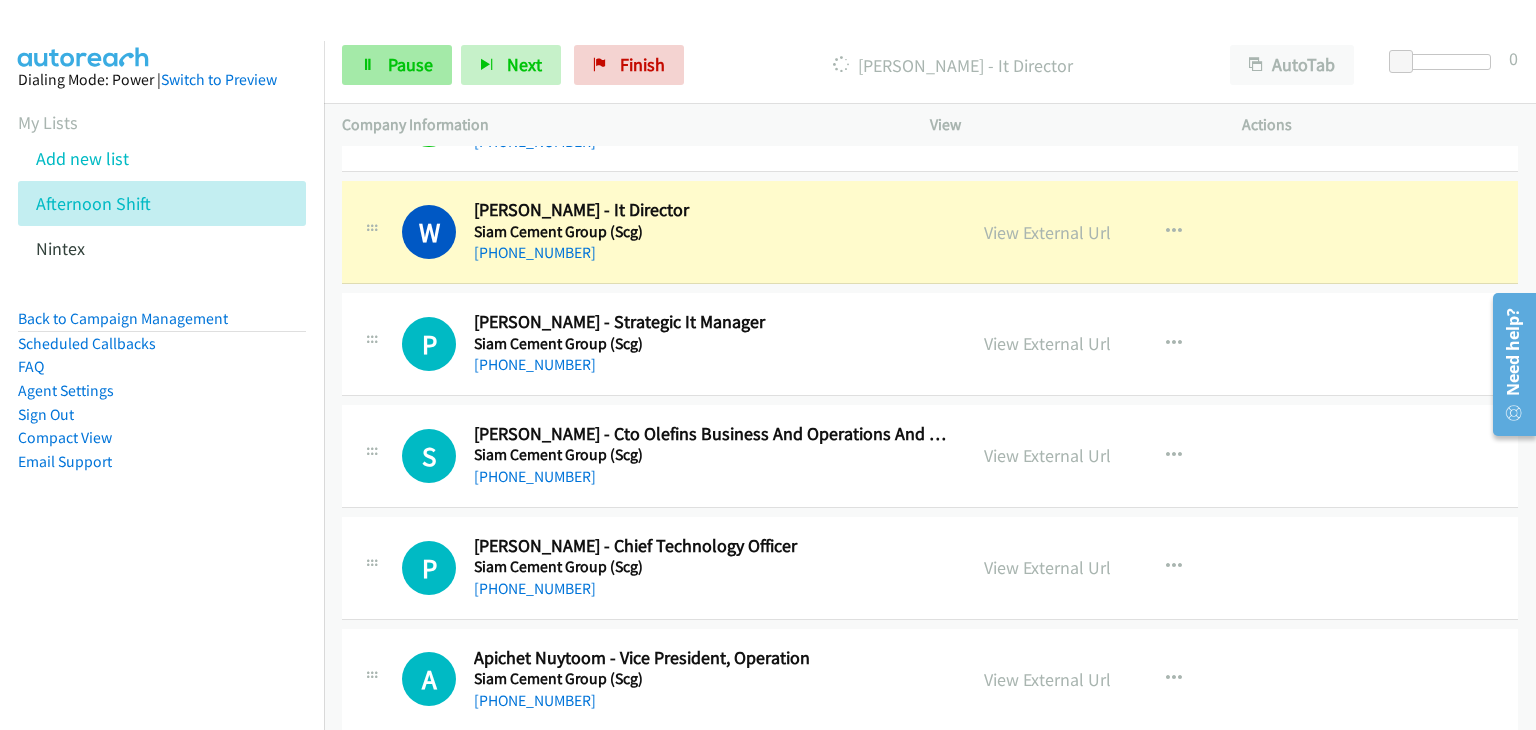drag, startPoint x: 348, startPoint y: 31, endPoint x: 345, endPoint y: 59, distance: 28.160255 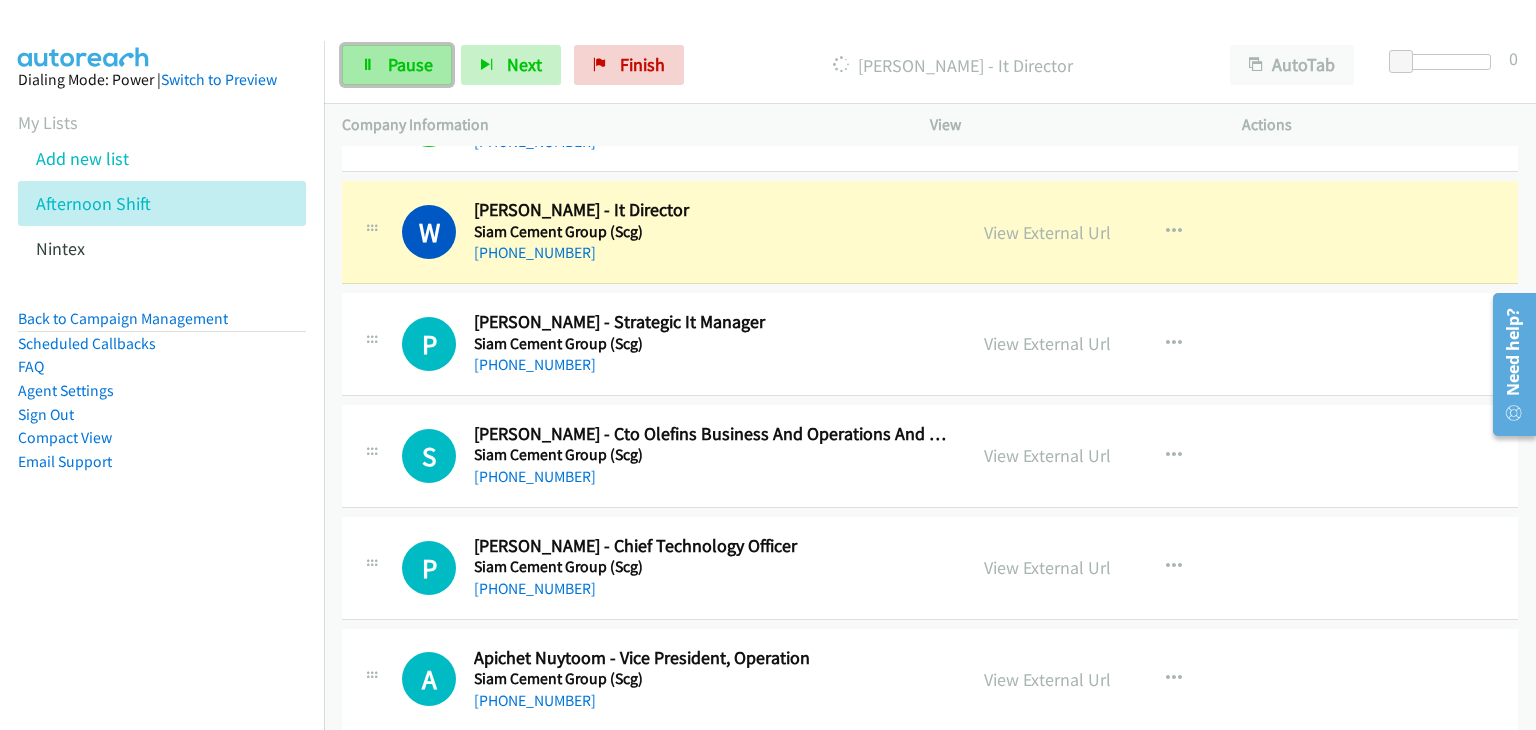 drag, startPoint x: 345, startPoint y: 58, endPoint x: 357, endPoint y: 60, distance: 12.165525 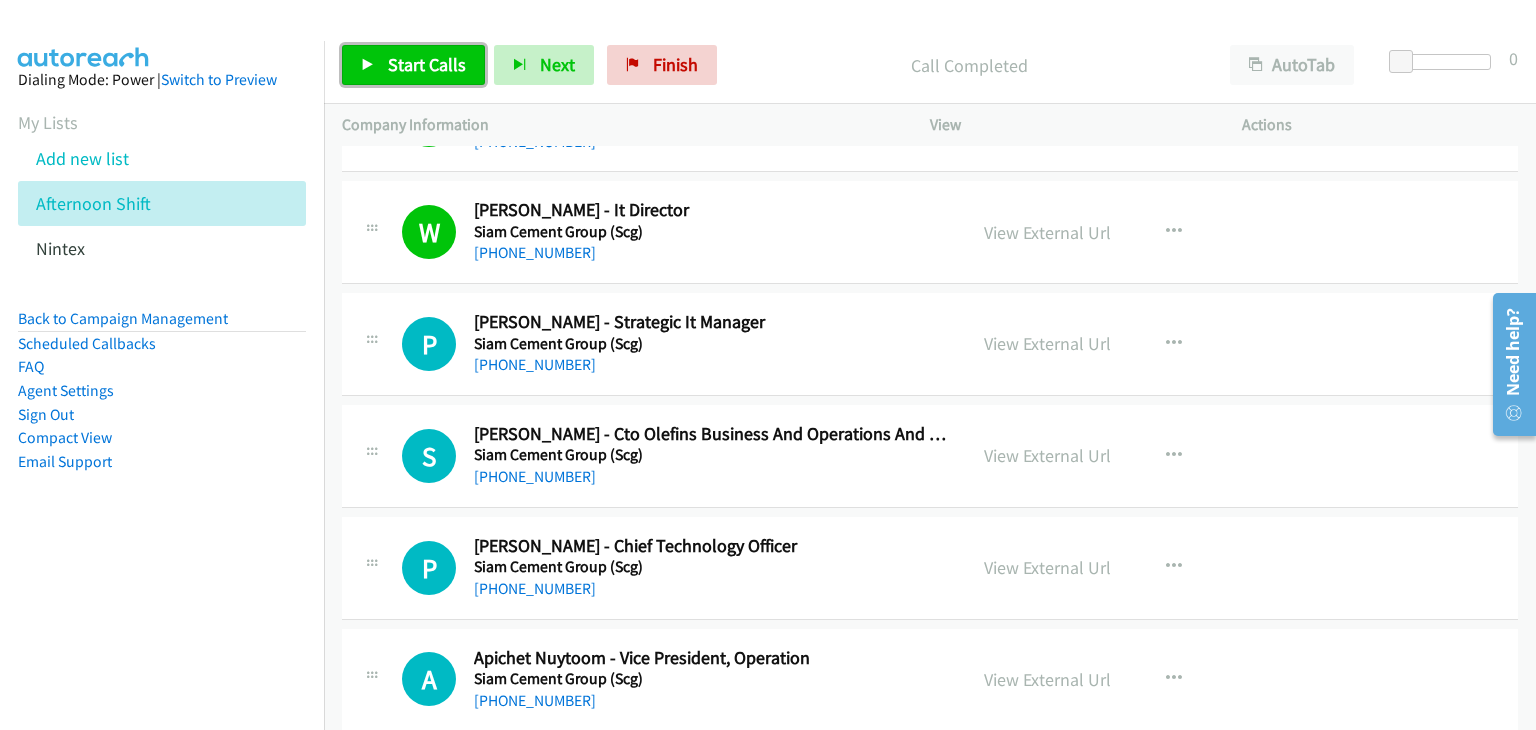 click on "Start Calls" at bounding box center [413, 65] 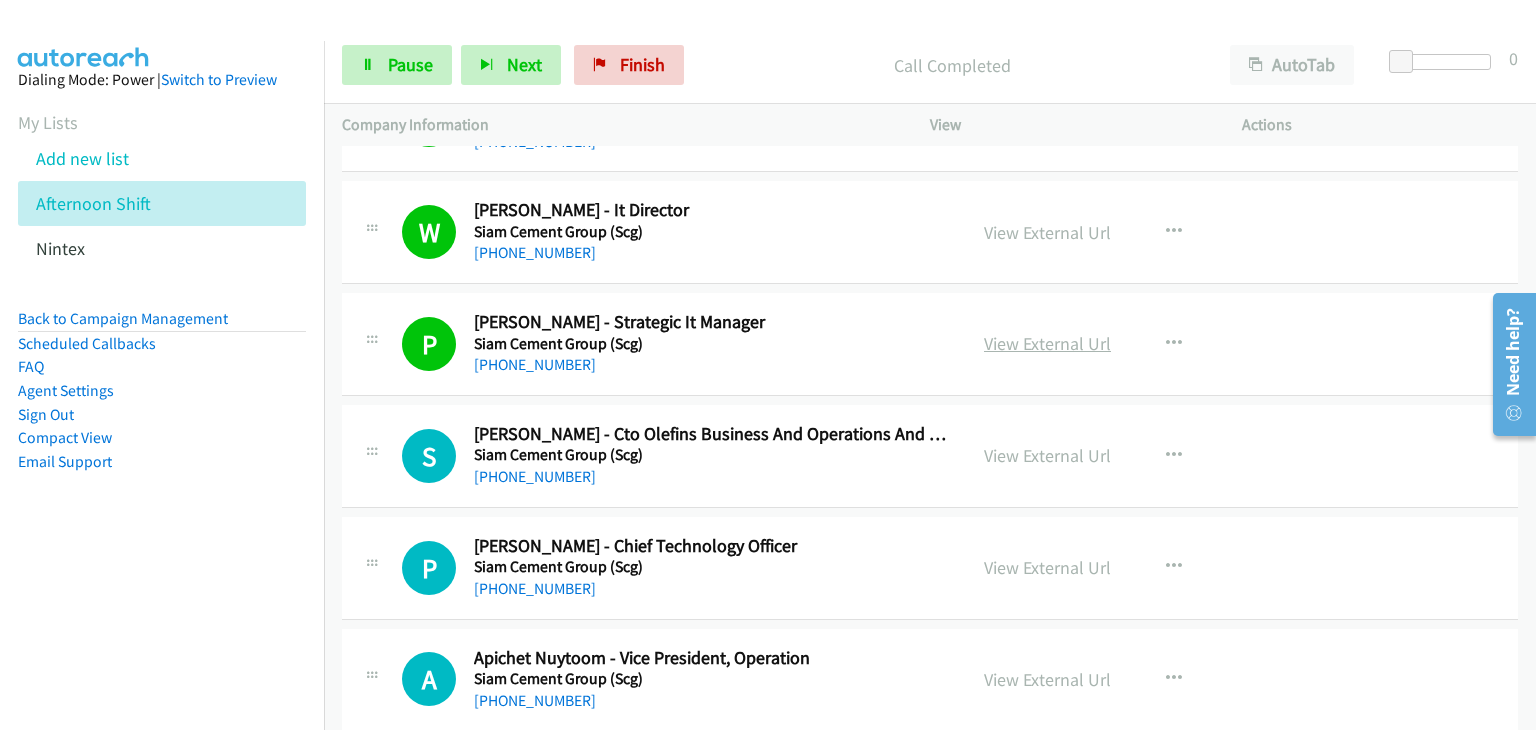 scroll, scrollTop: 3200, scrollLeft: 0, axis: vertical 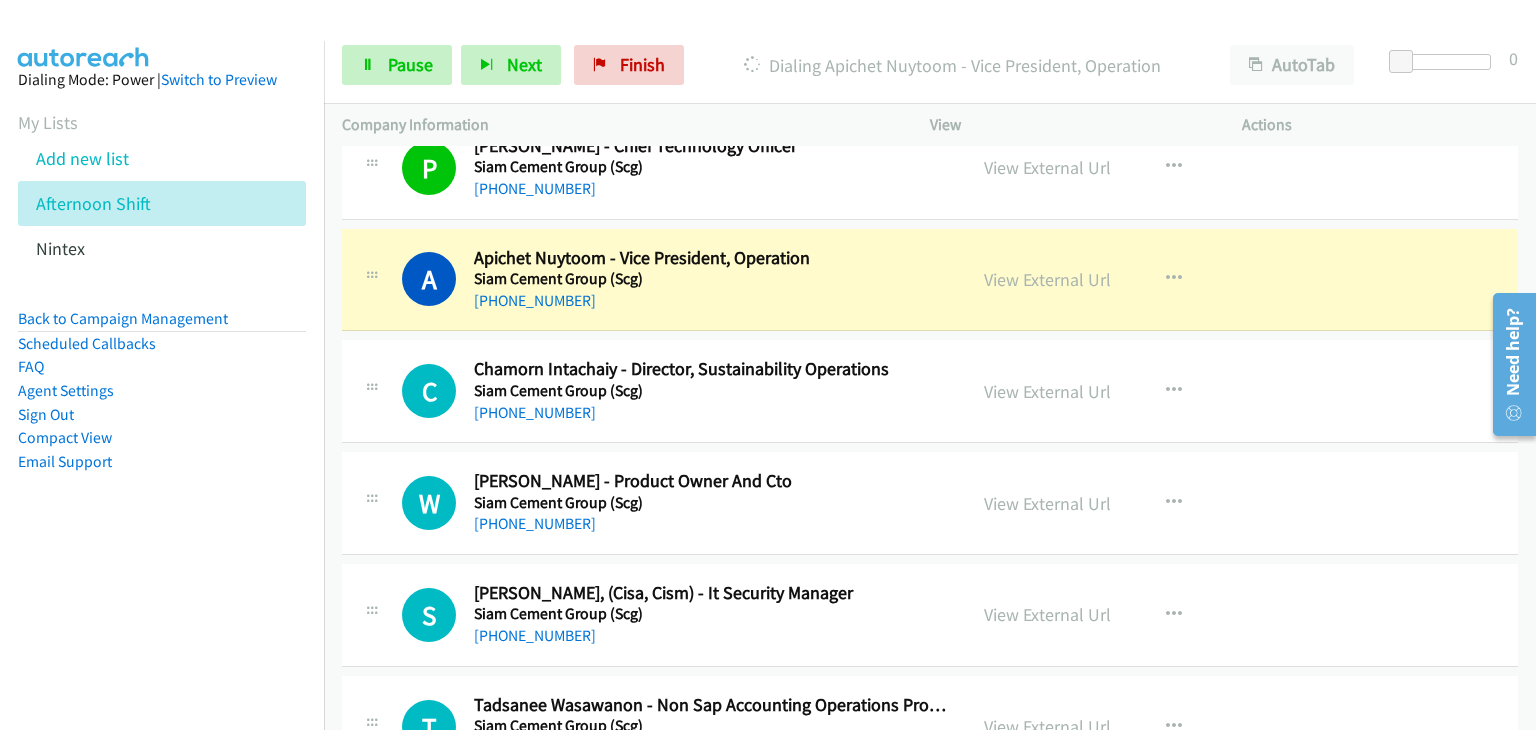 click on "A
Callback Scheduled
Apichet Nuytoom - Vice President, Operation
Siam Cement Group (Scg)
Asia/Bangkok
+66 81 587 7306
View External Url
View External Url
Schedule/Manage Callback
Start Calls Here
Remove from list
Add to do not call list
Reset Call Status" at bounding box center [930, 280] 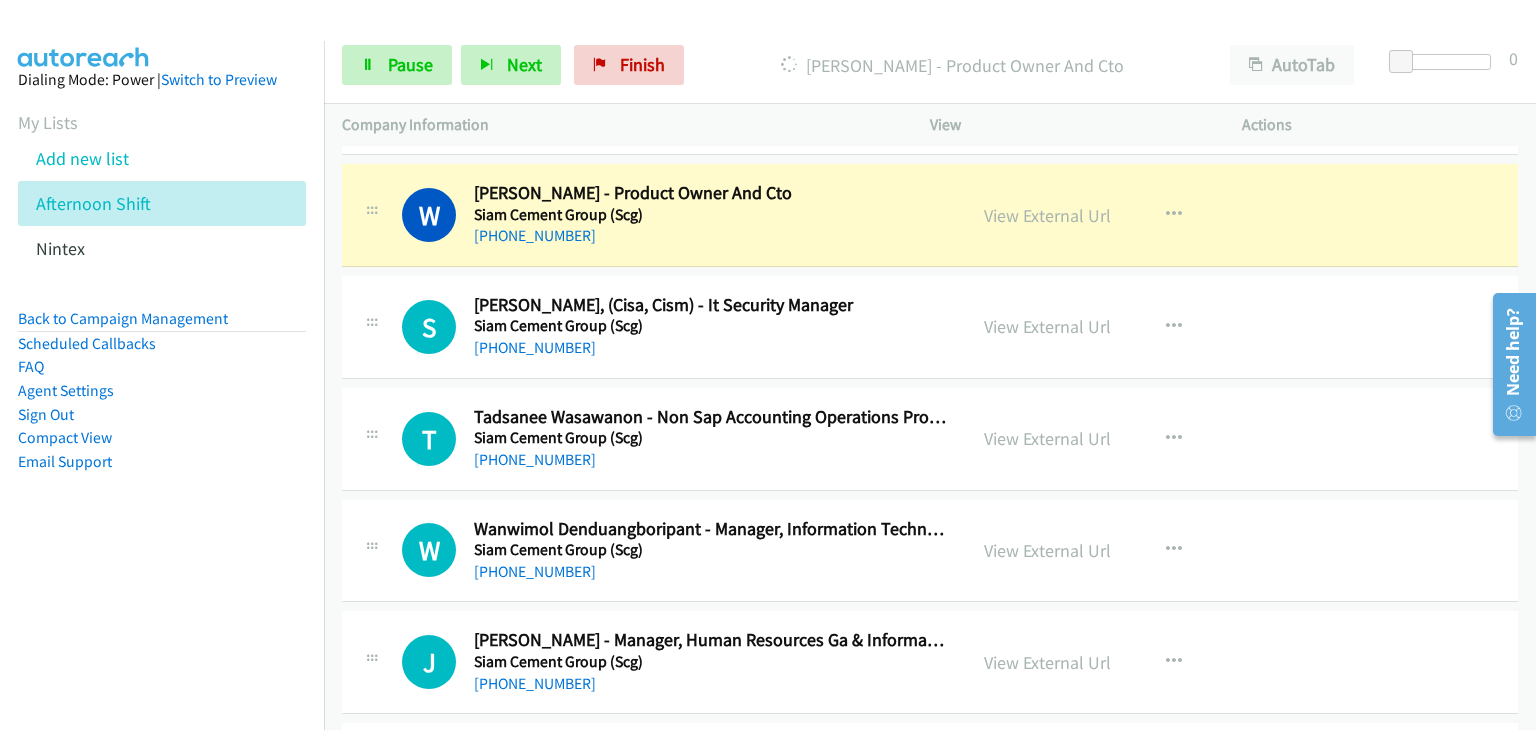 scroll, scrollTop: 3800, scrollLeft: 0, axis: vertical 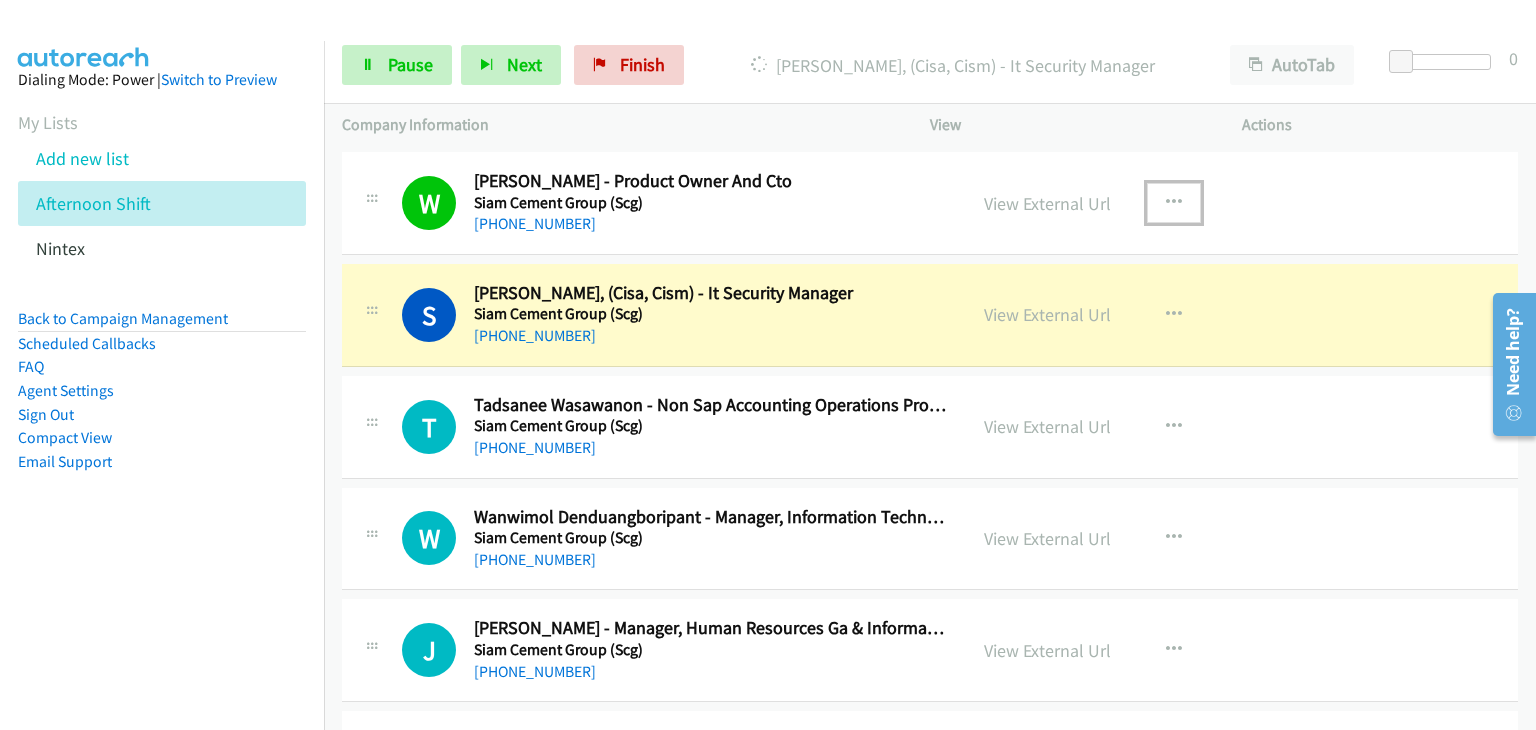 drag, startPoint x: 1172, startPoint y: 189, endPoint x: 1179, endPoint y: 197, distance: 10.630146 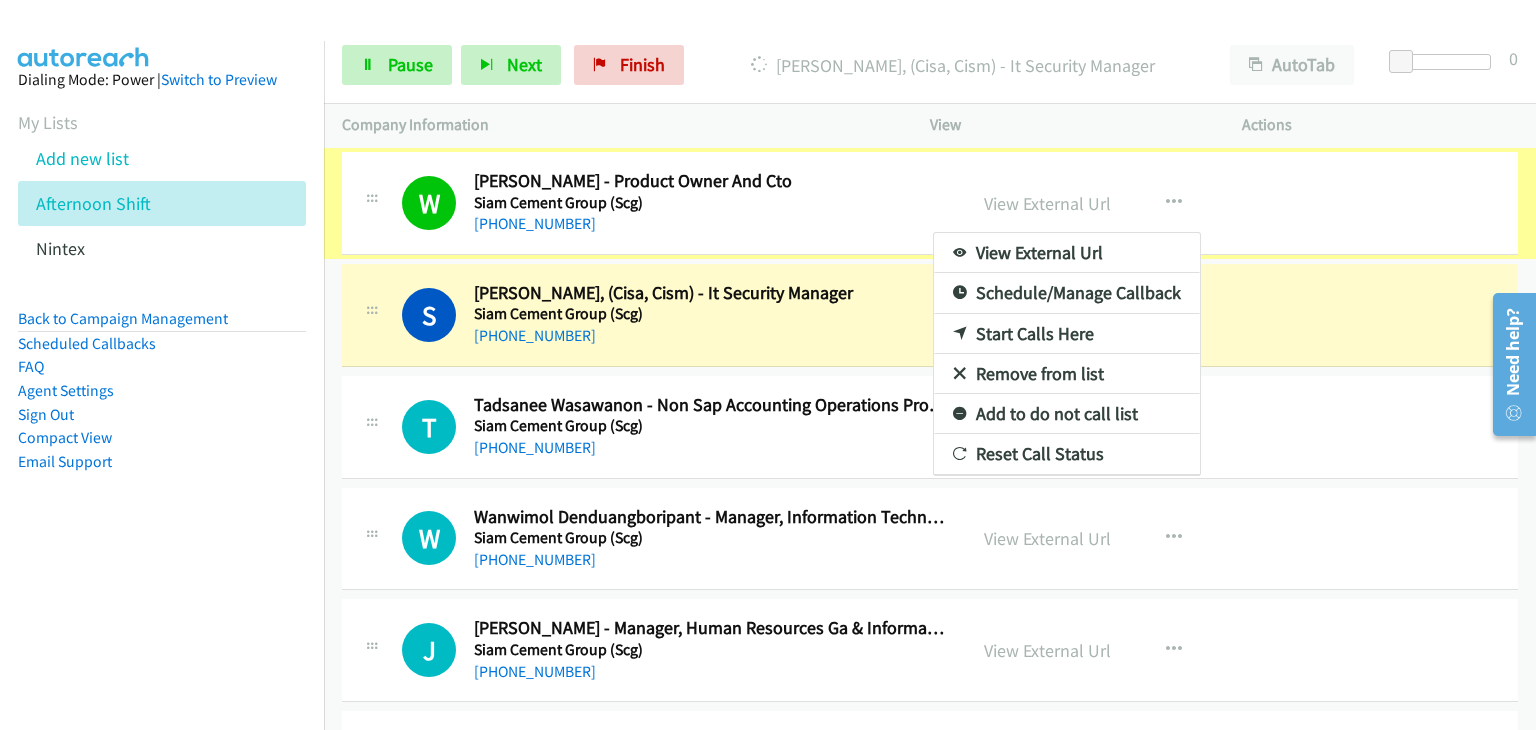 scroll, scrollTop: 3724, scrollLeft: 0, axis: vertical 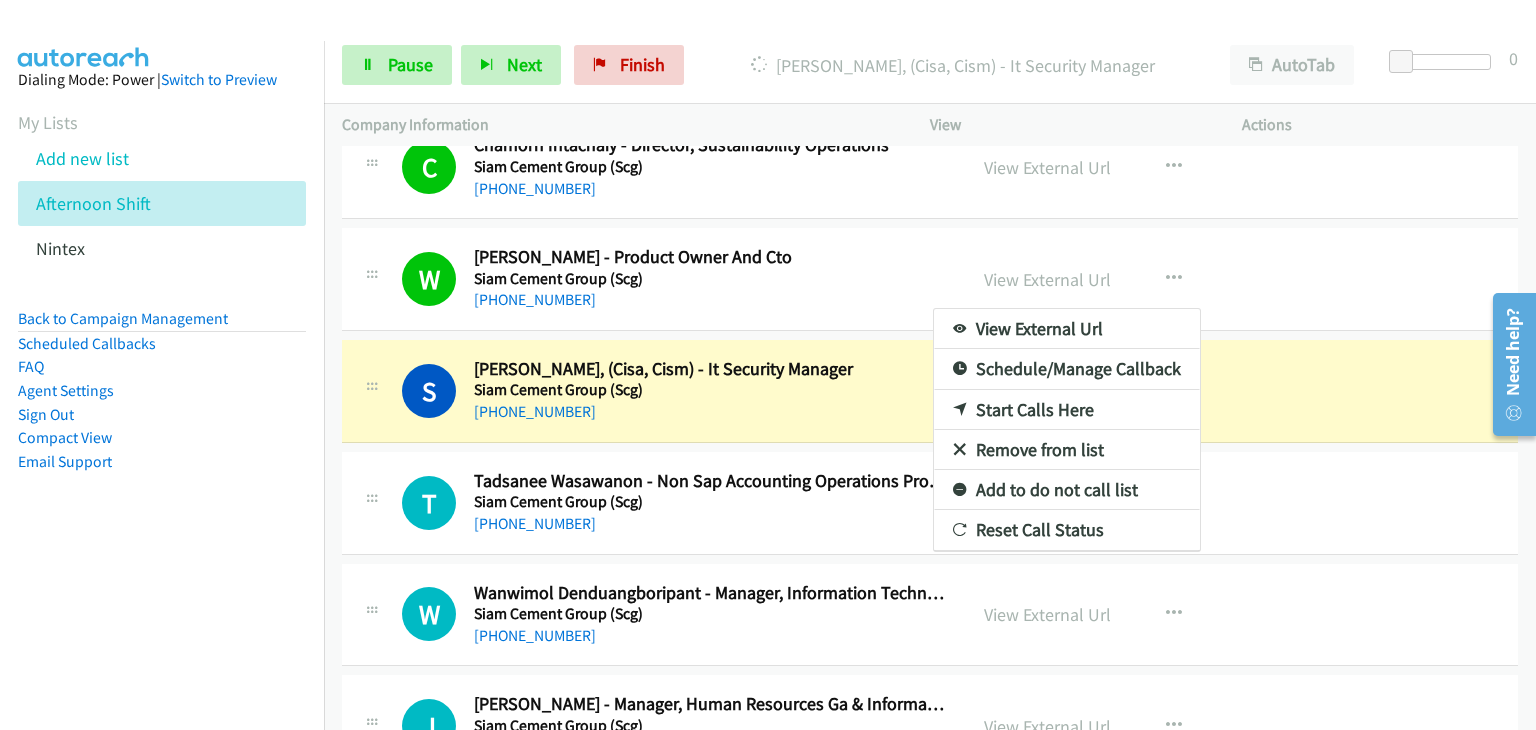 click at bounding box center (768, 365) 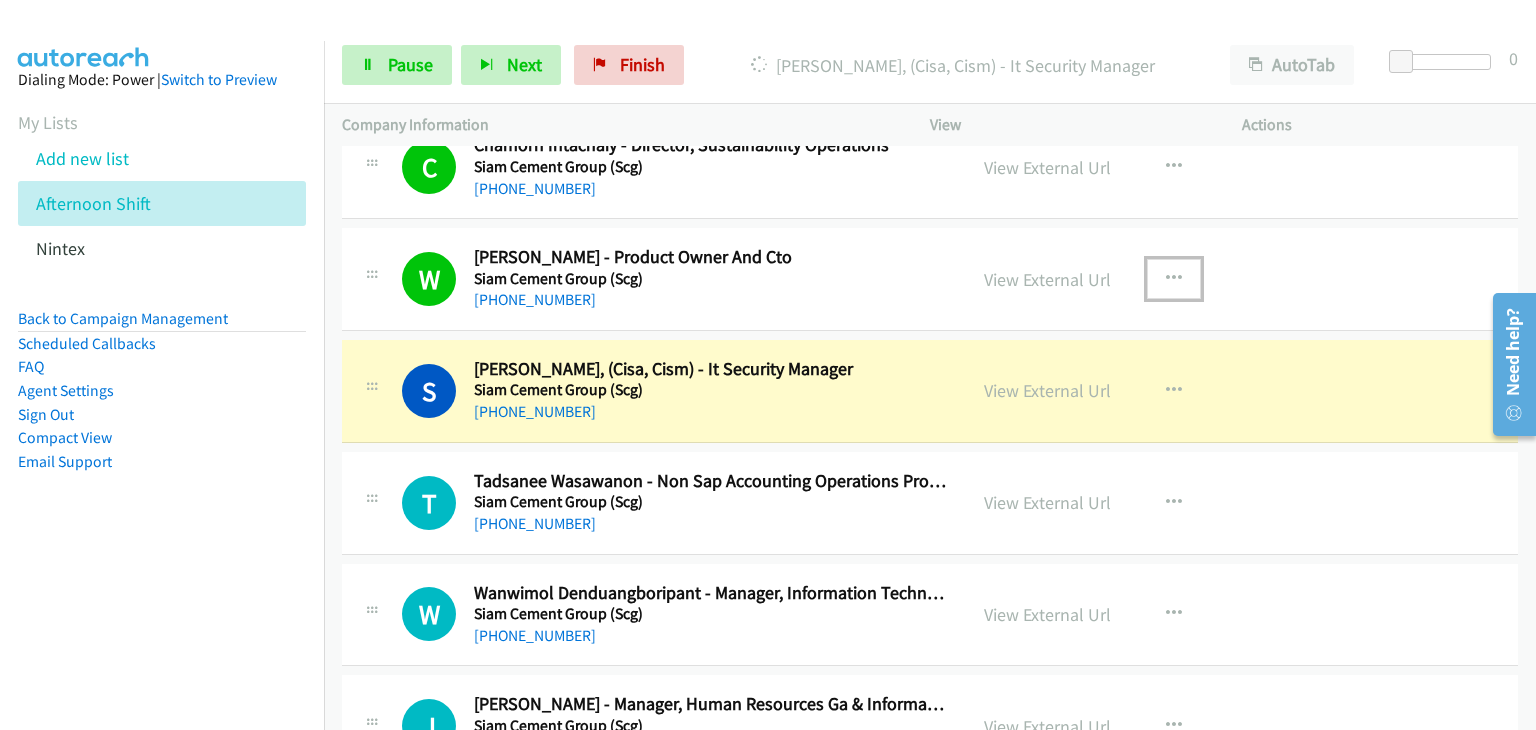 click at bounding box center (1174, 279) 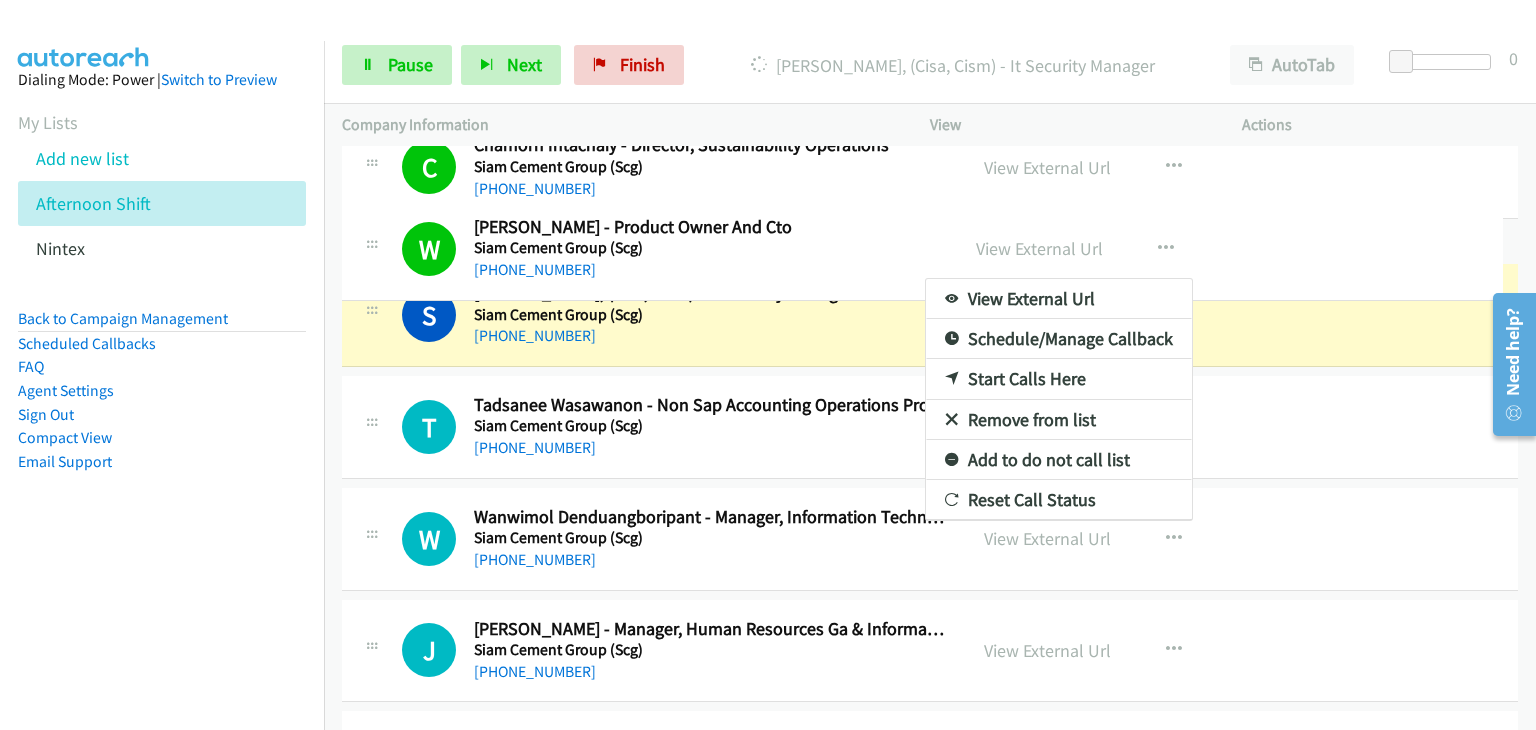 drag, startPoint x: 781, startPoint y: 379, endPoint x: 757, endPoint y: 214, distance: 166.73631 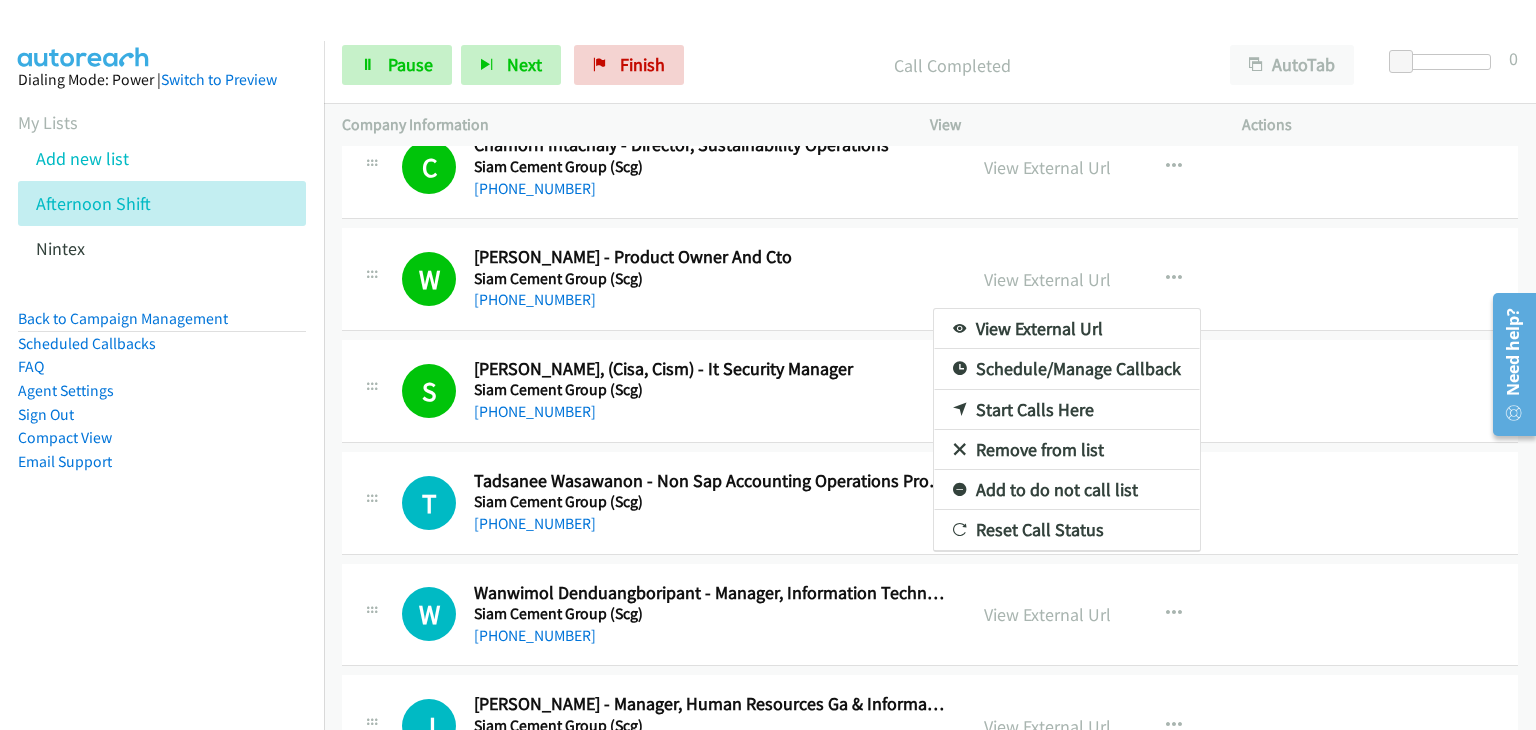 click at bounding box center (768, 365) 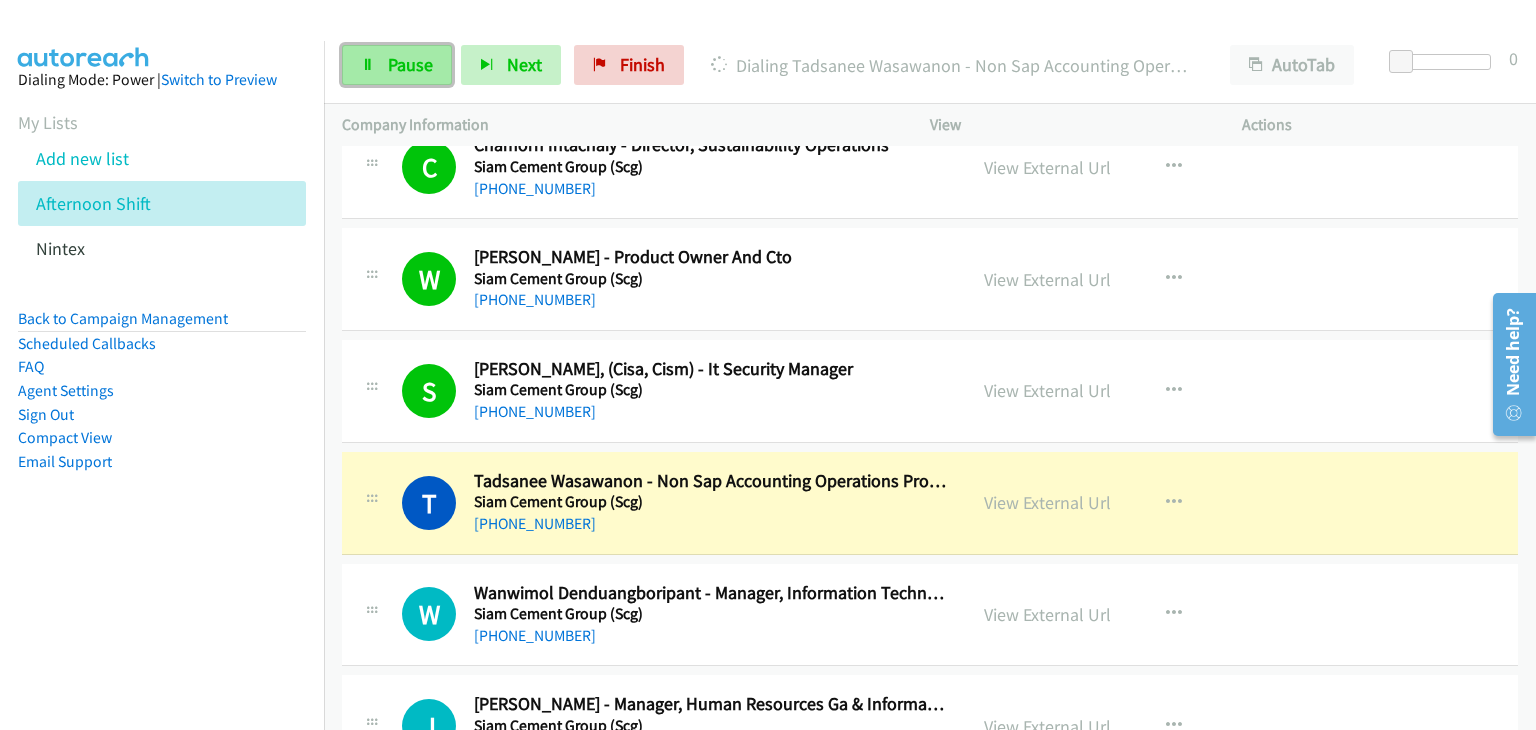click on "Pause" at bounding box center [397, 65] 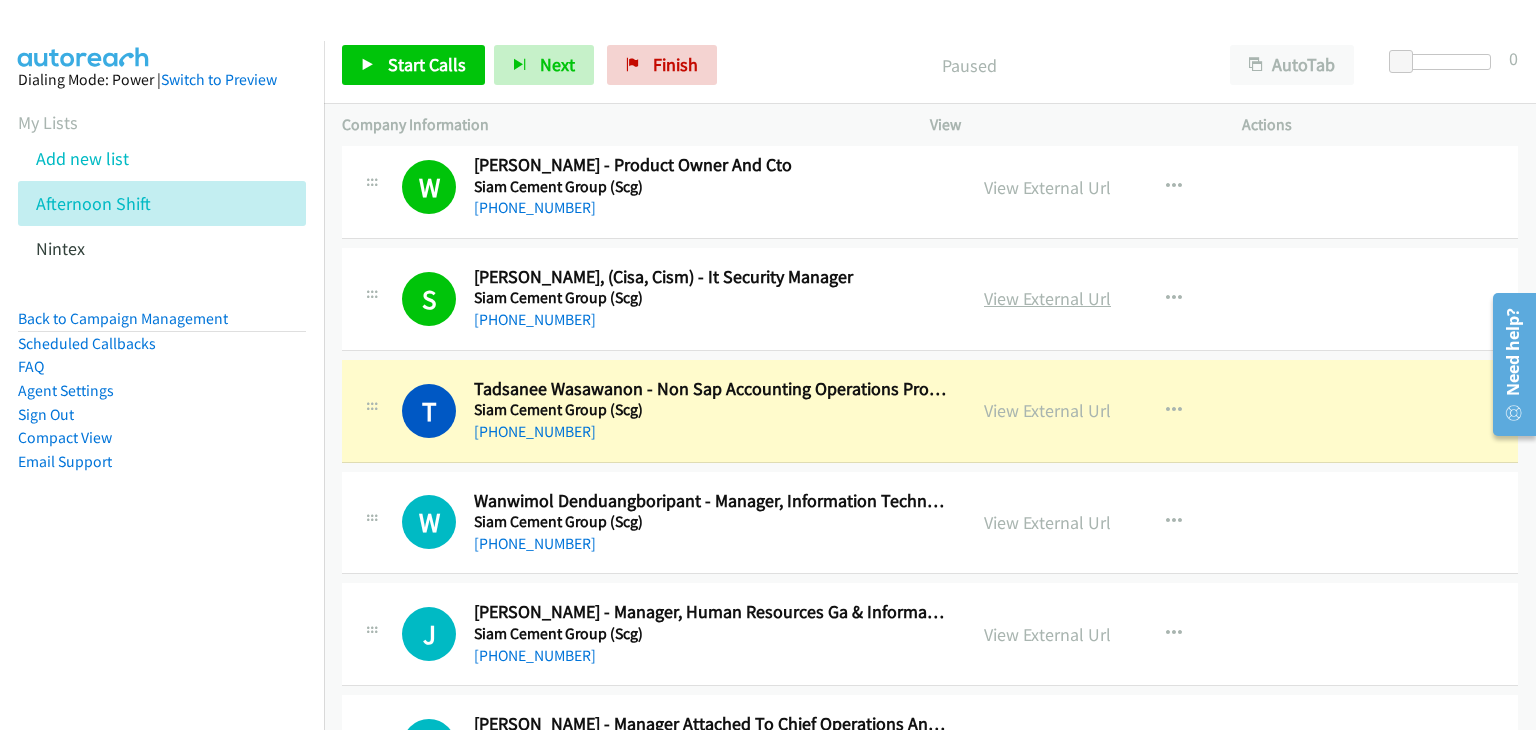 scroll, scrollTop: 3924, scrollLeft: 0, axis: vertical 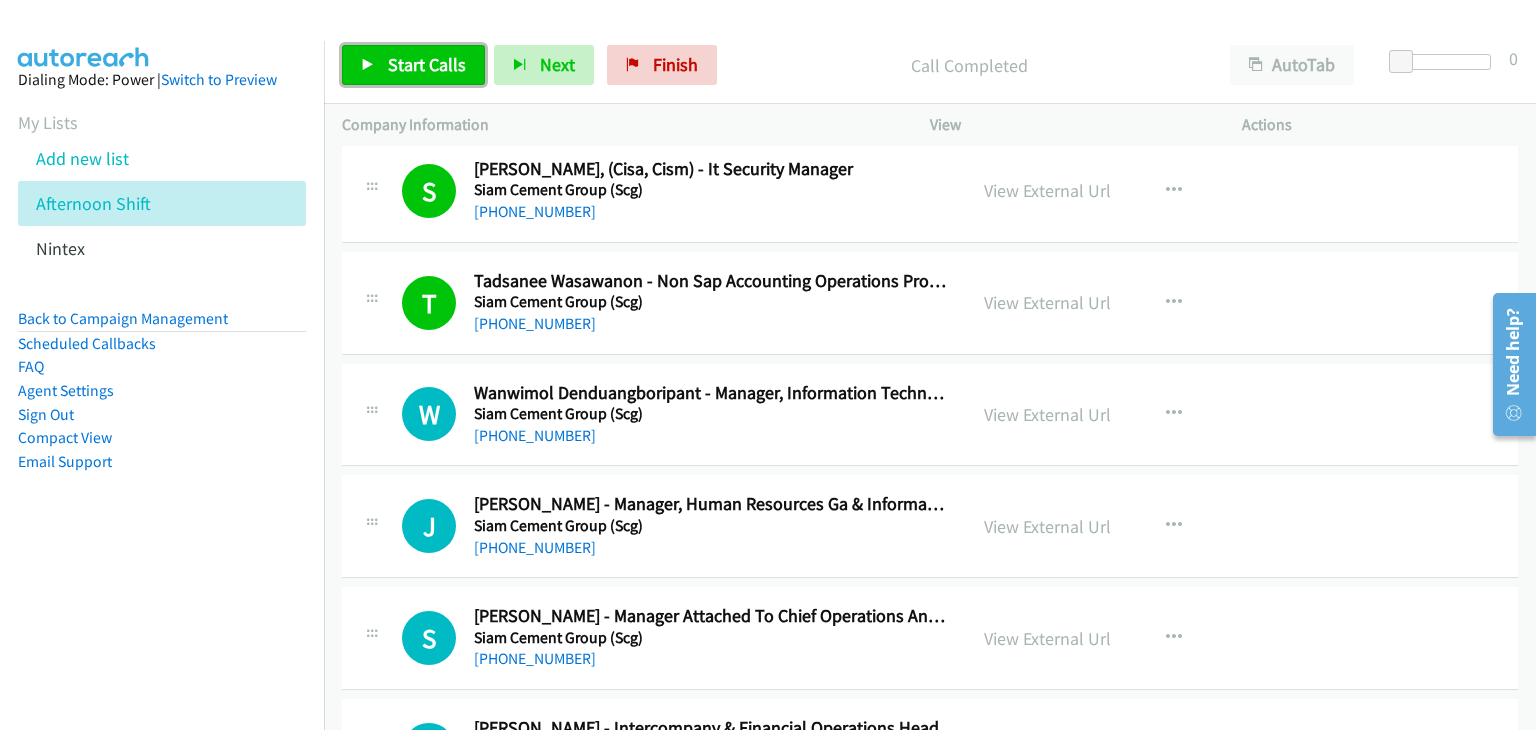 click on "Start Calls" at bounding box center [413, 65] 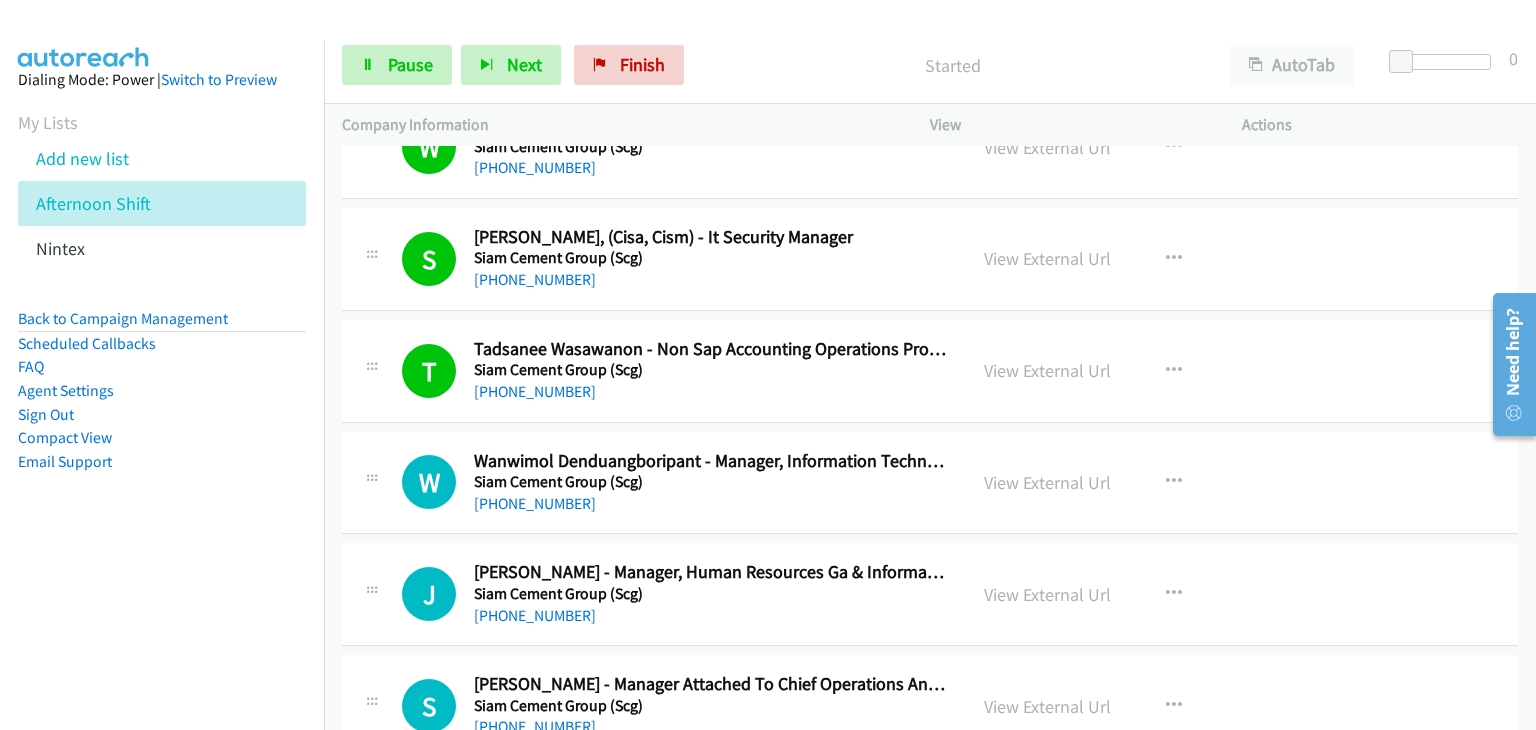 scroll, scrollTop: 3824, scrollLeft: 0, axis: vertical 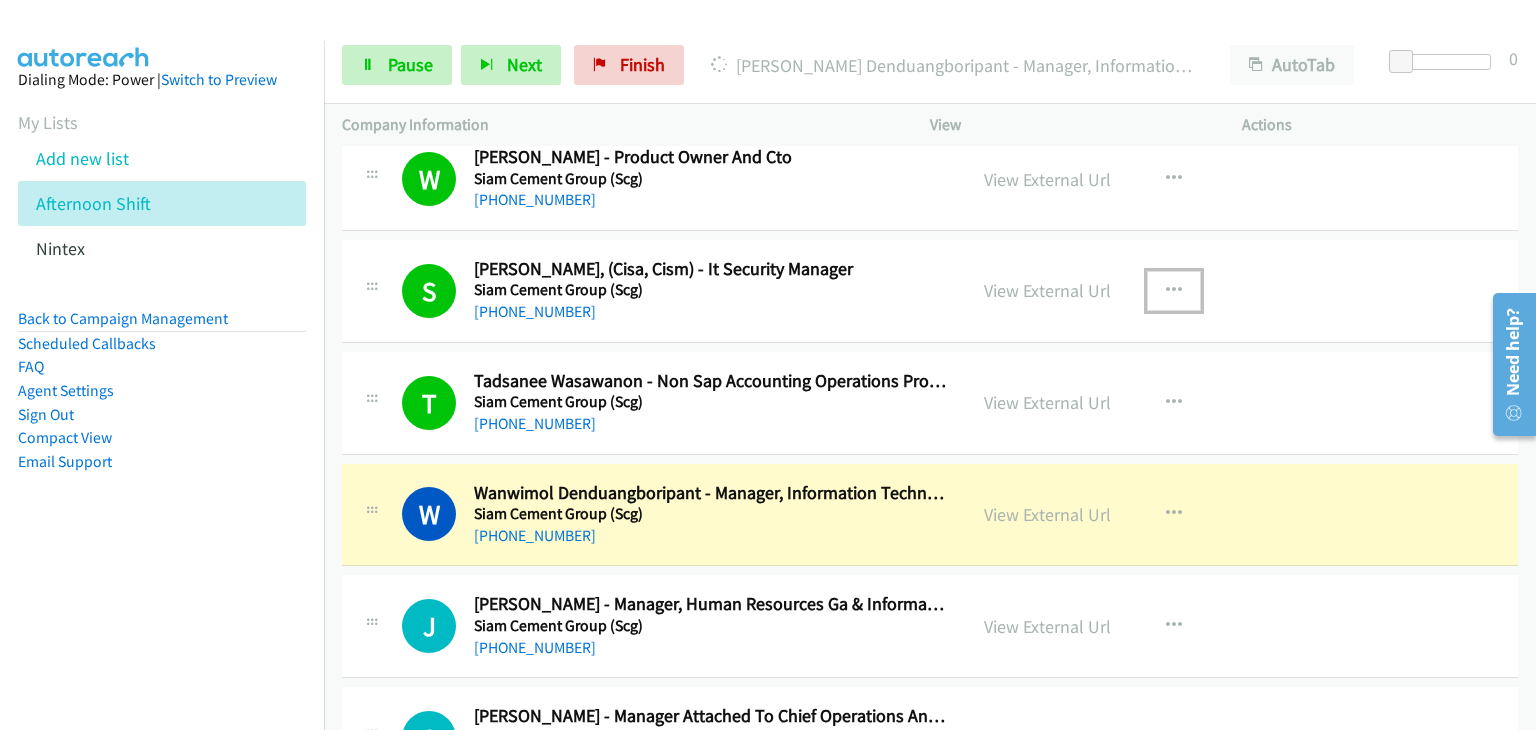 click at bounding box center (1174, 291) 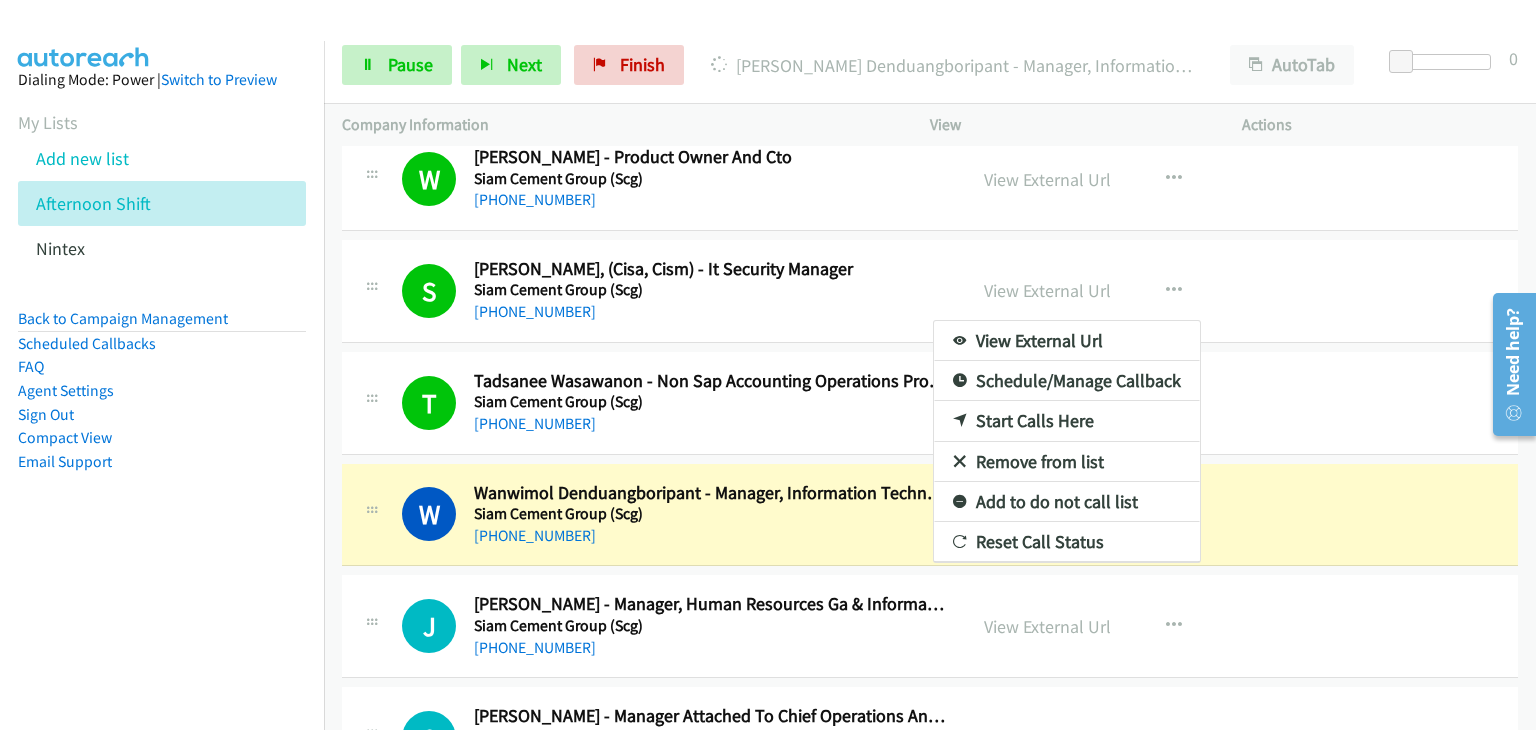 click on "Remove from list" at bounding box center [1067, 462] 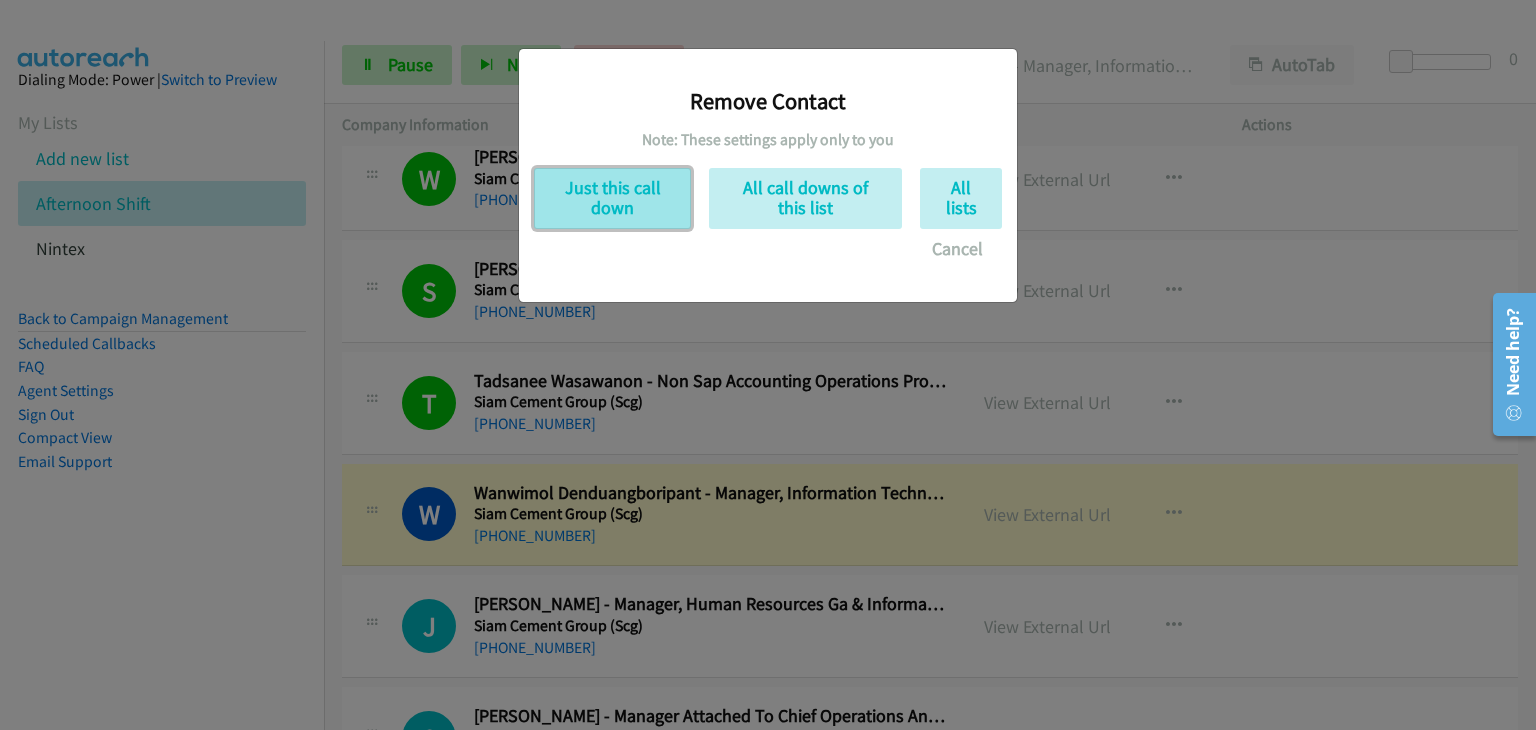 click on "Just this call down" at bounding box center [612, 198] 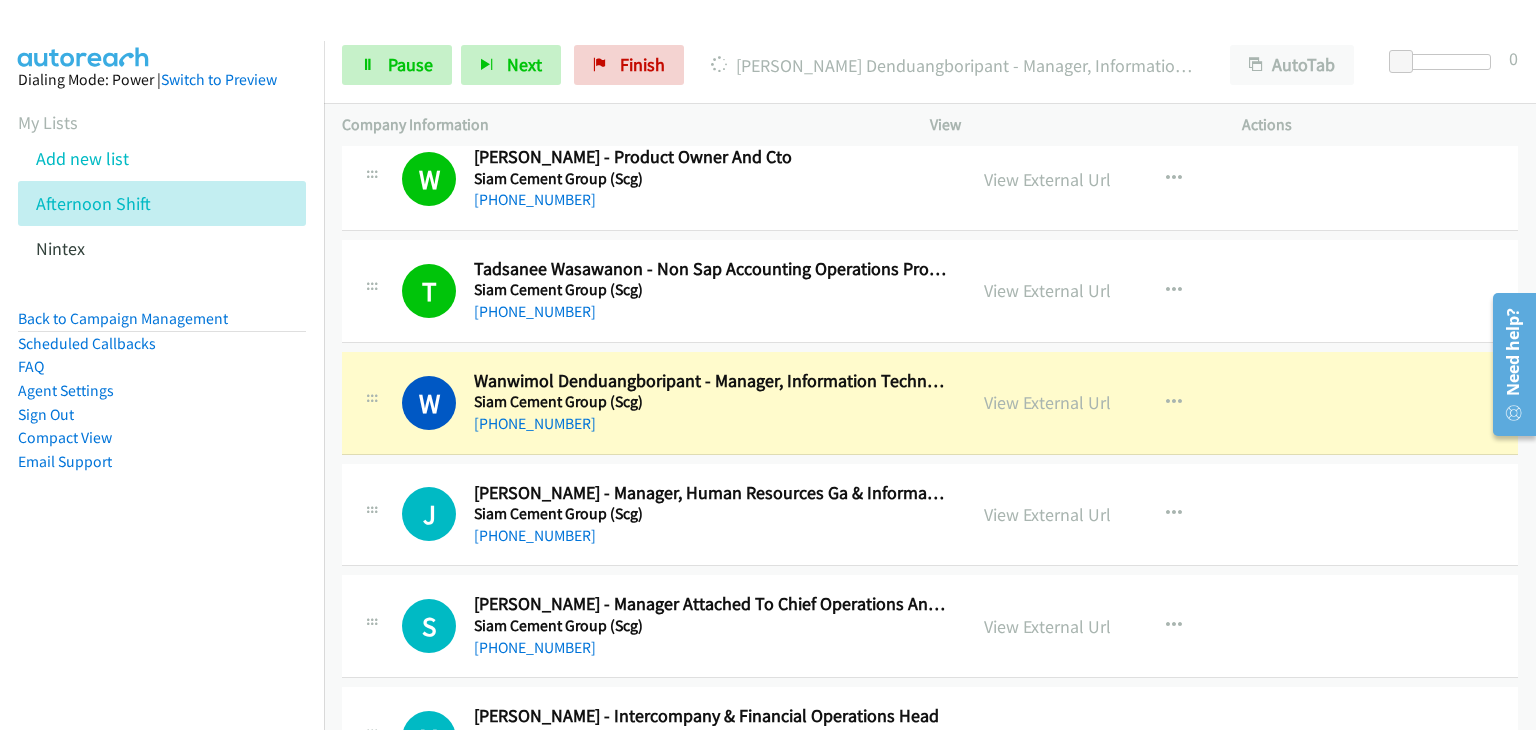 scroll, scrollTop: 3924, scrollLeft: 0, axis: vertical 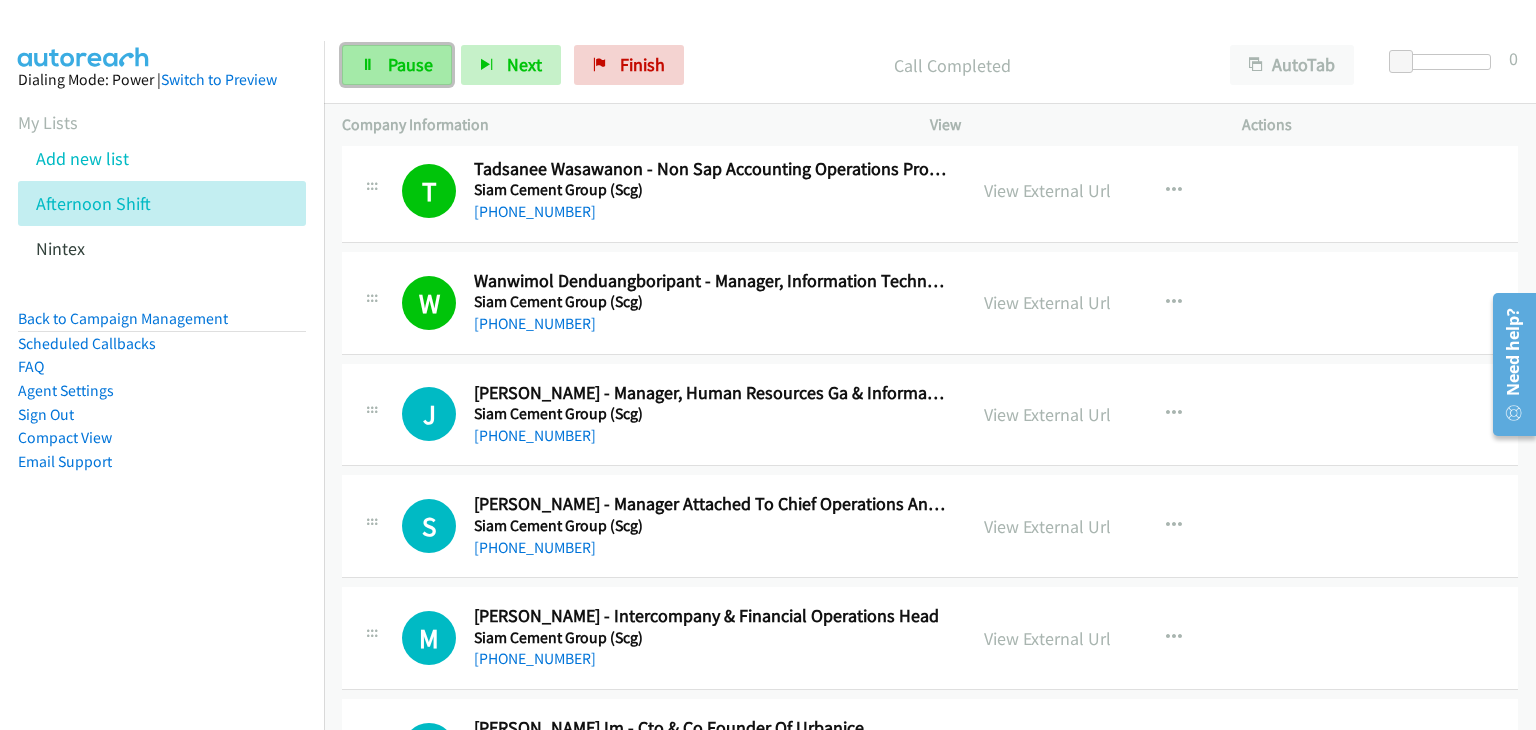 click on "Pause" at bounding box center [410, 64] 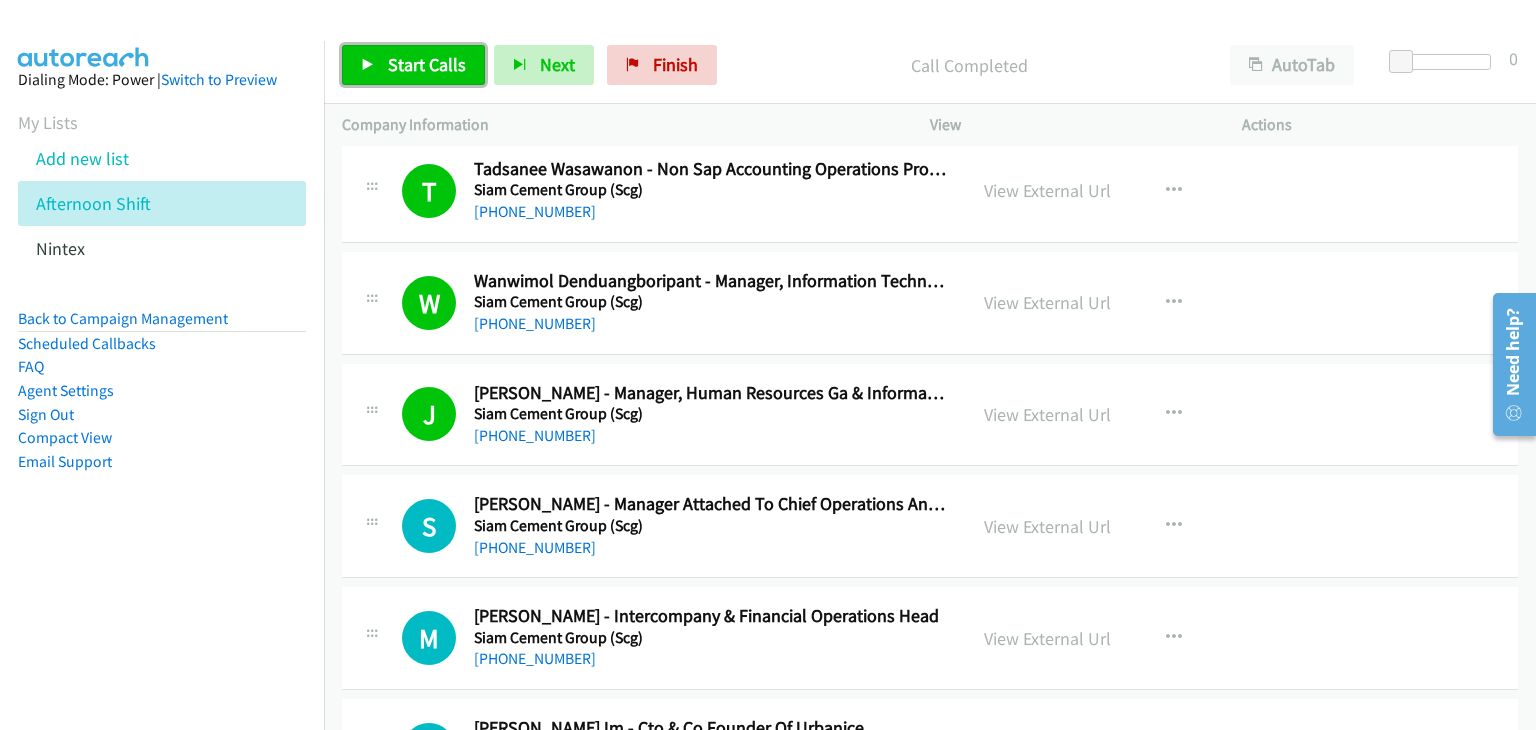 drag, startPoint x: 440, startPoint y: 50, endPoint x: 448, endPoint y: 77, distance: 28.160255 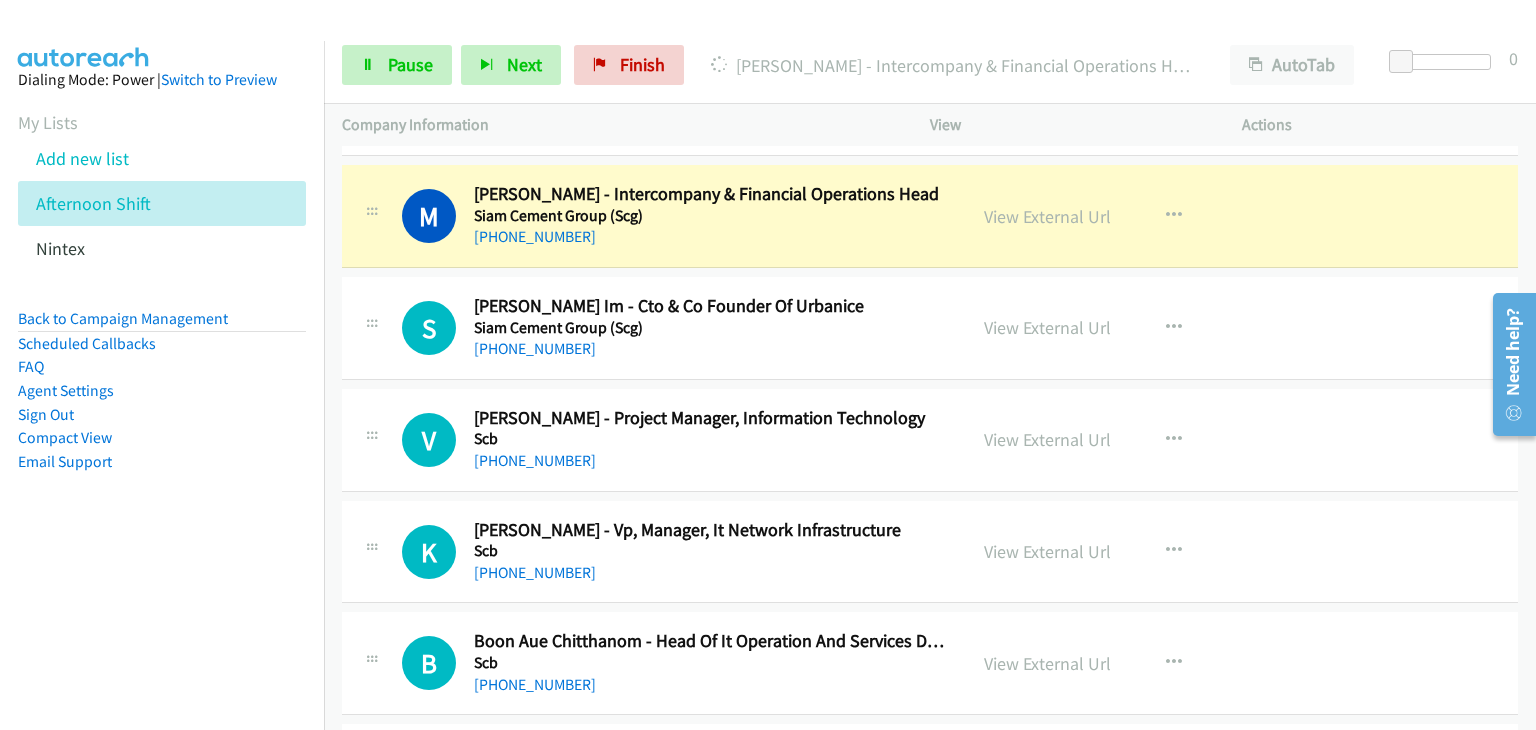 scroll, scrollTop: 4324, scrollLeft: 0, axis: vertical 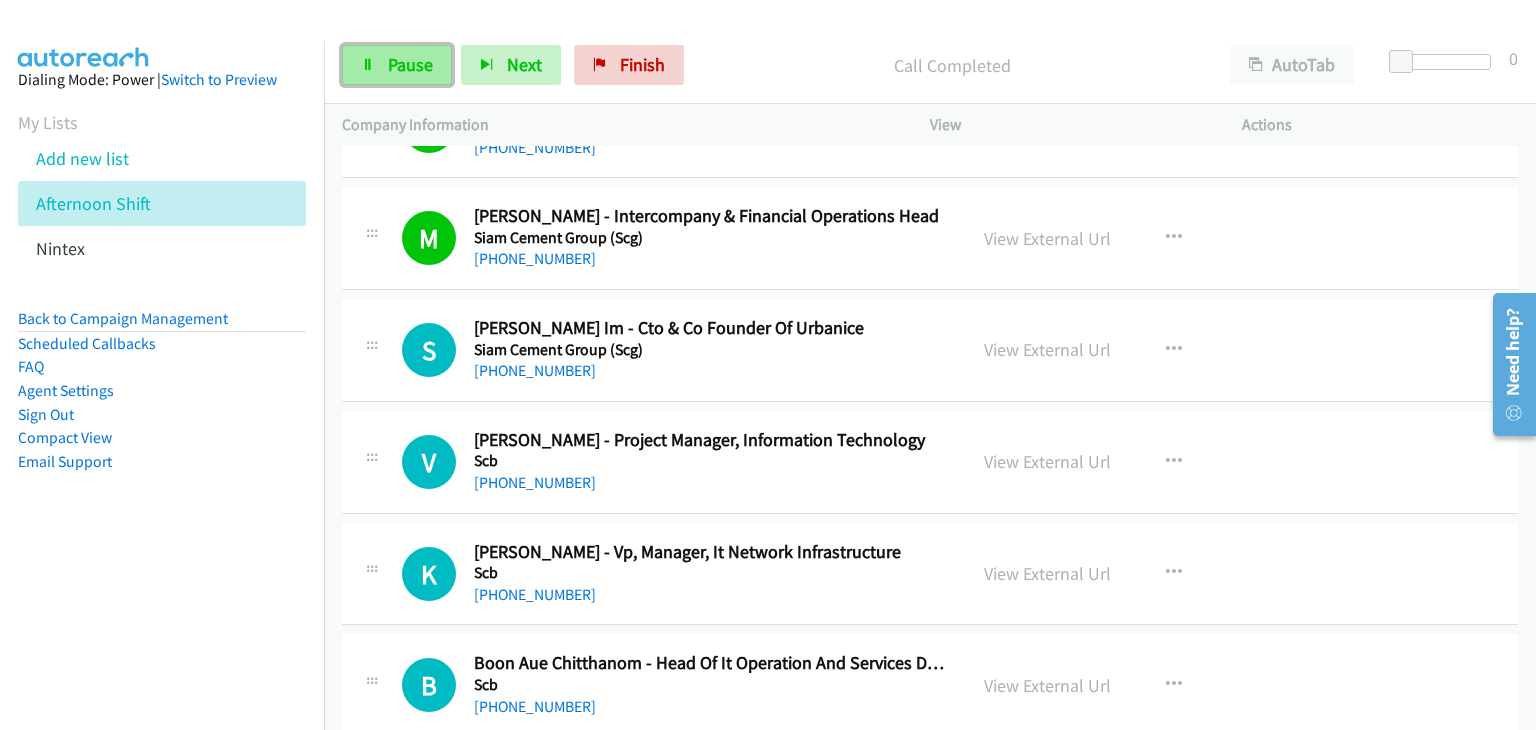 click on "Pause" at bounding box center [410, 64] 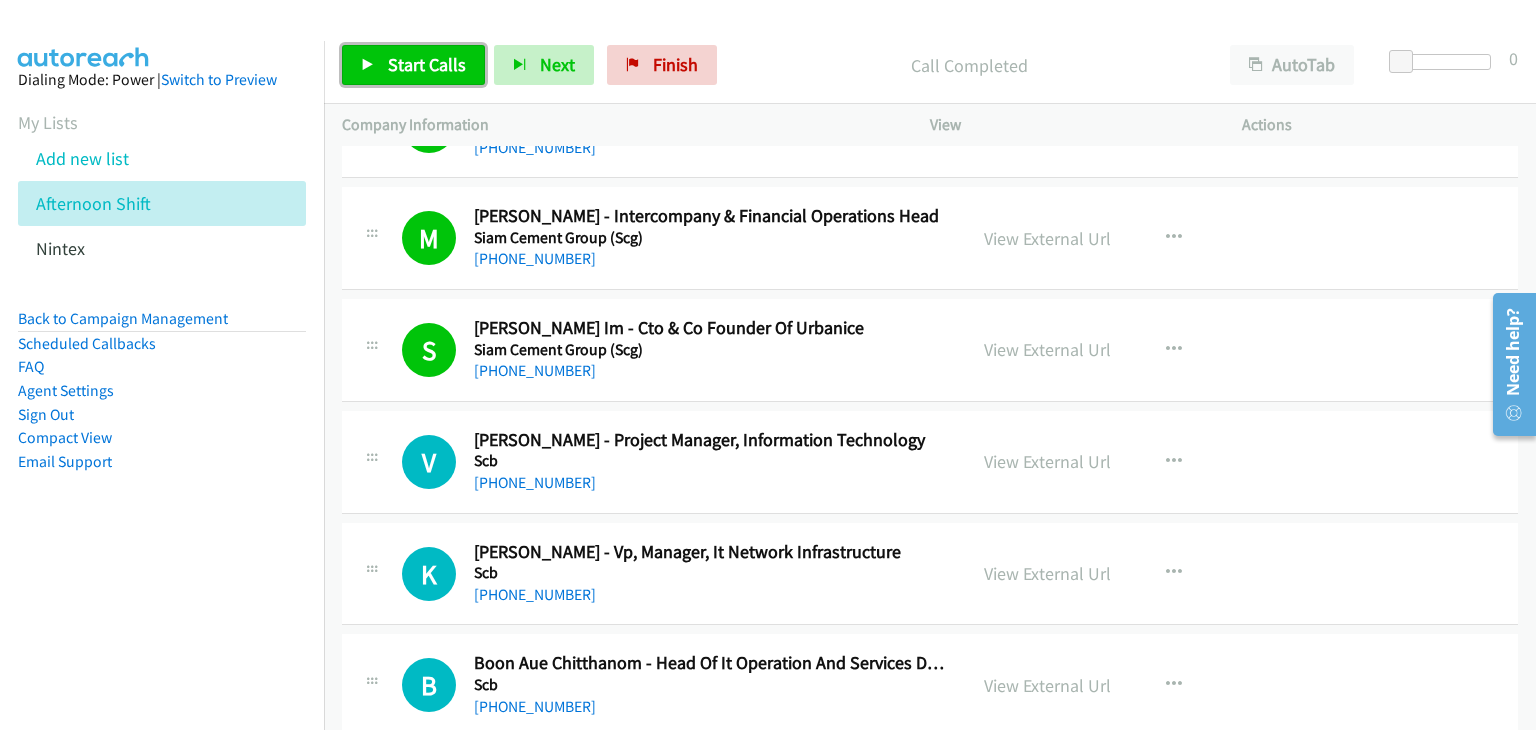 click on "Start Calls" at bounding box center [427, 64] 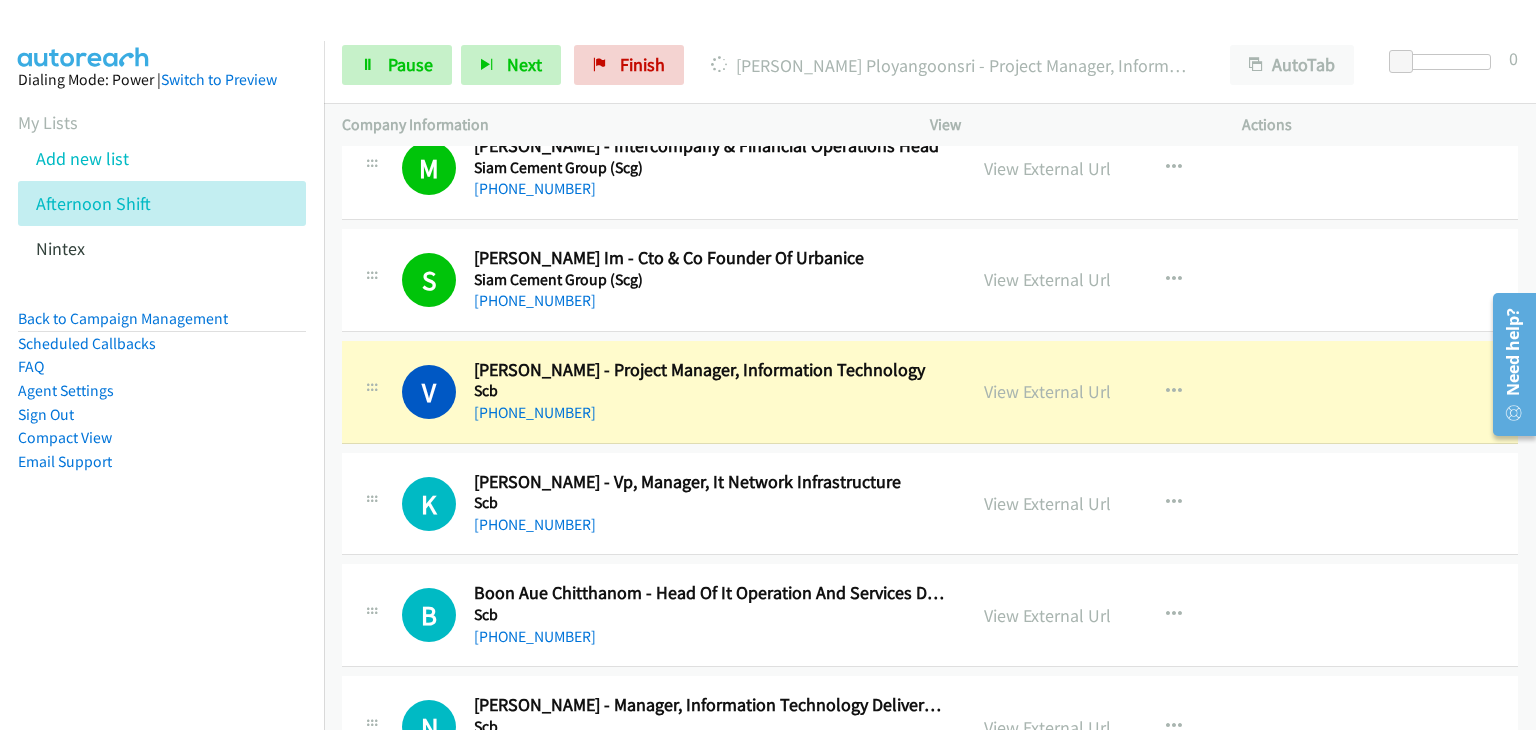 scroll, scrollTop: 4424, scrollLeft: 0, axis: vertical 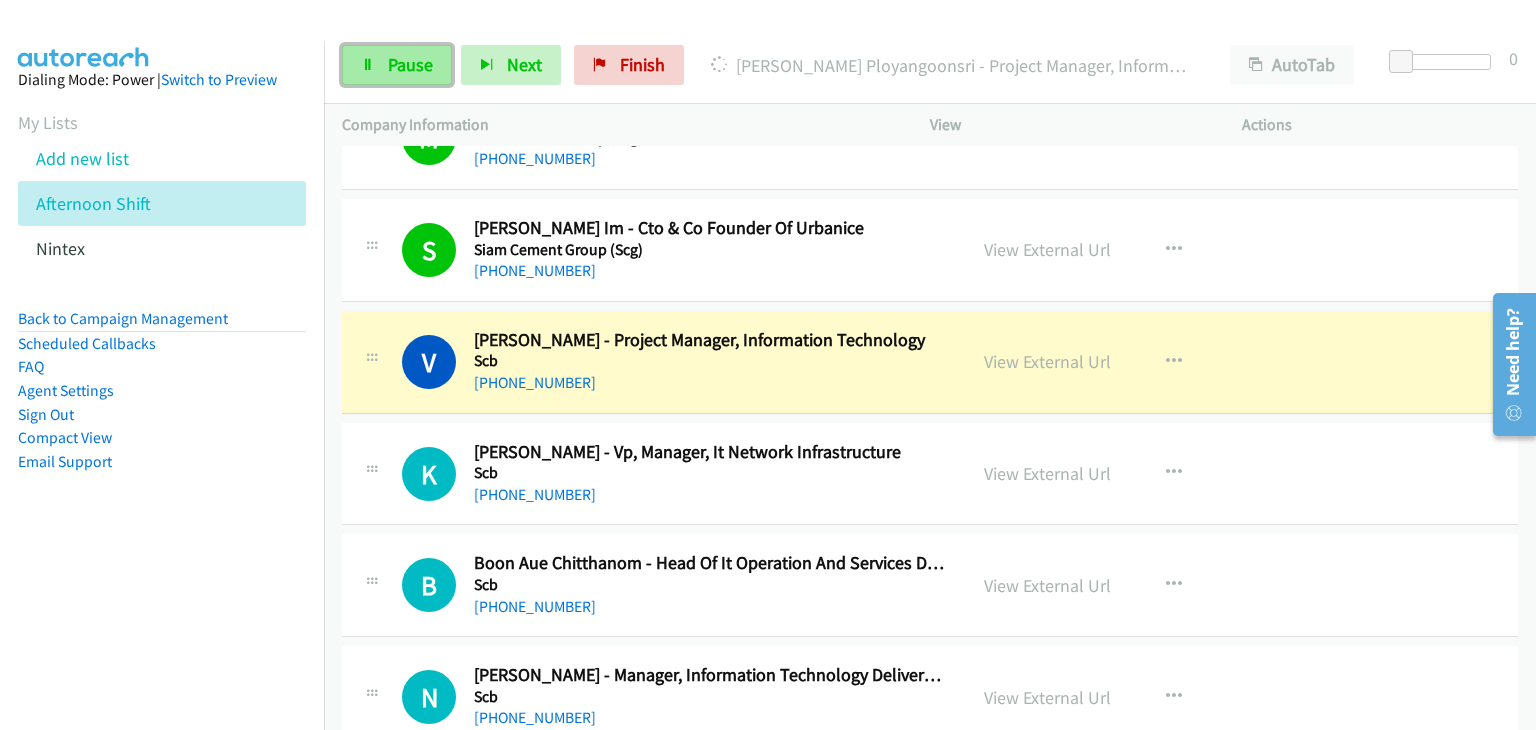 click on "Pause" at bounding box center [410, 64] 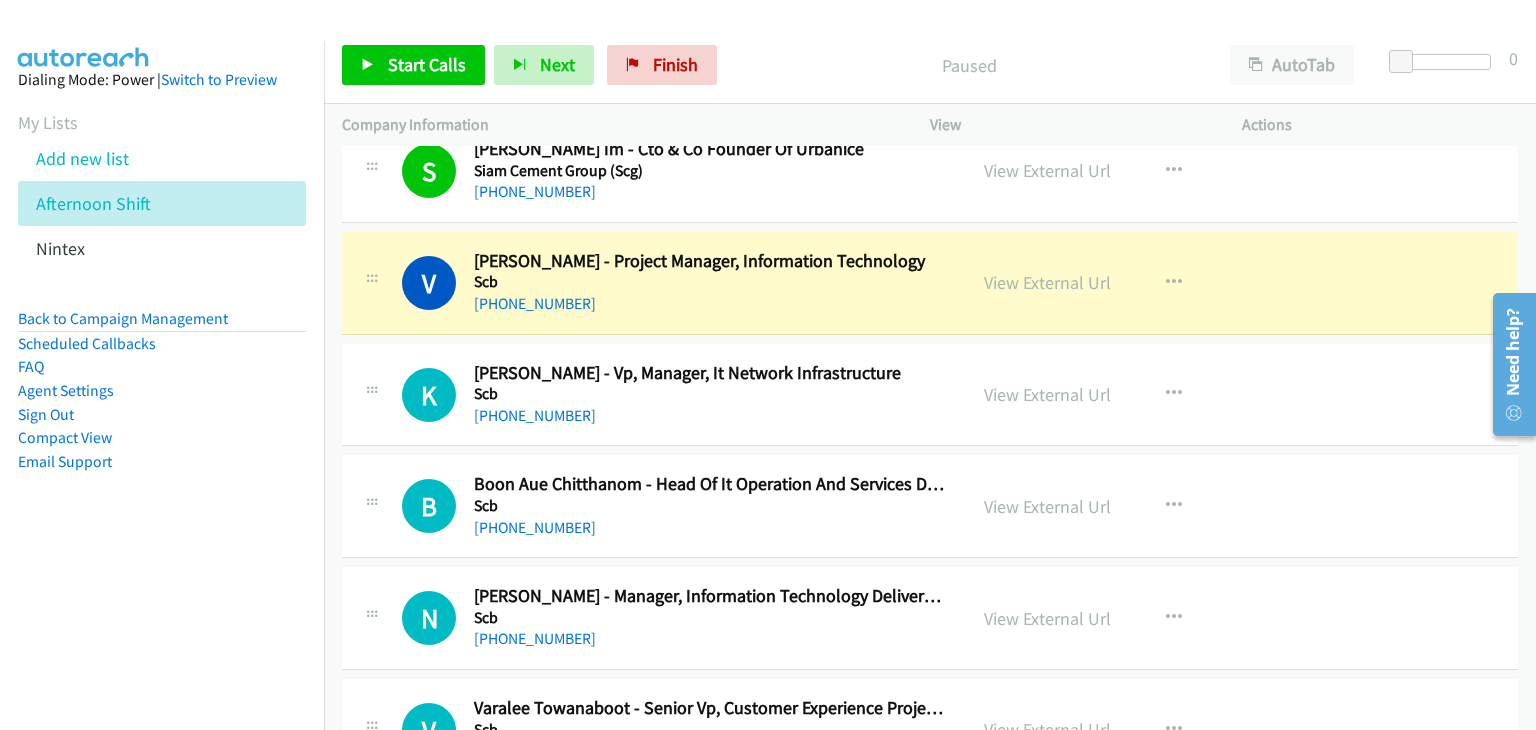 scroll, scrollTop: 4524, scrollLeft: 0, axis: vertical 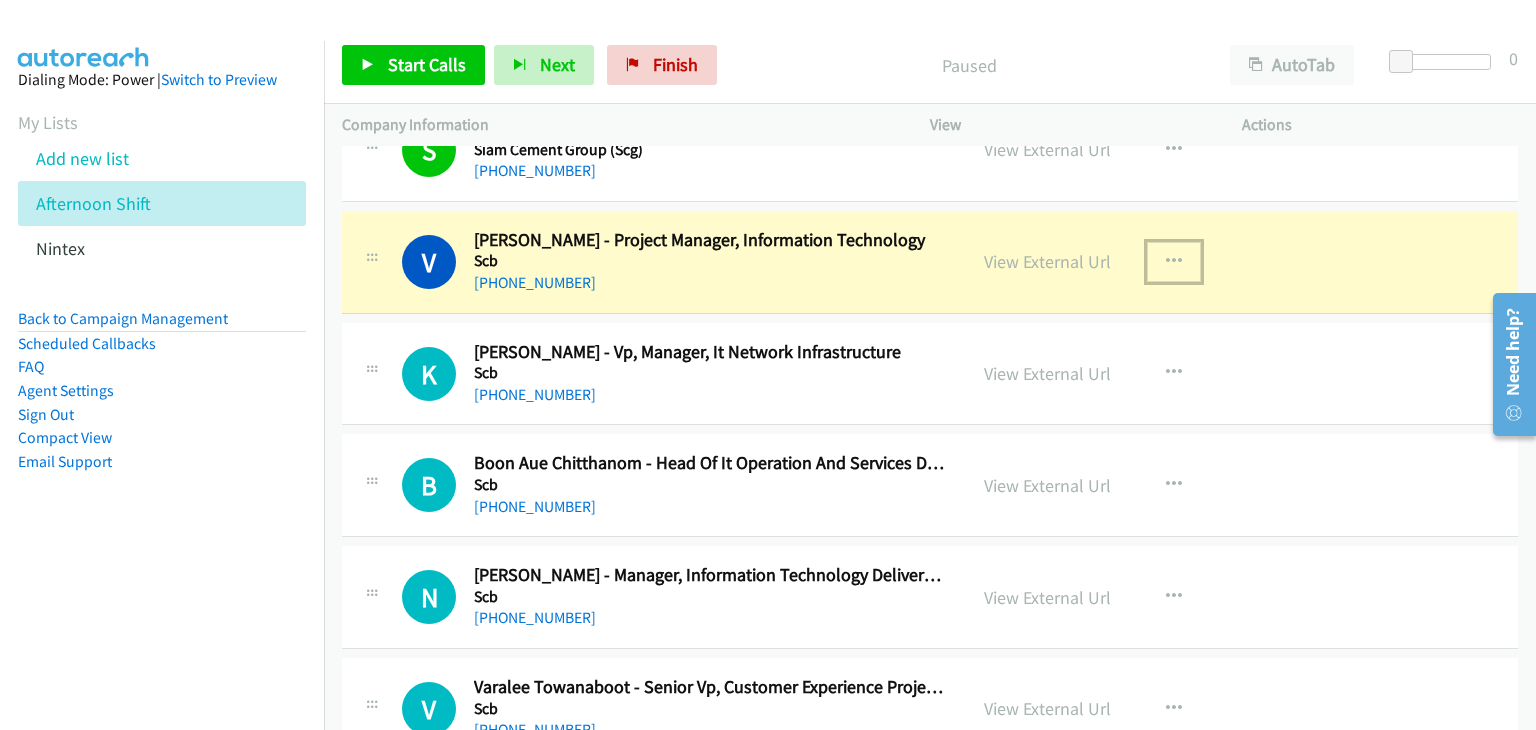 click at bounding box center (1174, 262) 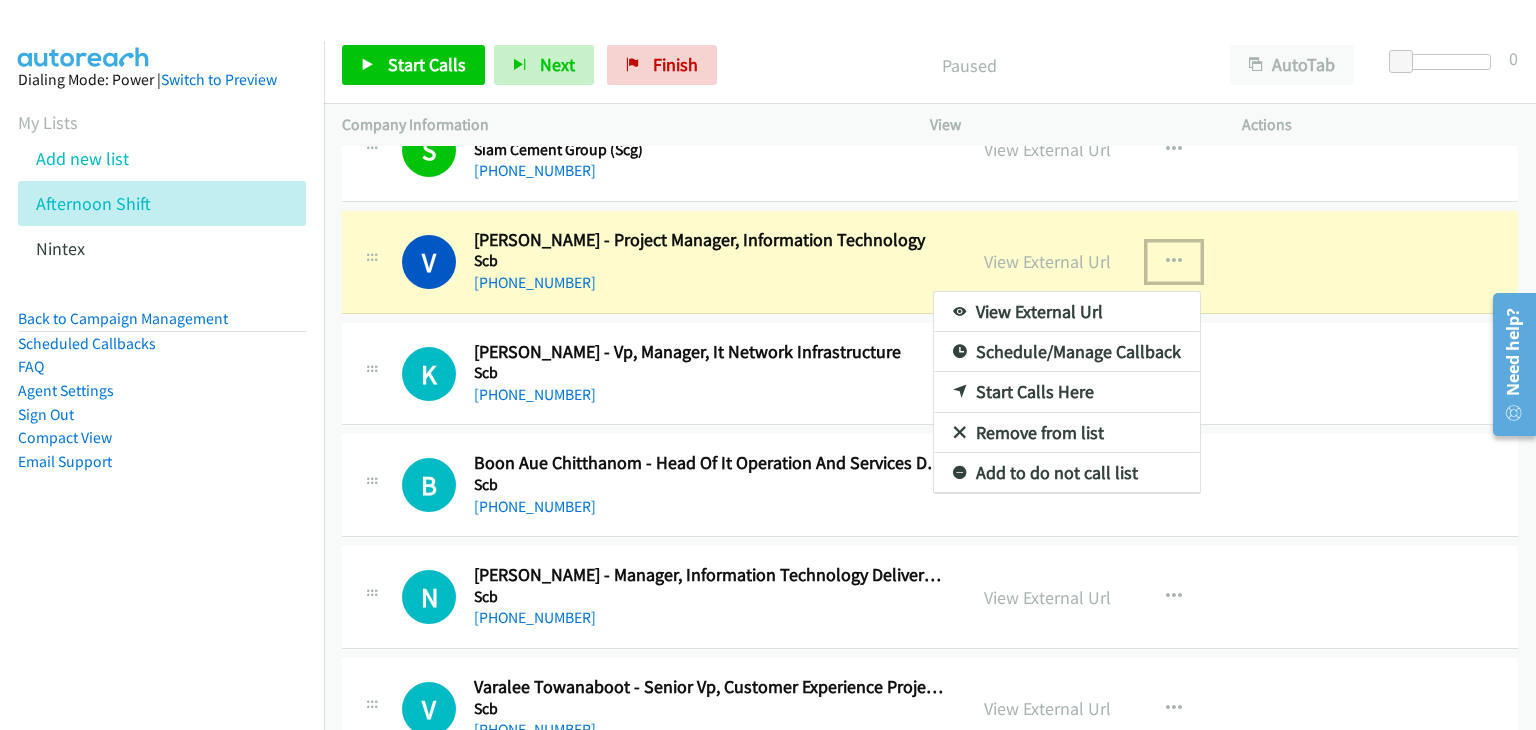 click on "Remove from list" at bounding box center [1067, 433] 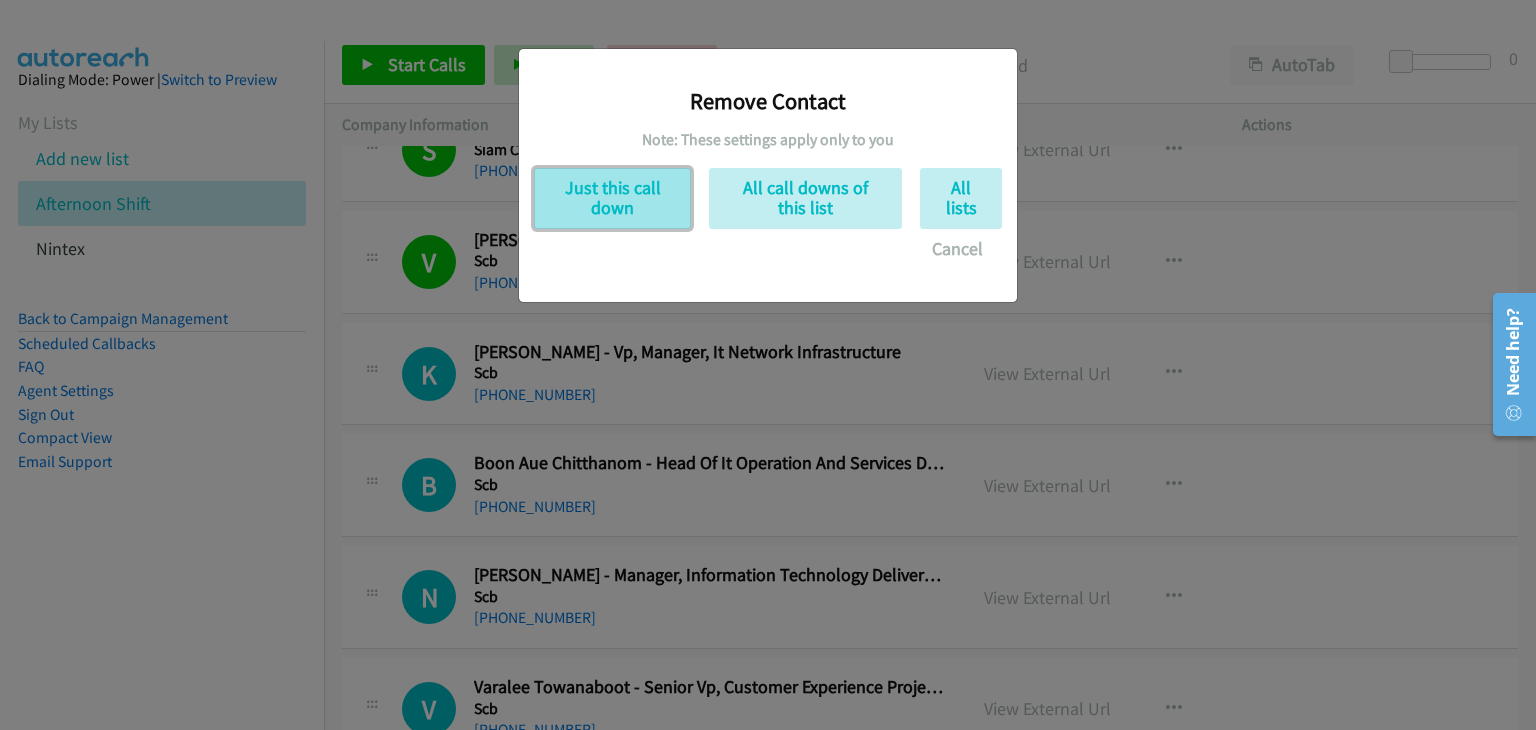 click on "Just this call down" at bounding box center [612, 198] 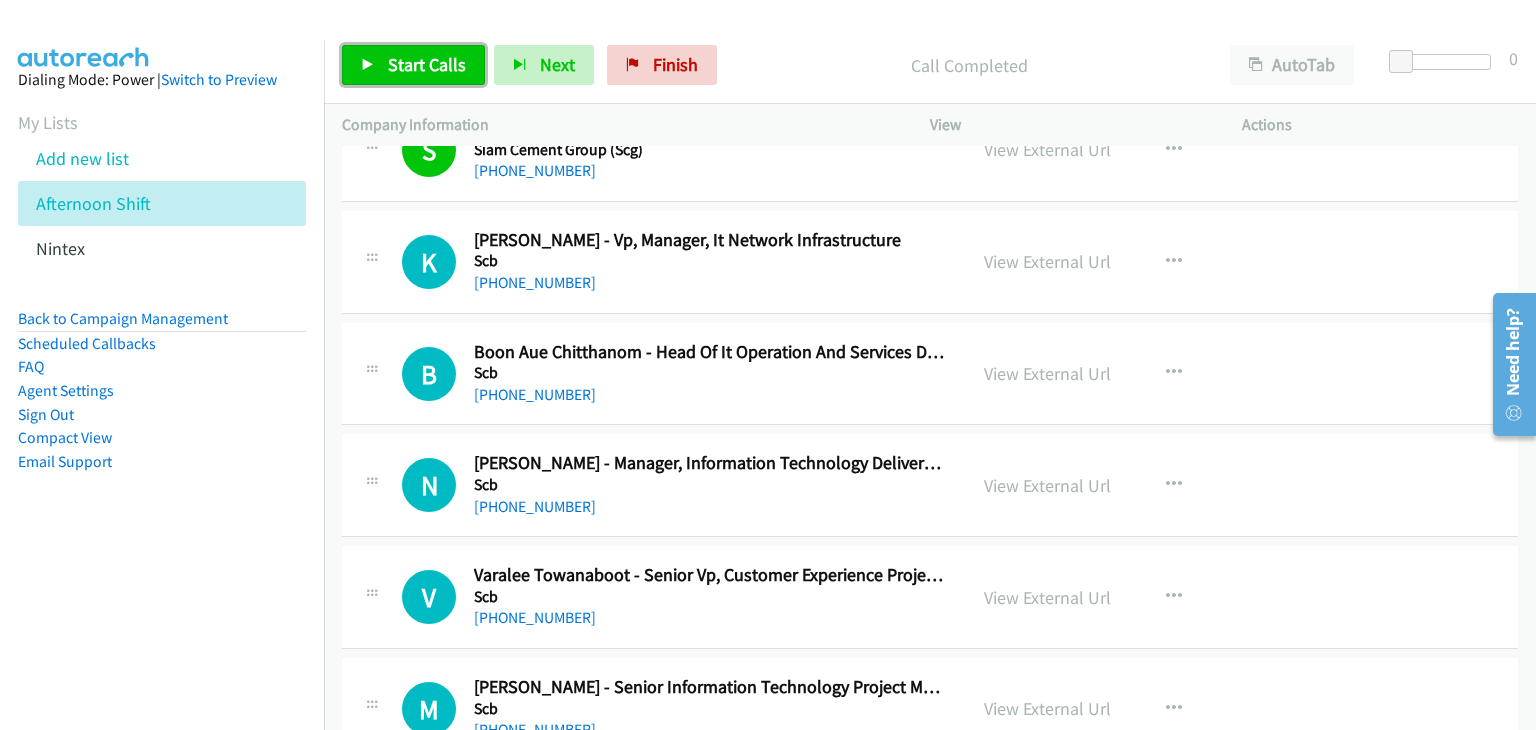 click on "Start Calls" at bounding box center (427, 64) 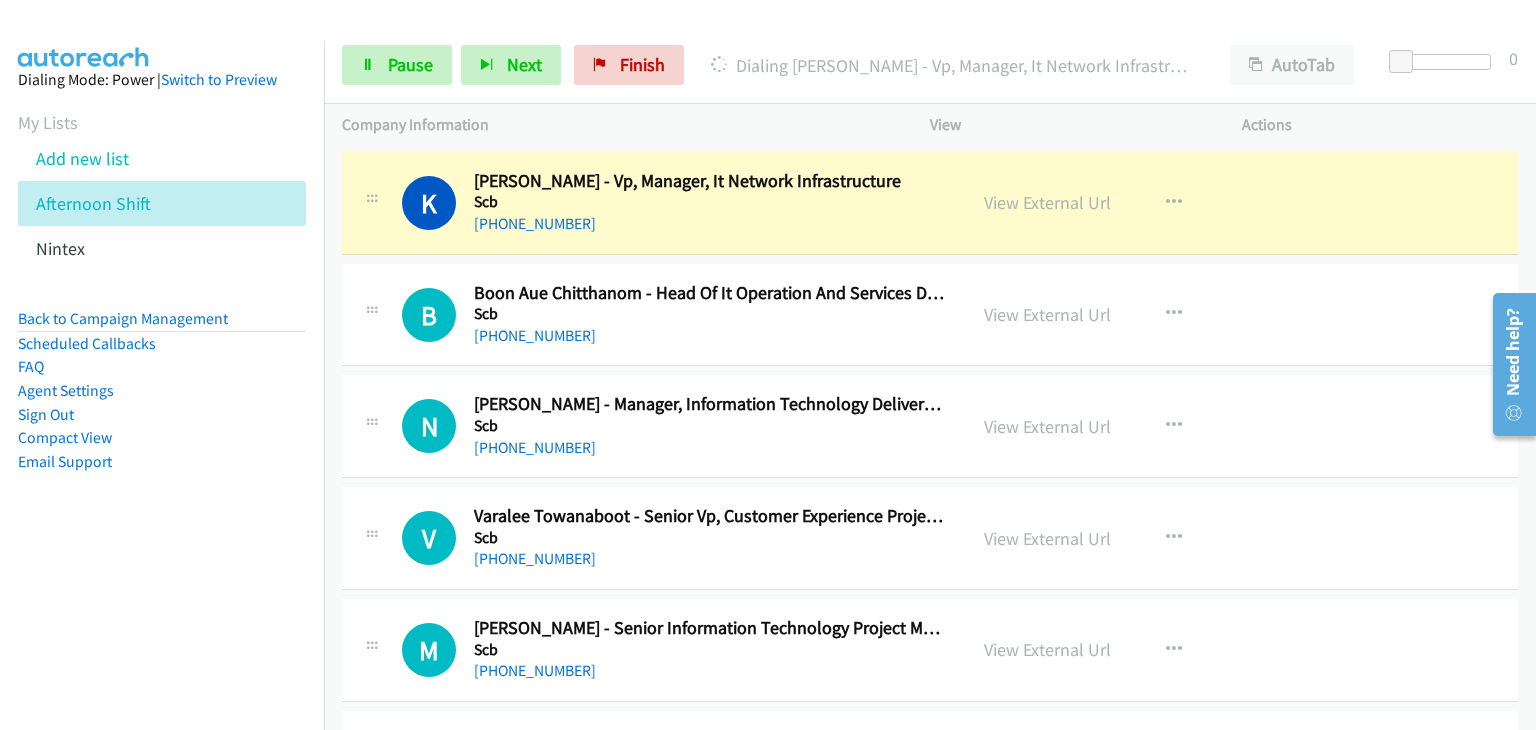 scroll, scrollTop: 4524, scrollLeft: 0, axis: vertical 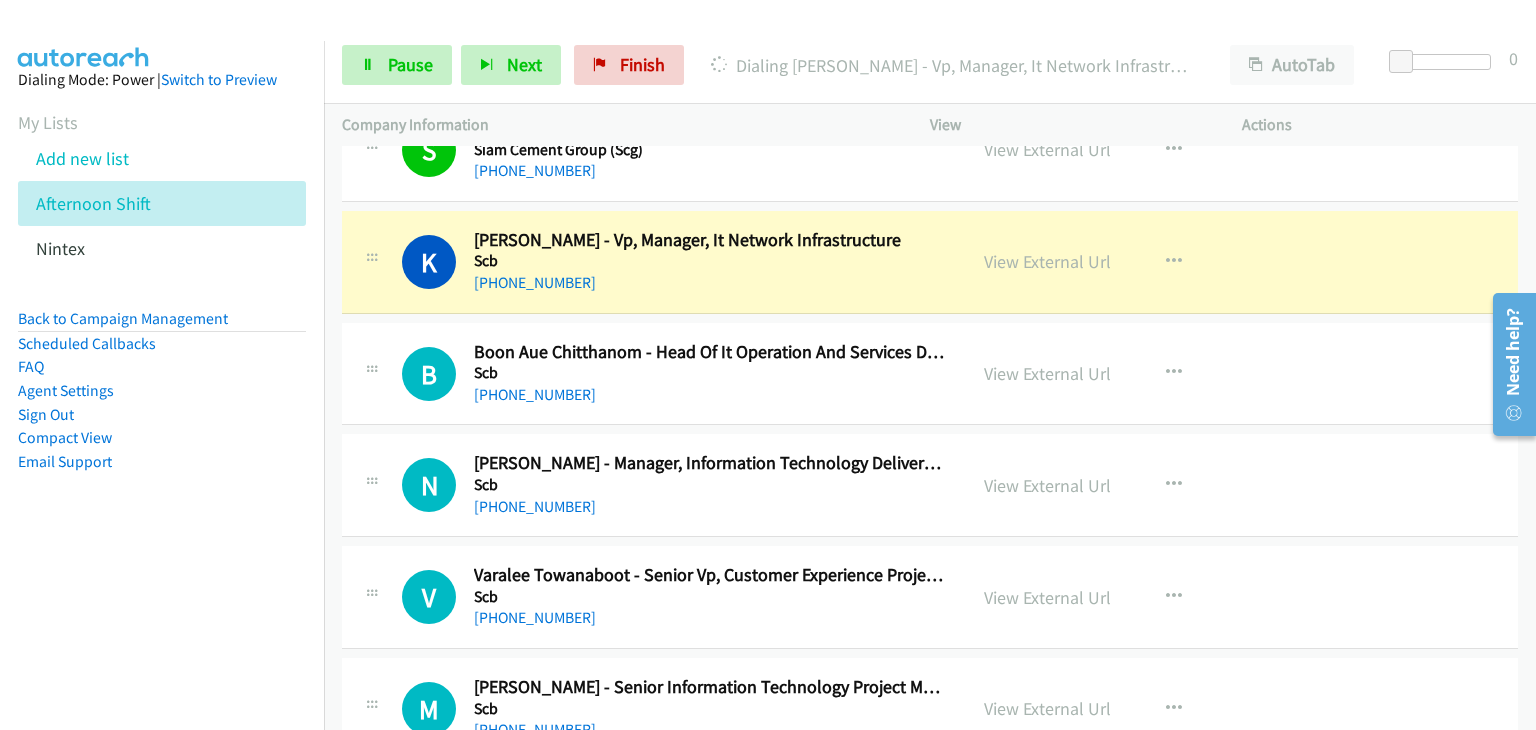drag, startPoint x: 556, startPoint y: 252, endPoint x: 592, endPoint y: 255, distance: 36.124783 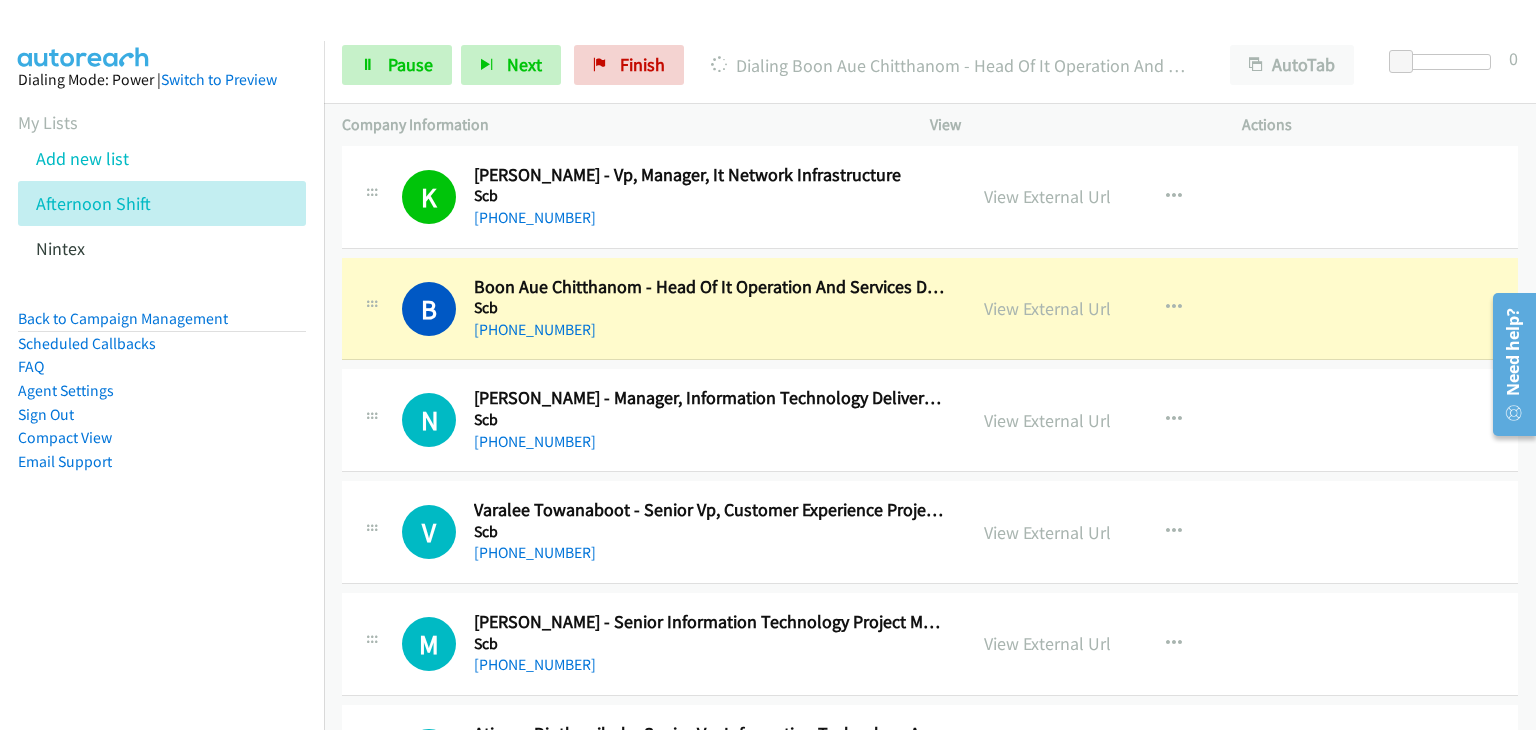 scroll, scrollTop: 4624, scrollLeft: 0, axis: vertical 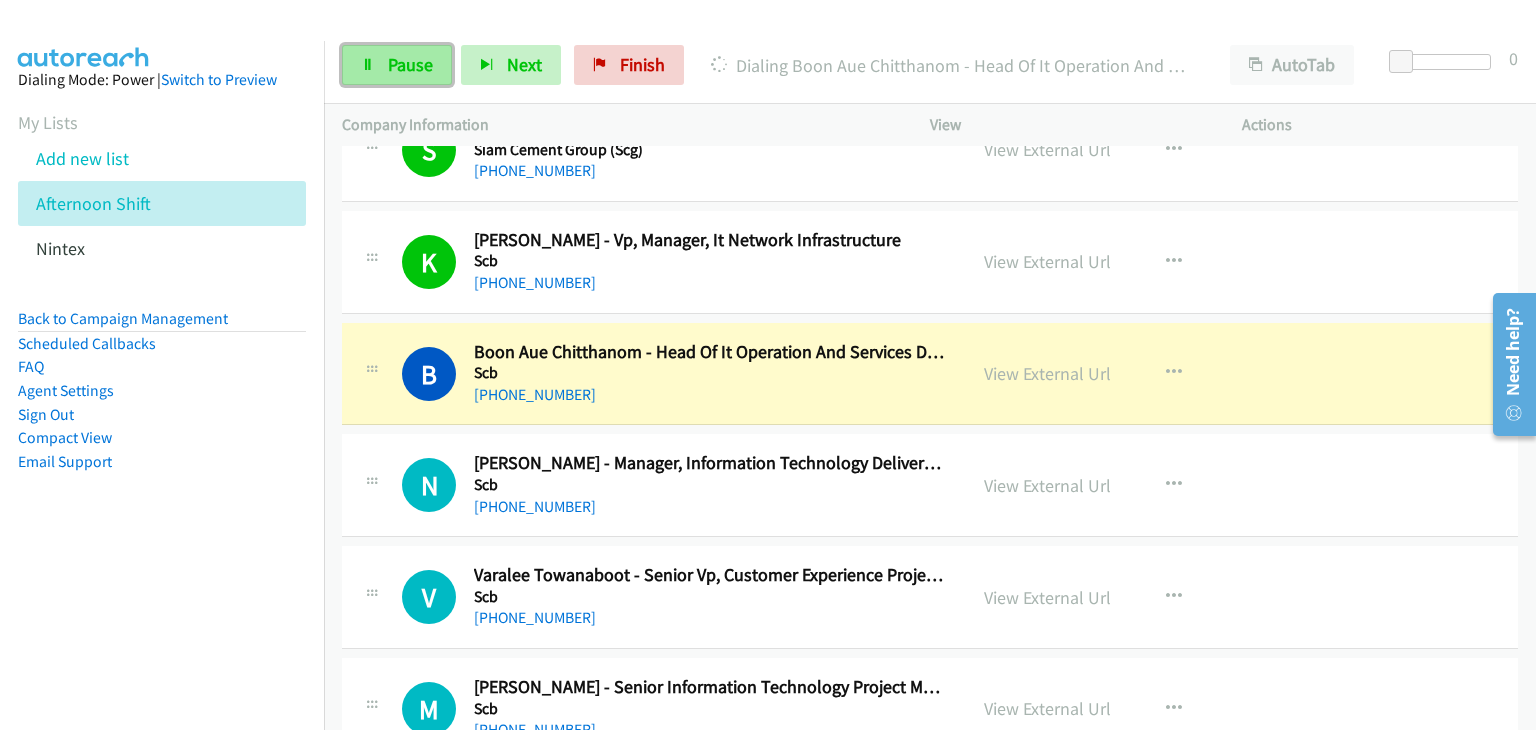 click on "Pause" at bounding box center [410, 64] 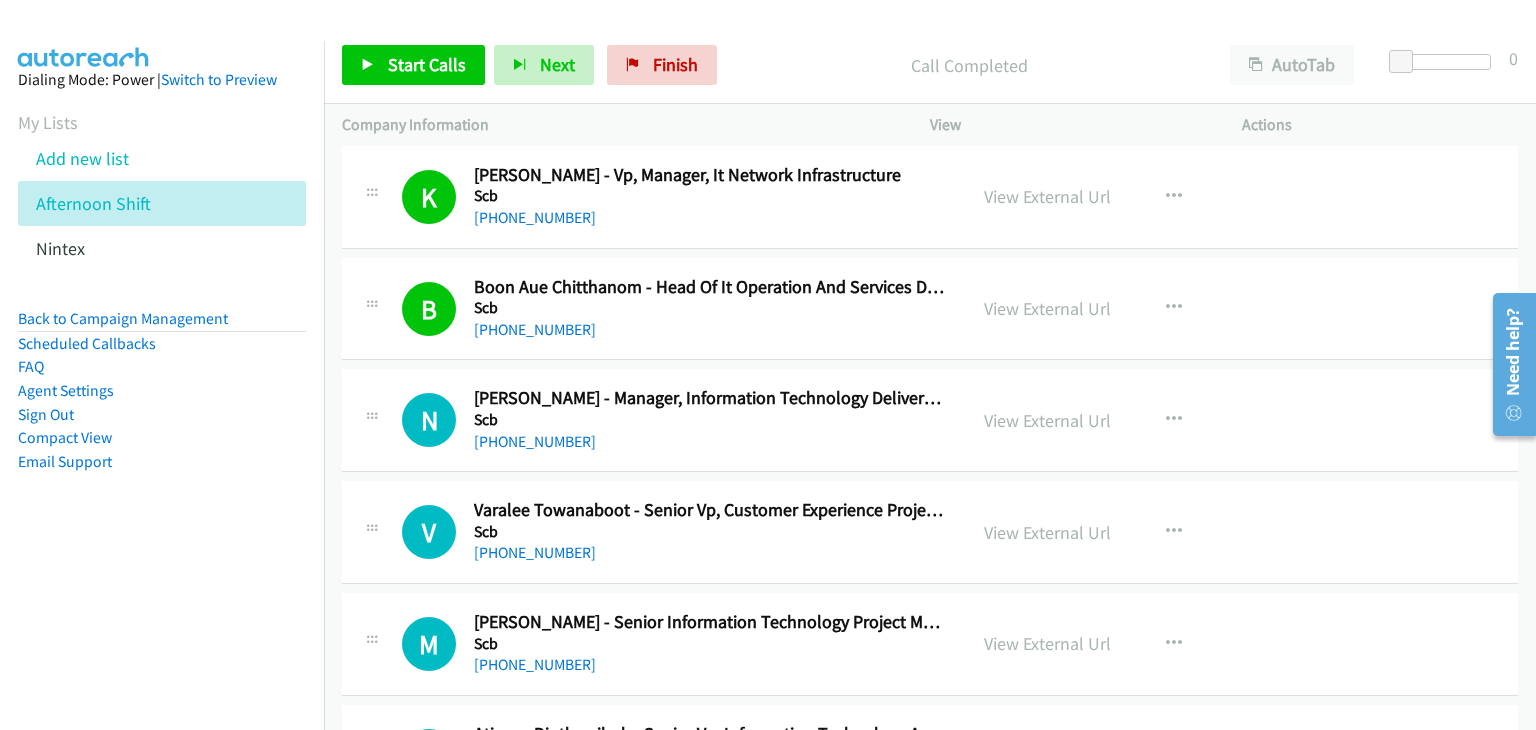 scroll, scrollTop: 4624, scrollLeft: 0, axis: vertical 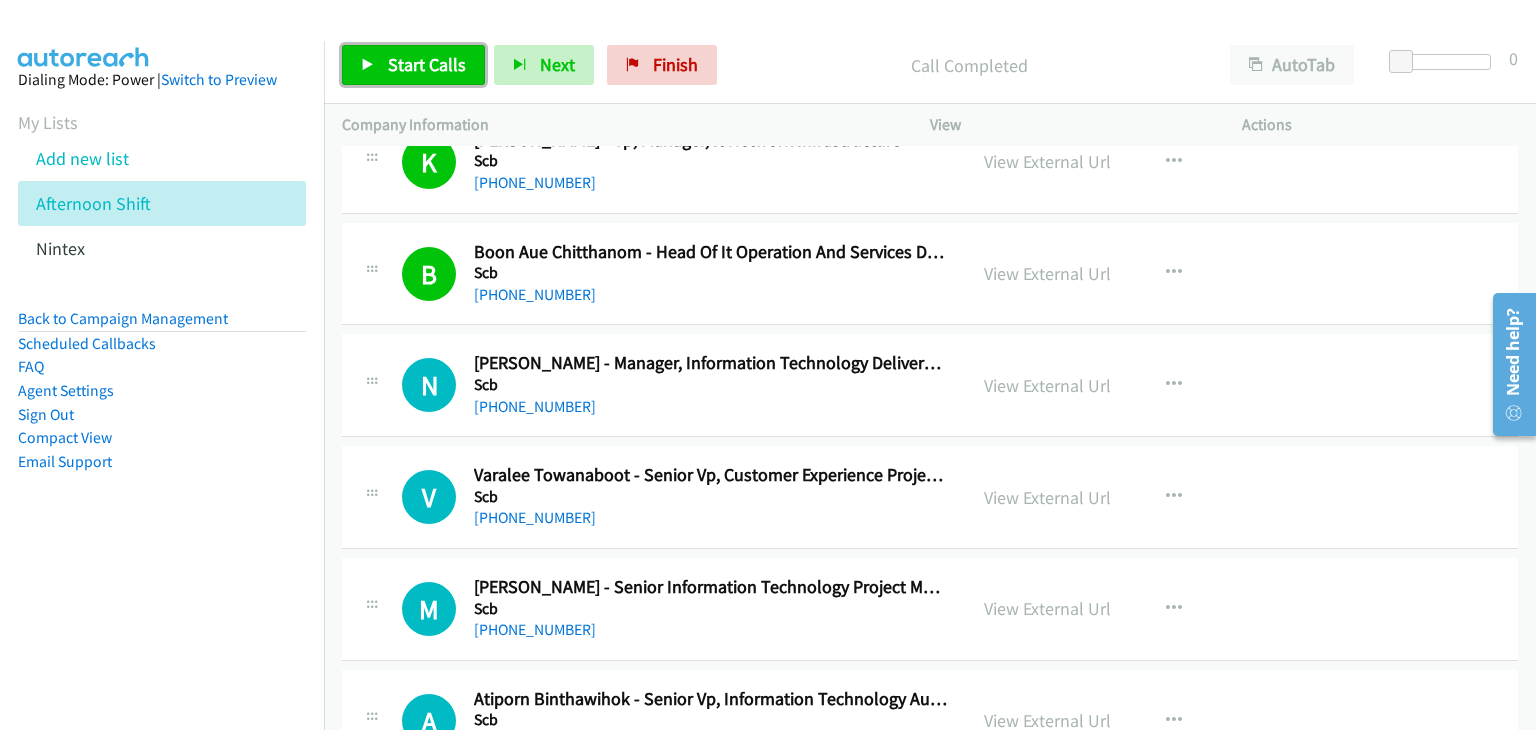 click on "Start Calls" at bounding box center (413, 65) 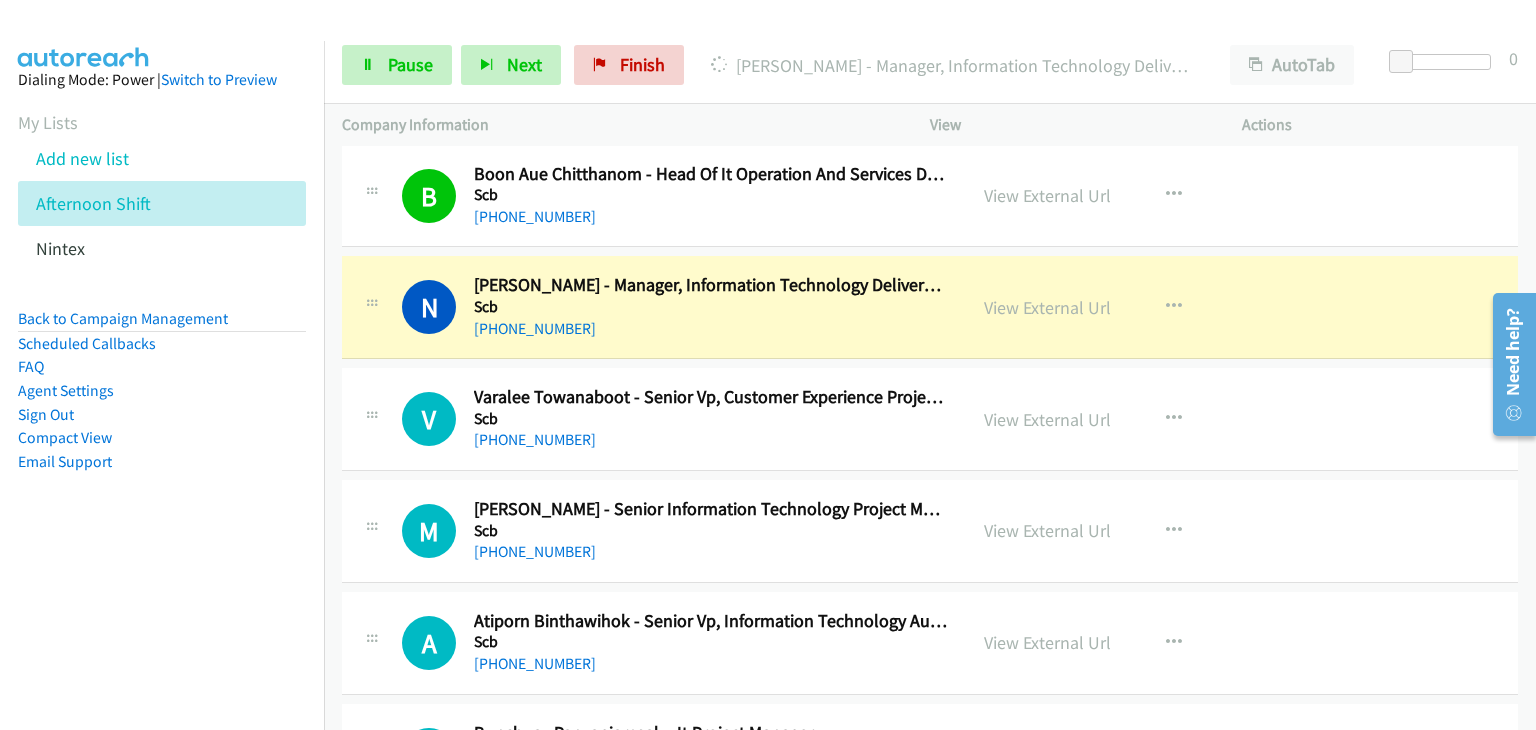 scroll, scrollTop: 4724, scrollLeft: 0, axis: vertical 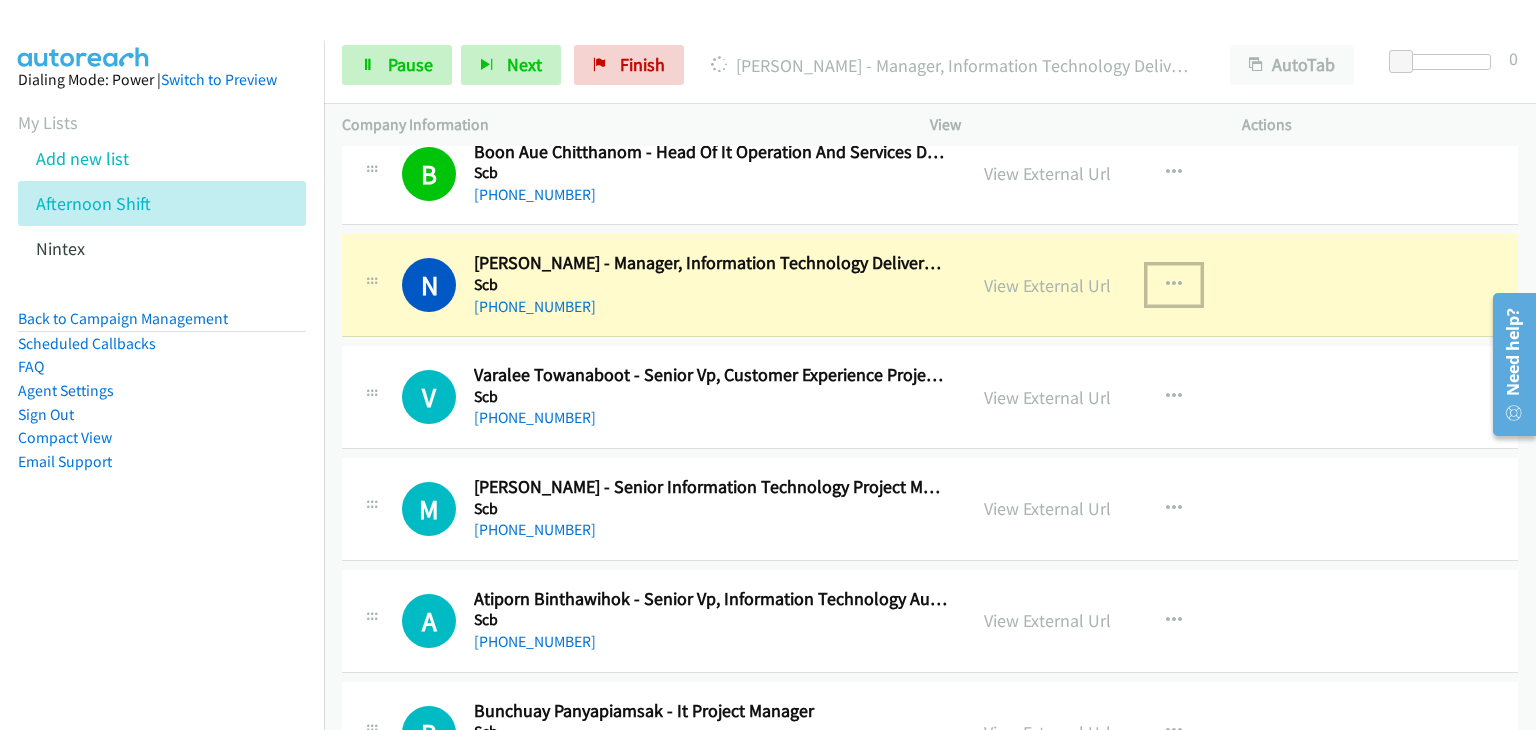click at bounding box center (1174, 285) 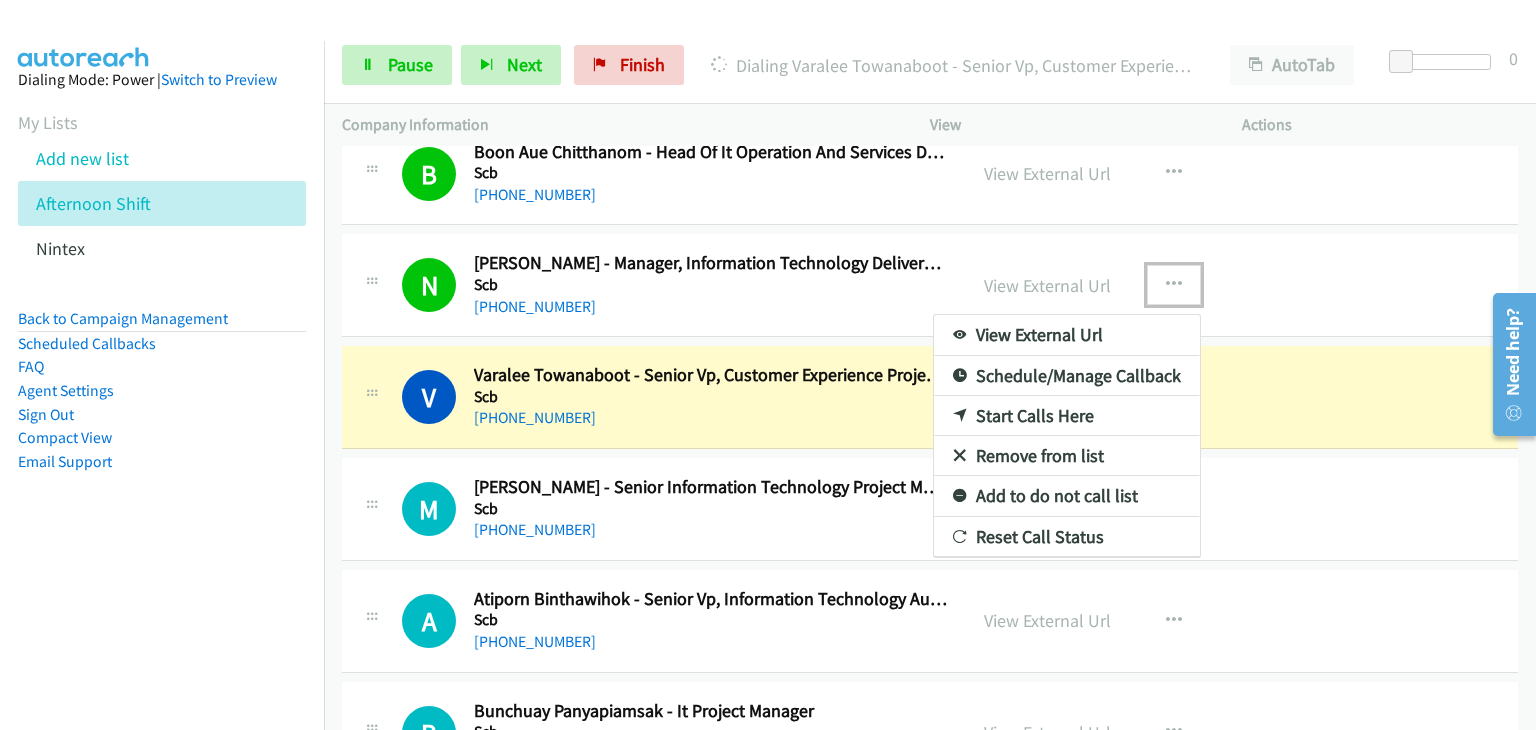 click at bounding box center [768, 365] 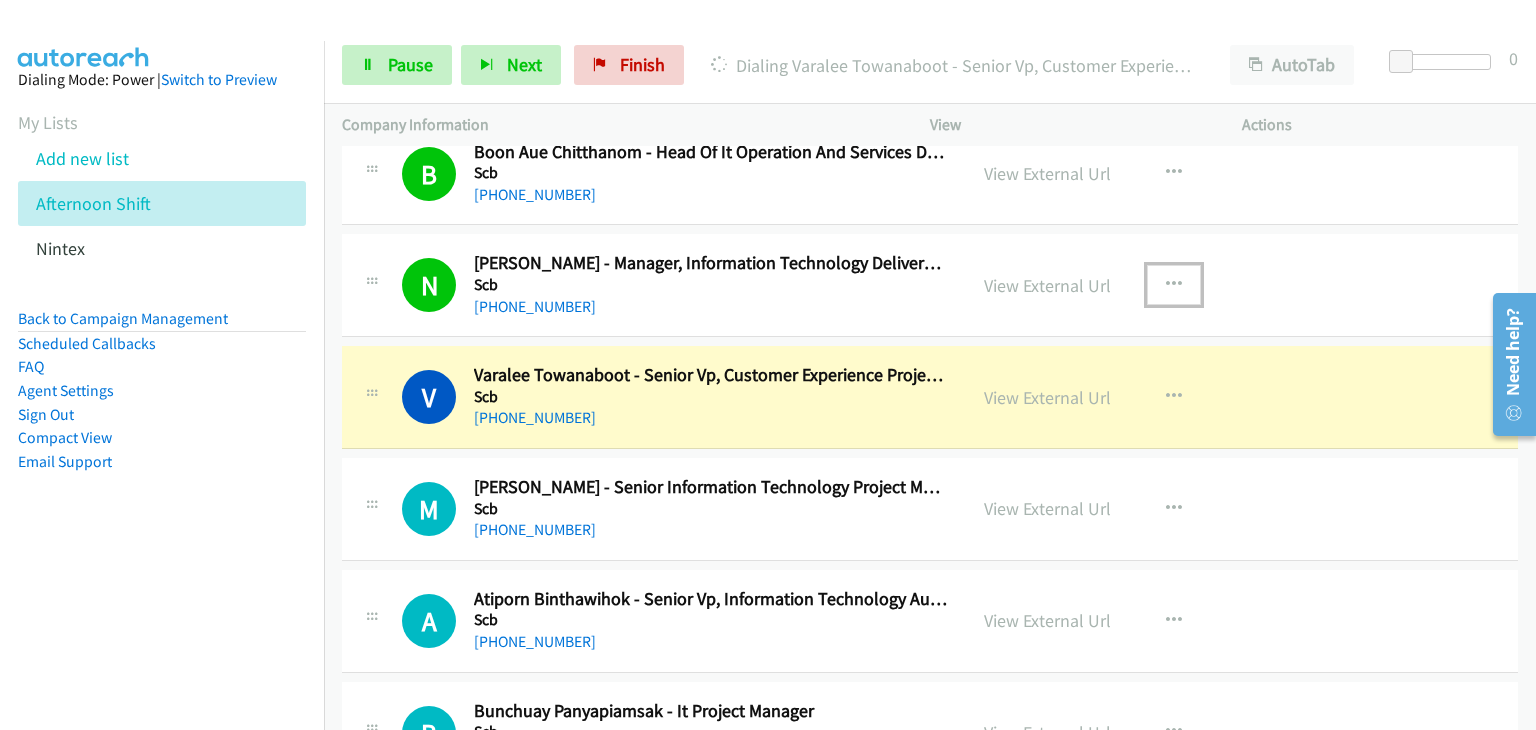 drag, startPoint x: 1163, startPoint y: 267, endPoint x: 1177, endPoint y: 289, distance: 26.076809 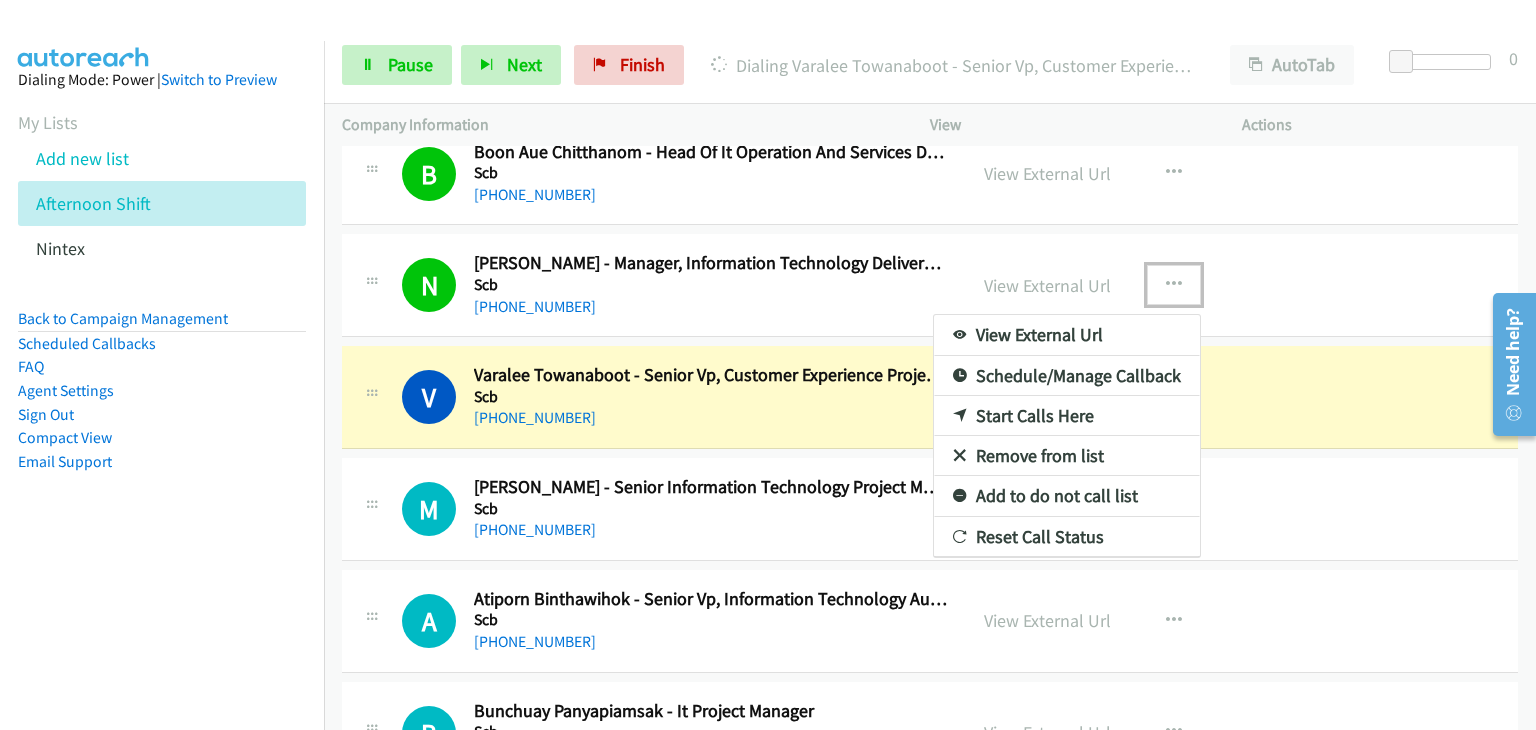 click on "Remove from list" at bounding box center [1067, 456] 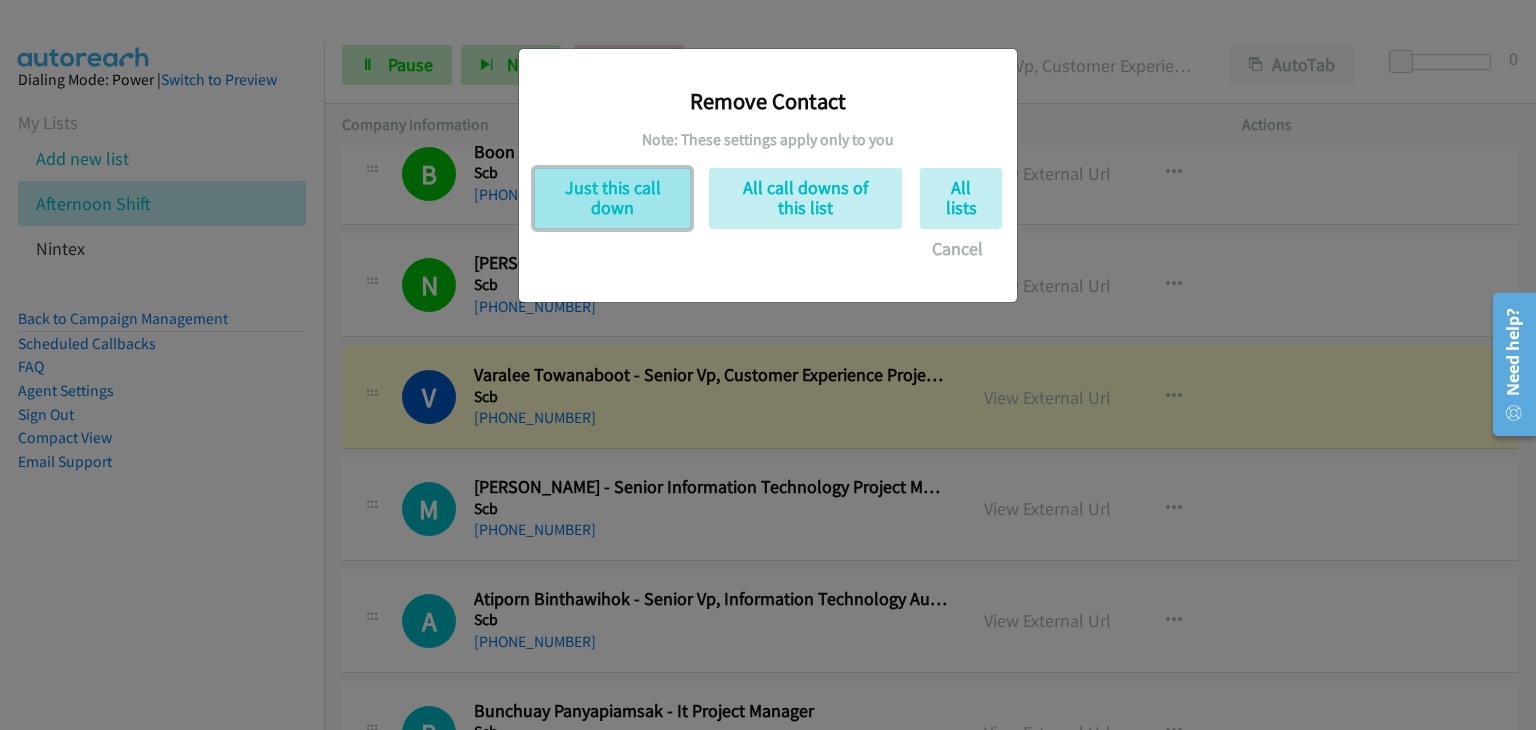 click on "Just this call down" at bounding box center [612, 198] 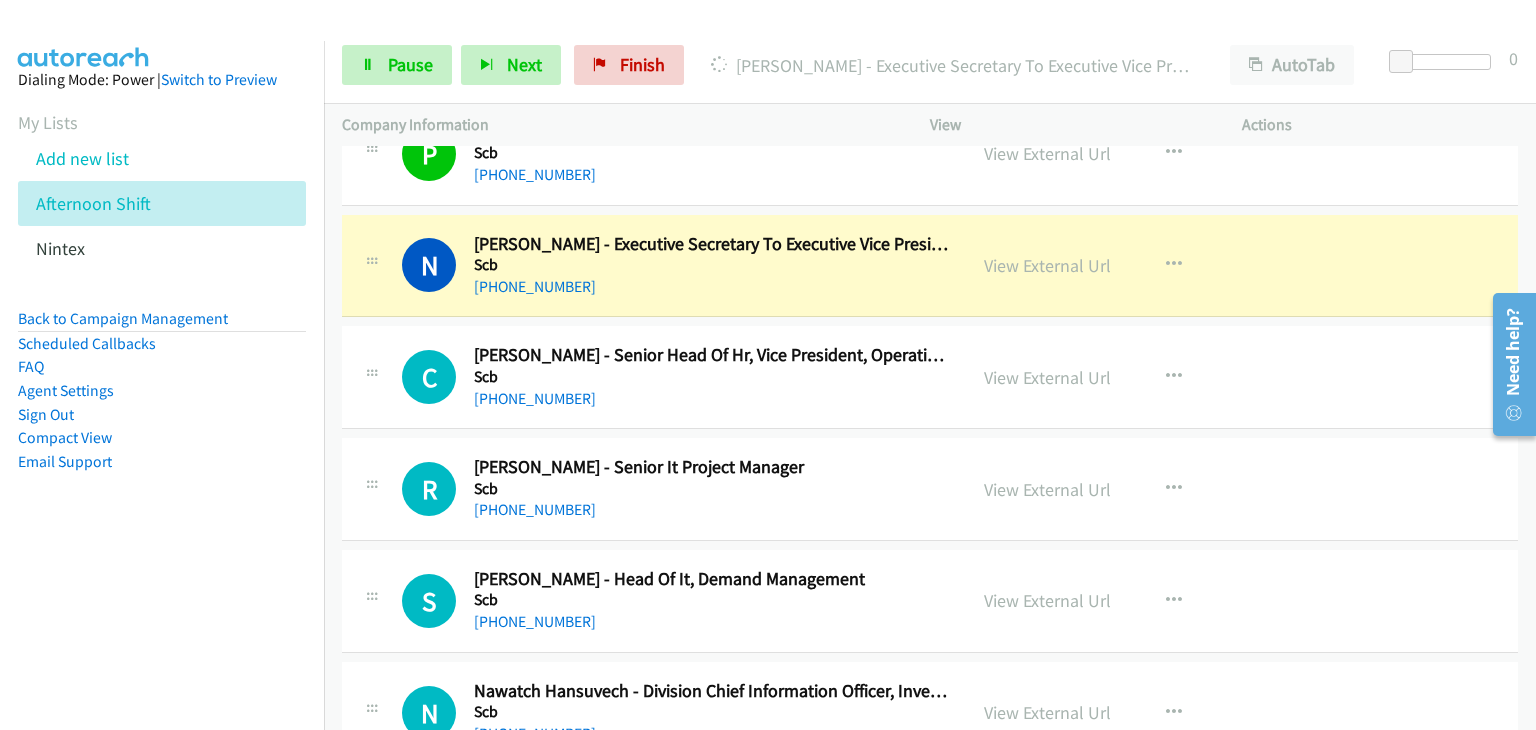 scroll, scrollTop: 5324, scrollLeft: 0, axis: vertical 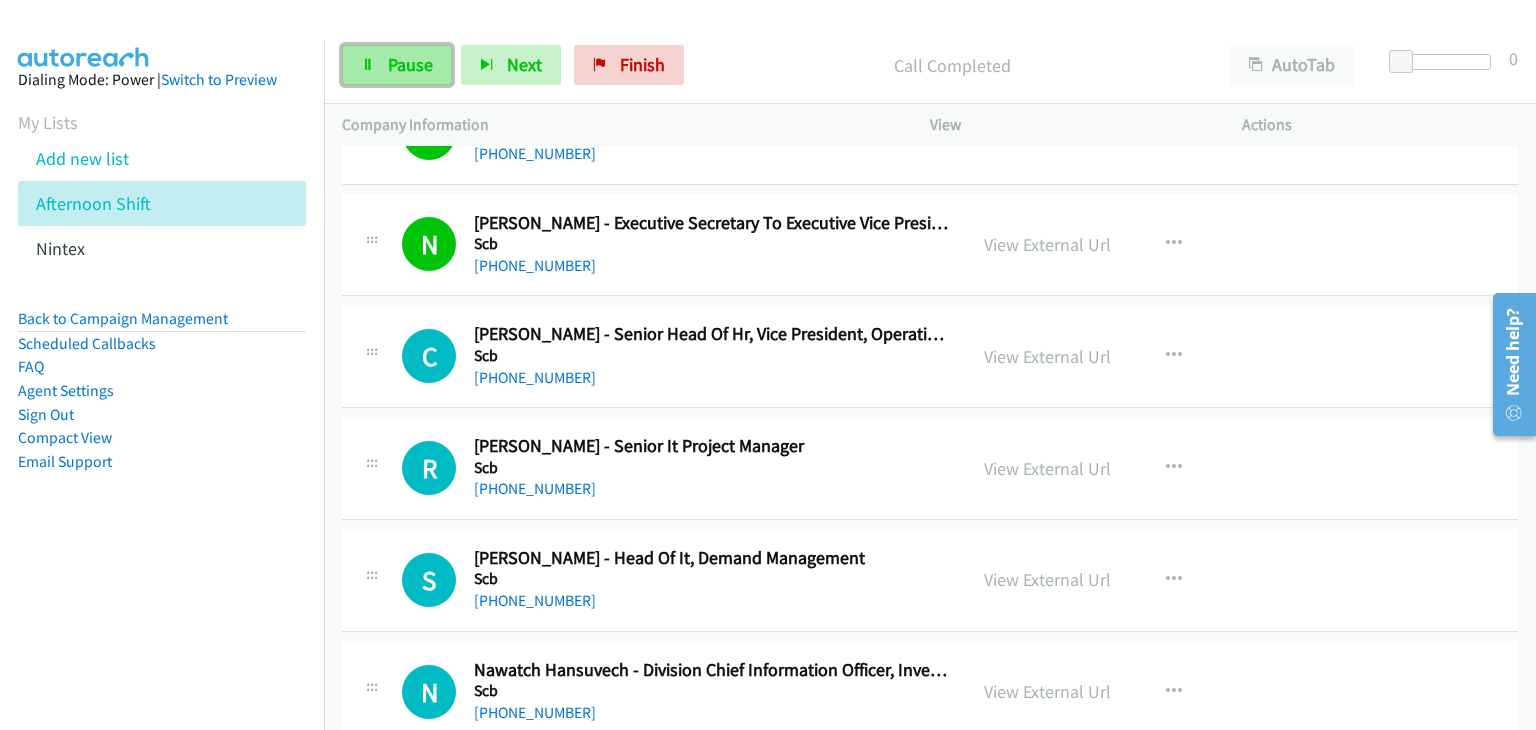 click on "Pause" at bounding box center (397, 65) 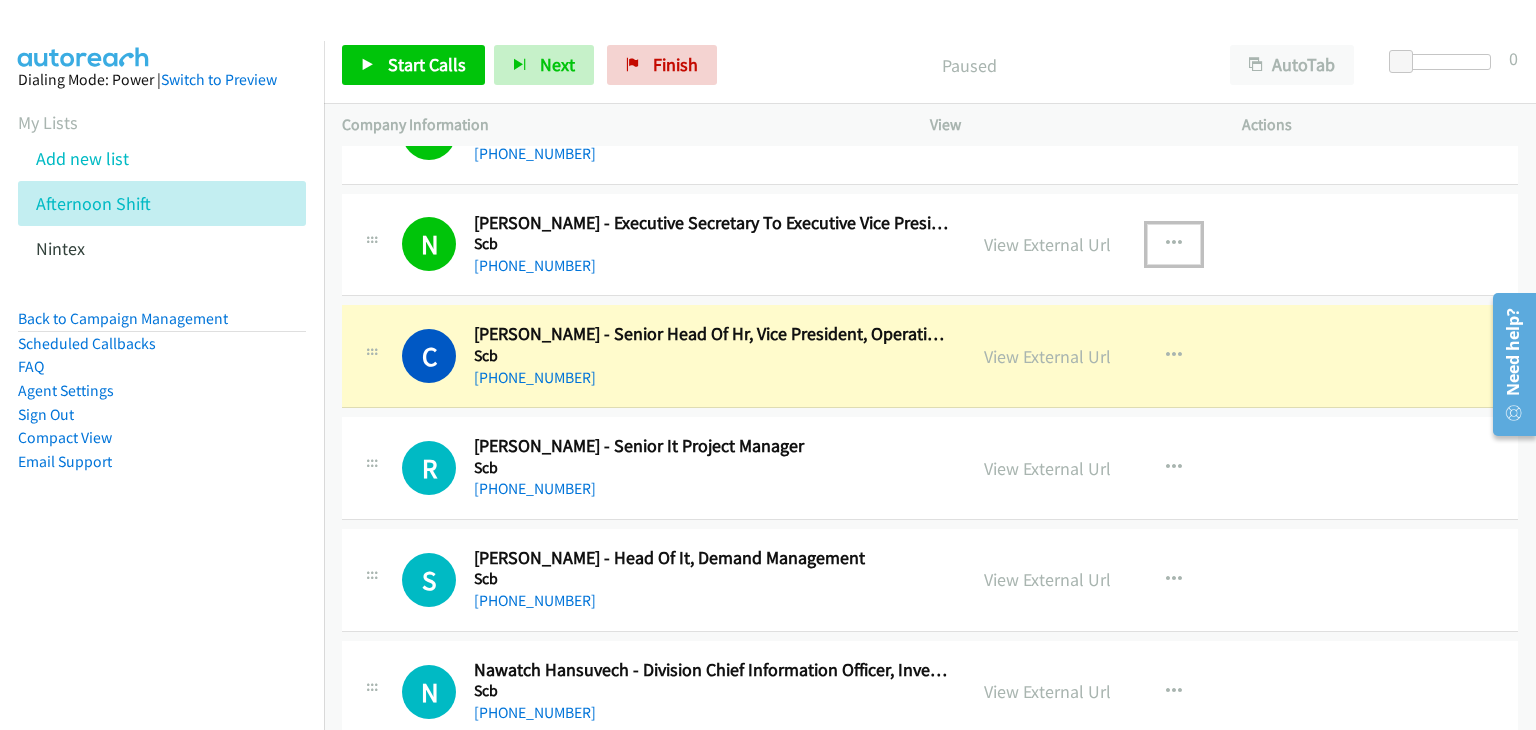 click at bounding box center [1174, 244] 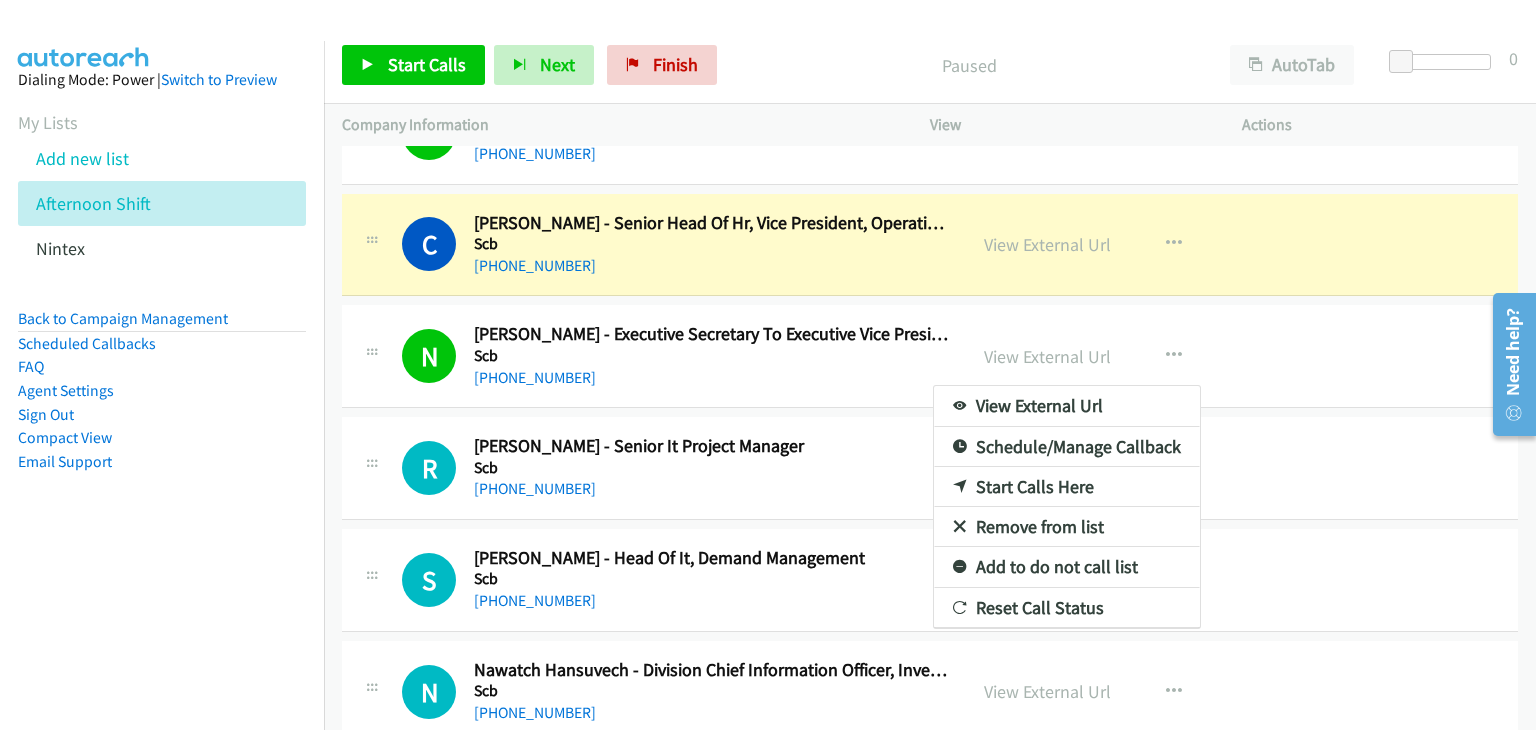 click on "Remove from list" at bounding box center [1067, 527] 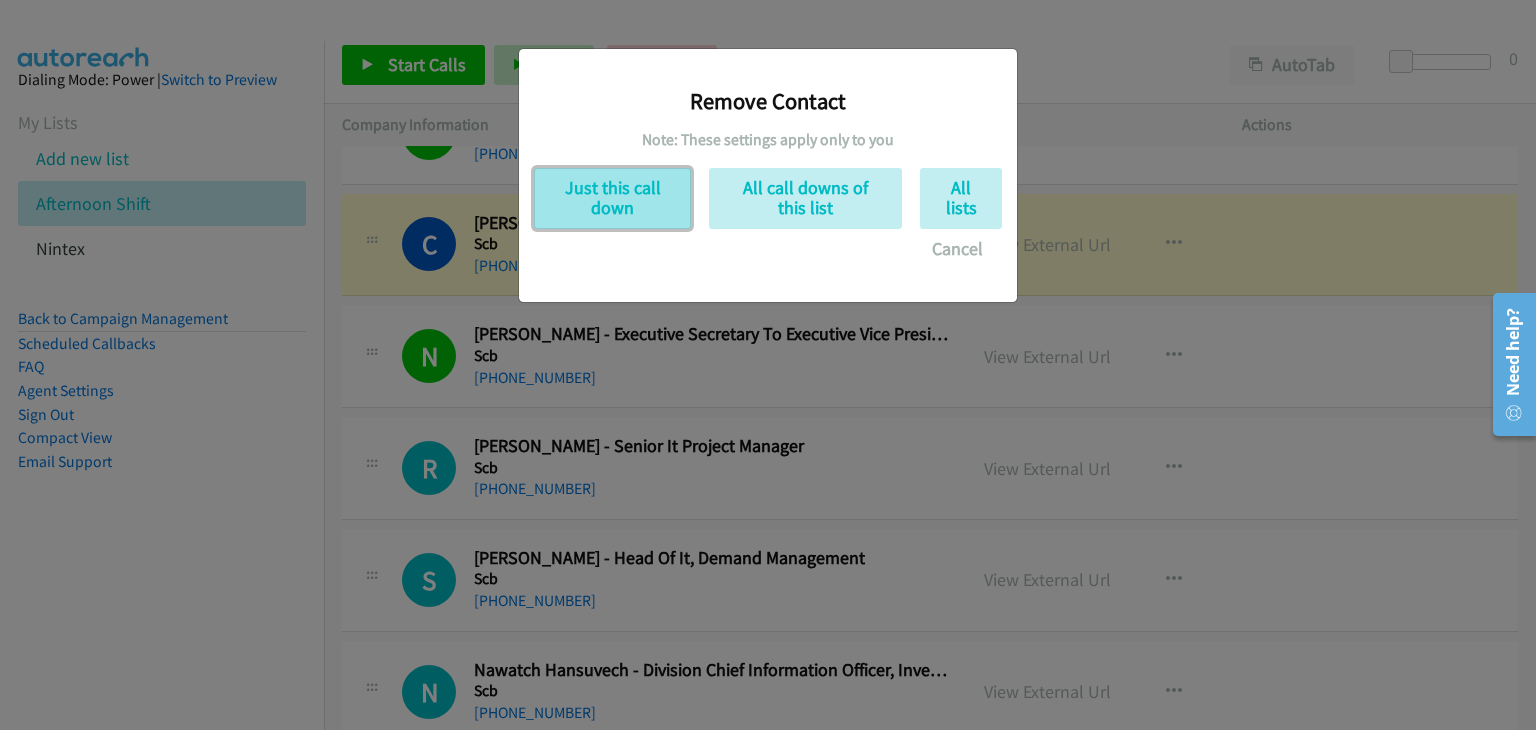 click on "Just this call down" at bounding box center (612, 198) 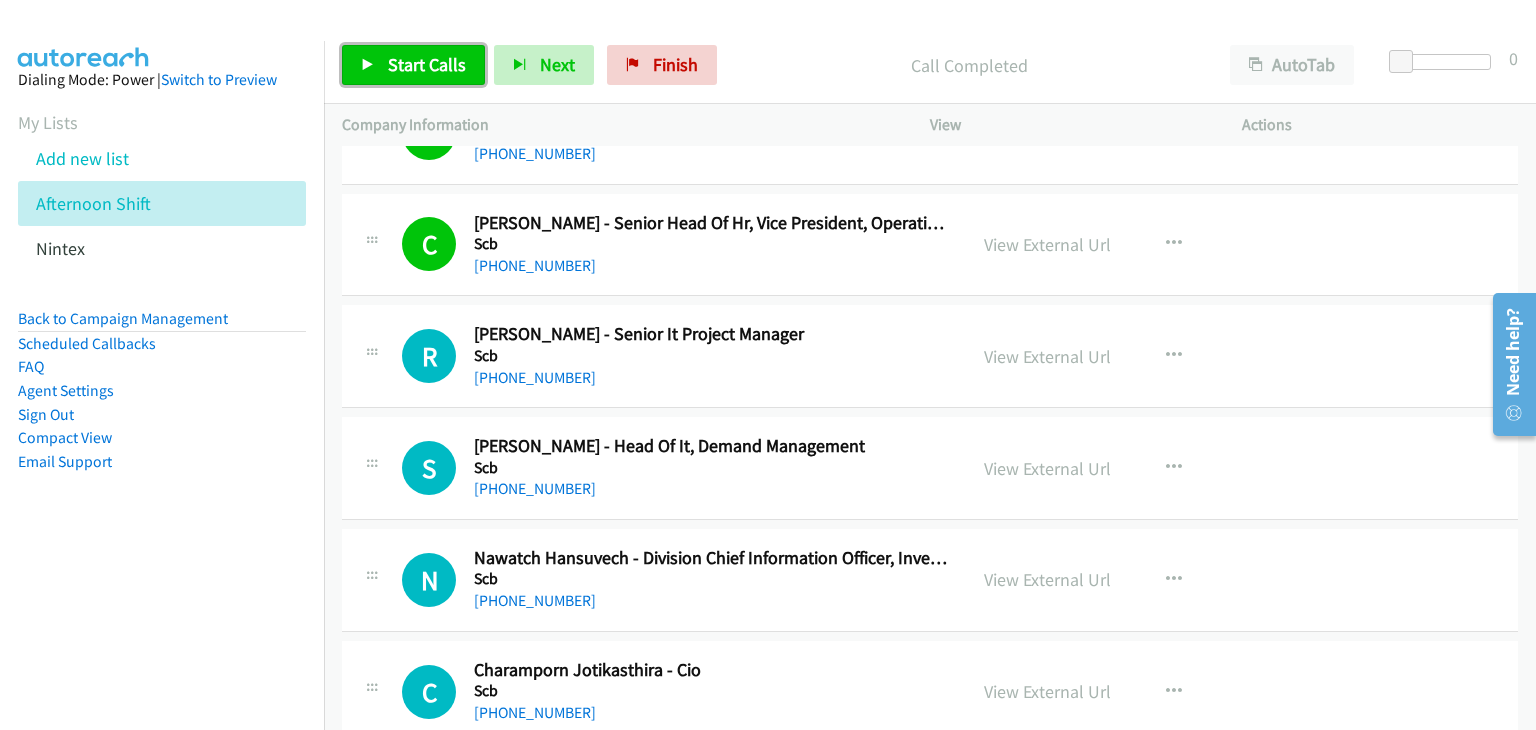 click on "Start Calls" at bounding box center (427, 64) 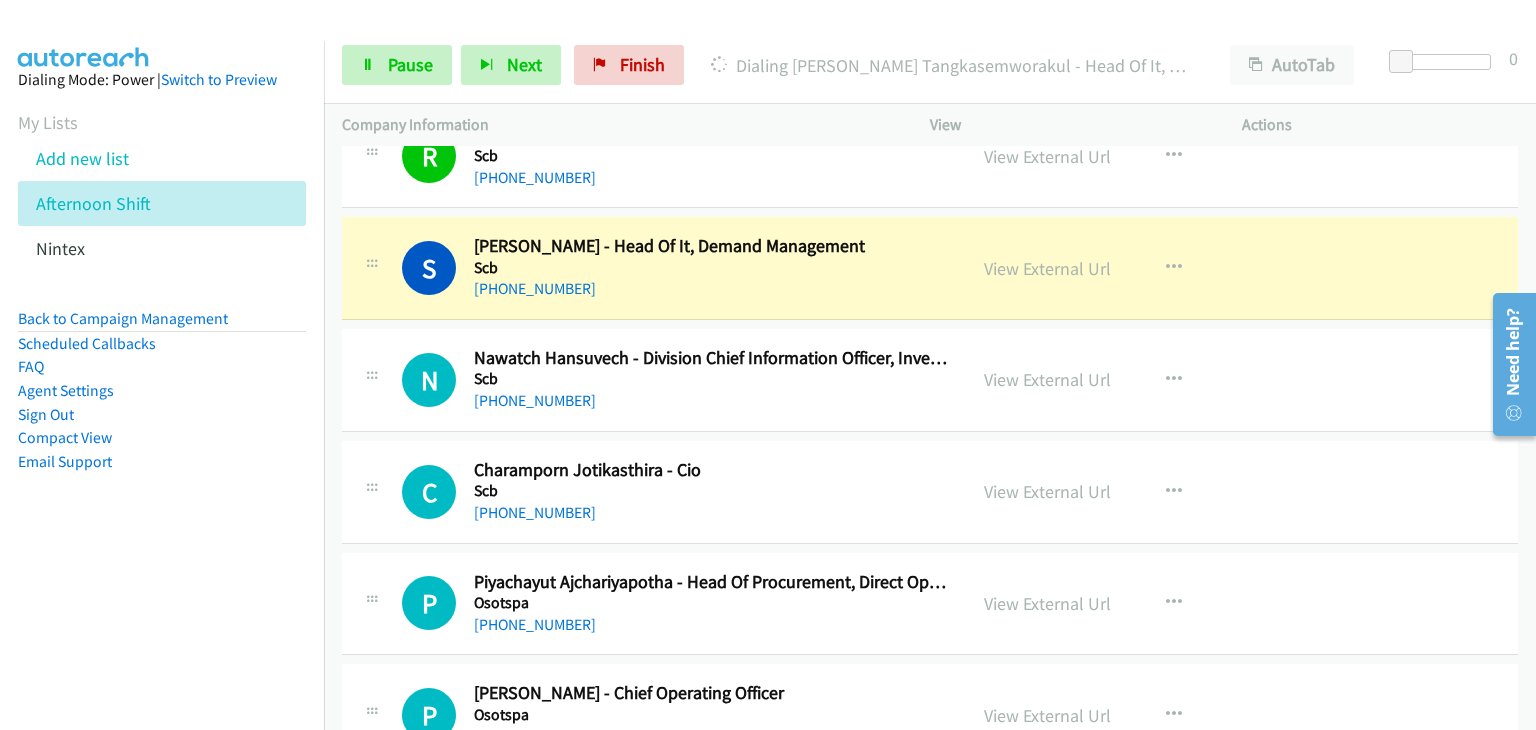 scroll, scrollTop: 5524, scrollLeft: 0, axis: vertical 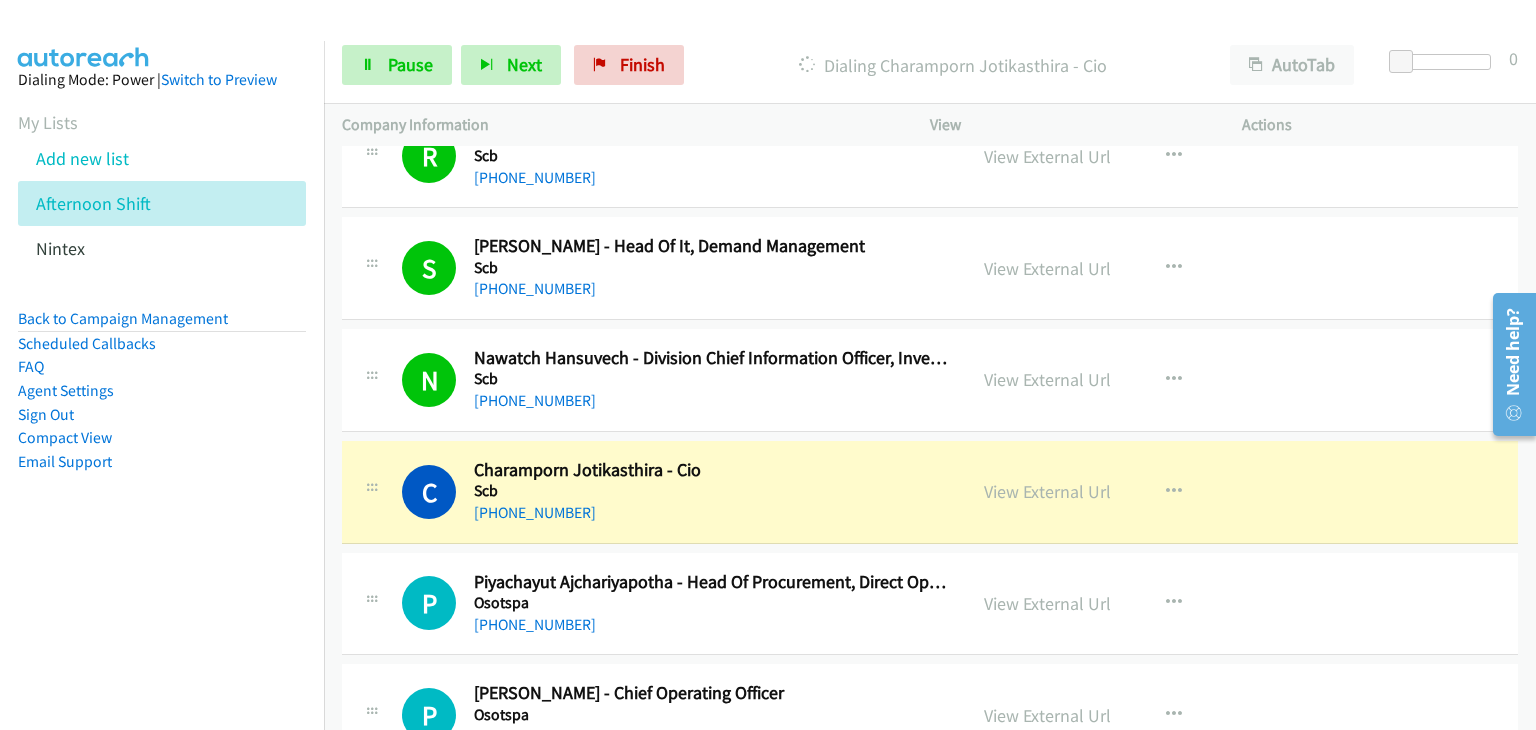 click on "N
Callback Scheduled
Nawatch Hansuvech - Division Chief Information Officer, Investment Asset Allocation, Office, Research & Asset Allocation Department
Scb
Asia/Bangkok
+66 84 462 9393
View External Url
View External Url
Schedule/Manage Callback
Start Calls Here
Remove from list
Add to do not call list
Reset Call Status" at bounding box center (930, 380) 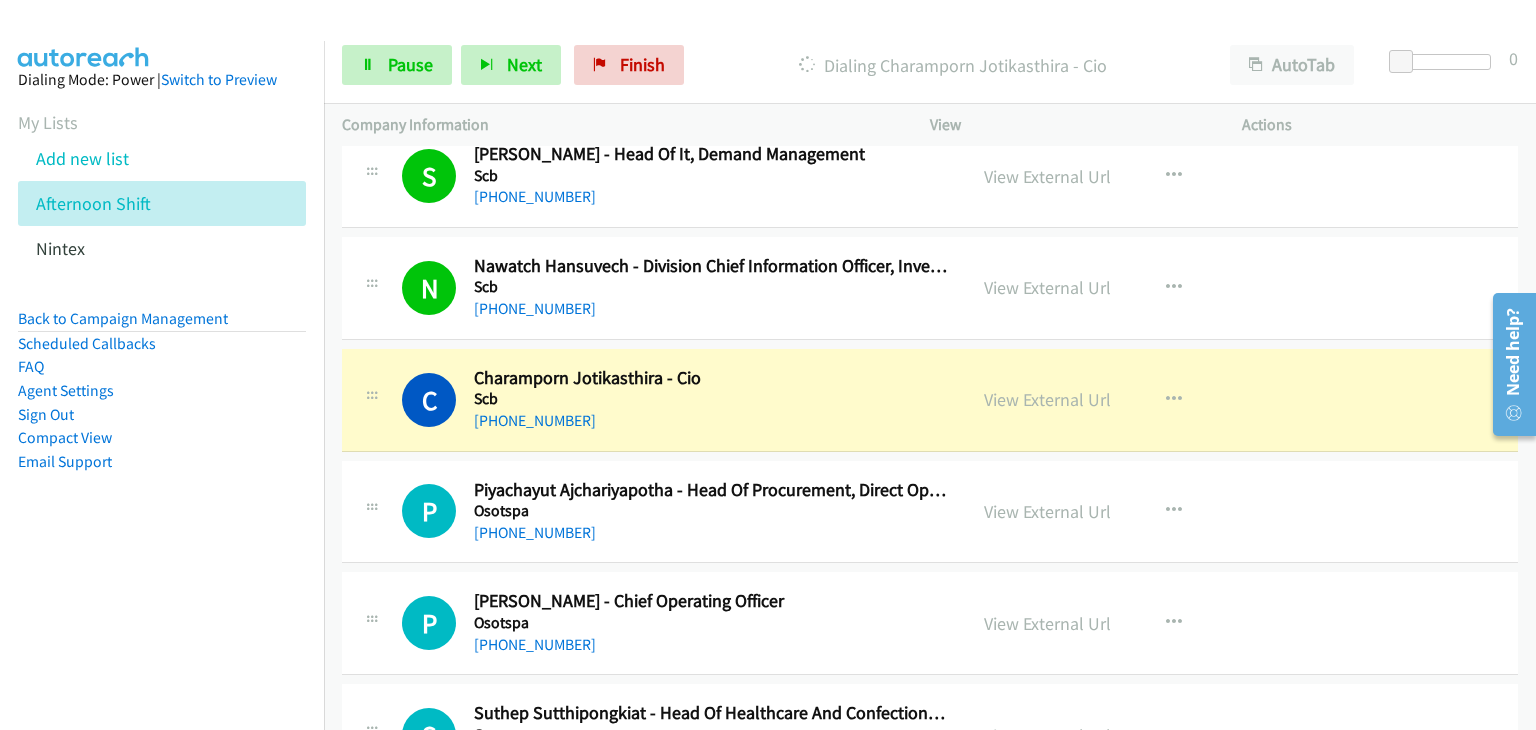 scroll, scrollTop: 5724, scrollLeft: 0, axis: vertical 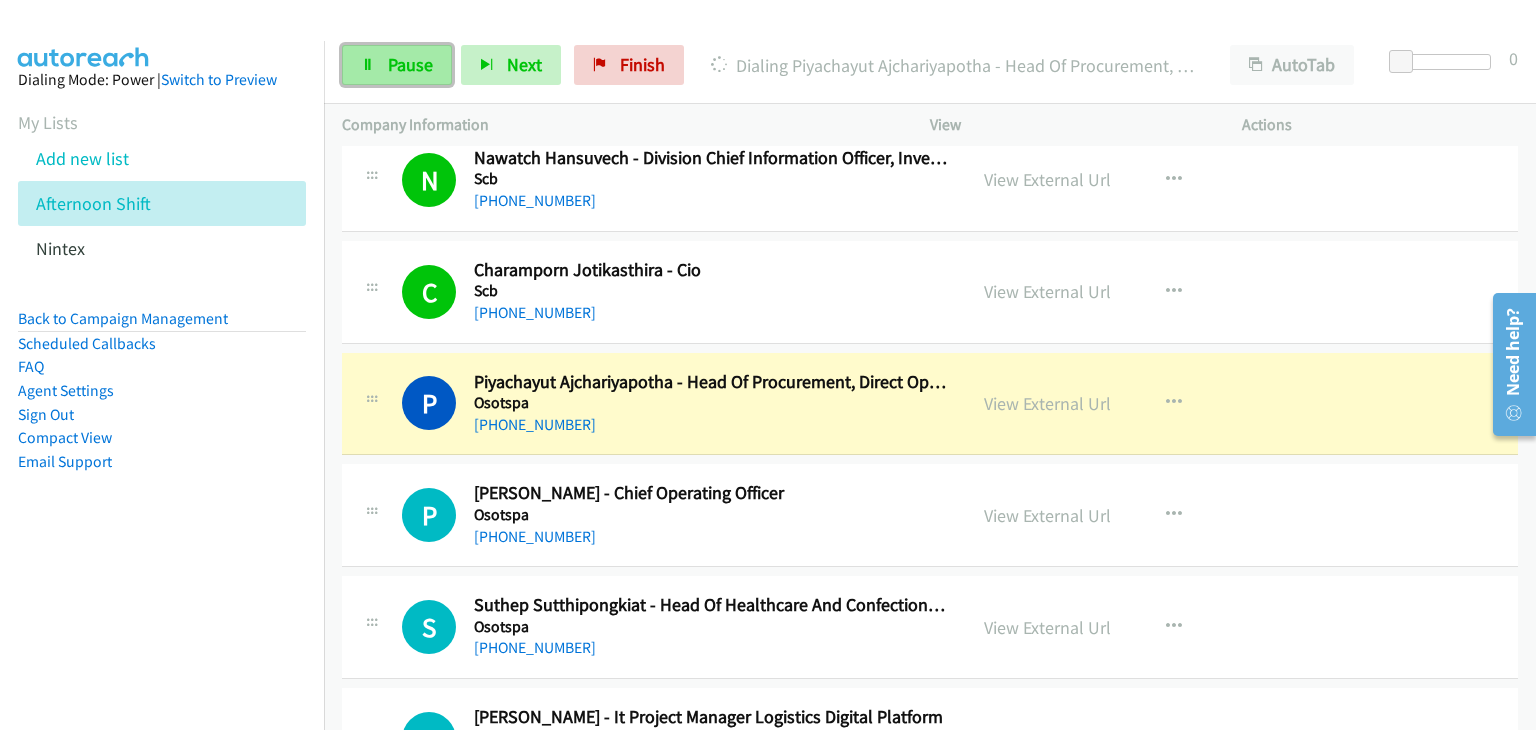 click on "Pause" at bounding box center [410, 64] 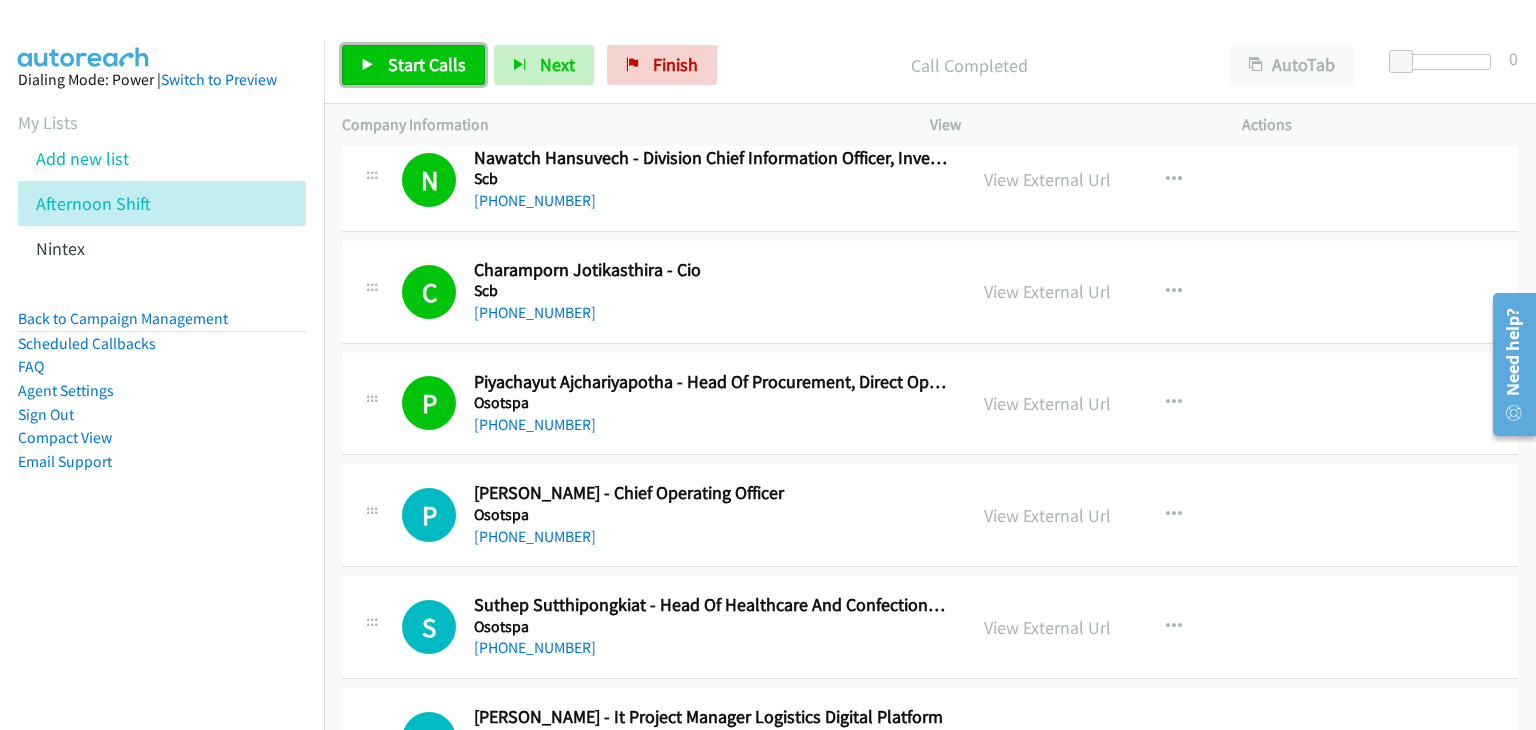 click on "Start Calls" at bounding box center (413, 65) 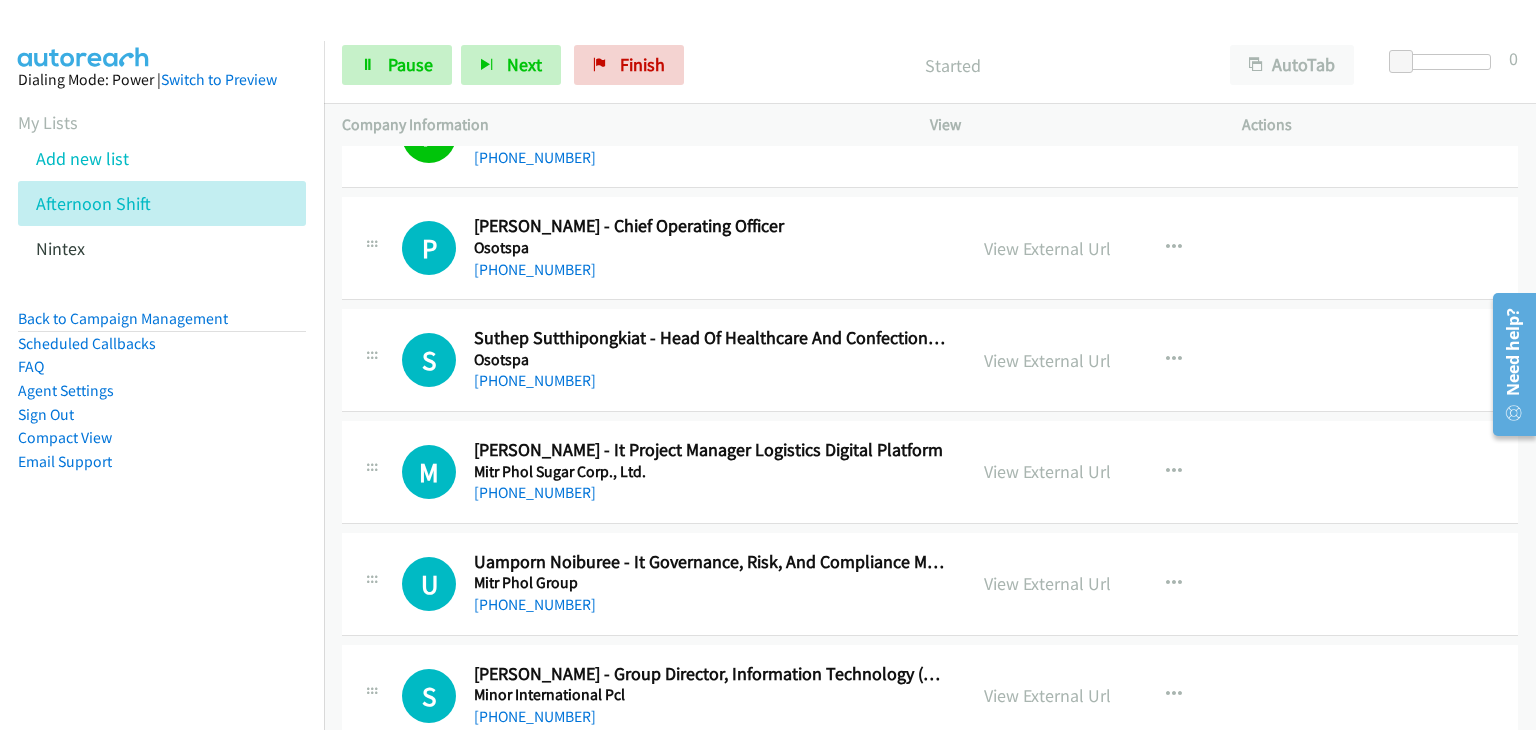 scroll, scrollTop: 6024, scrollLeft: 0, axis: vertical 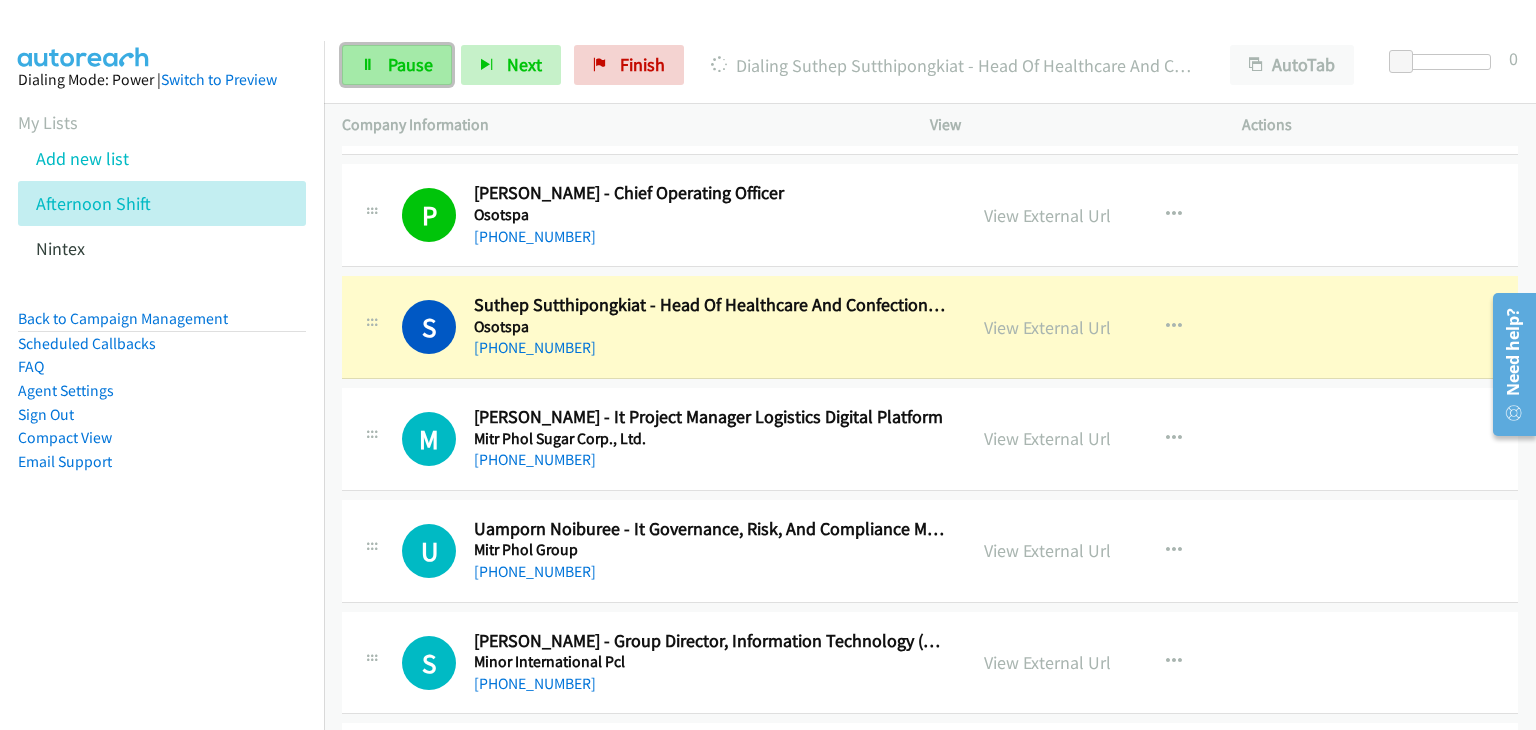click on "Pause" at bounding box center [410, 64] 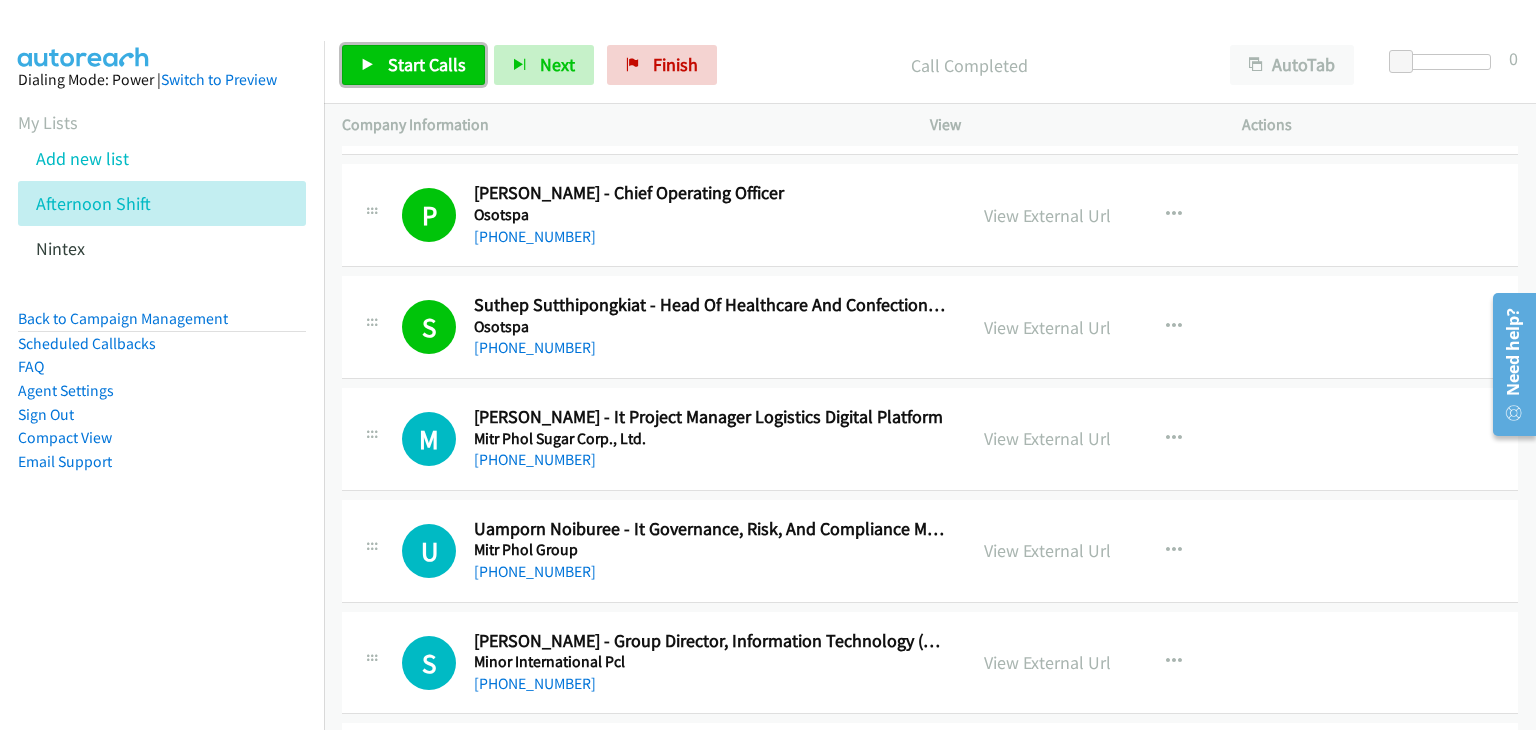 click on "Start Calls" at bounding box center [413, 65] 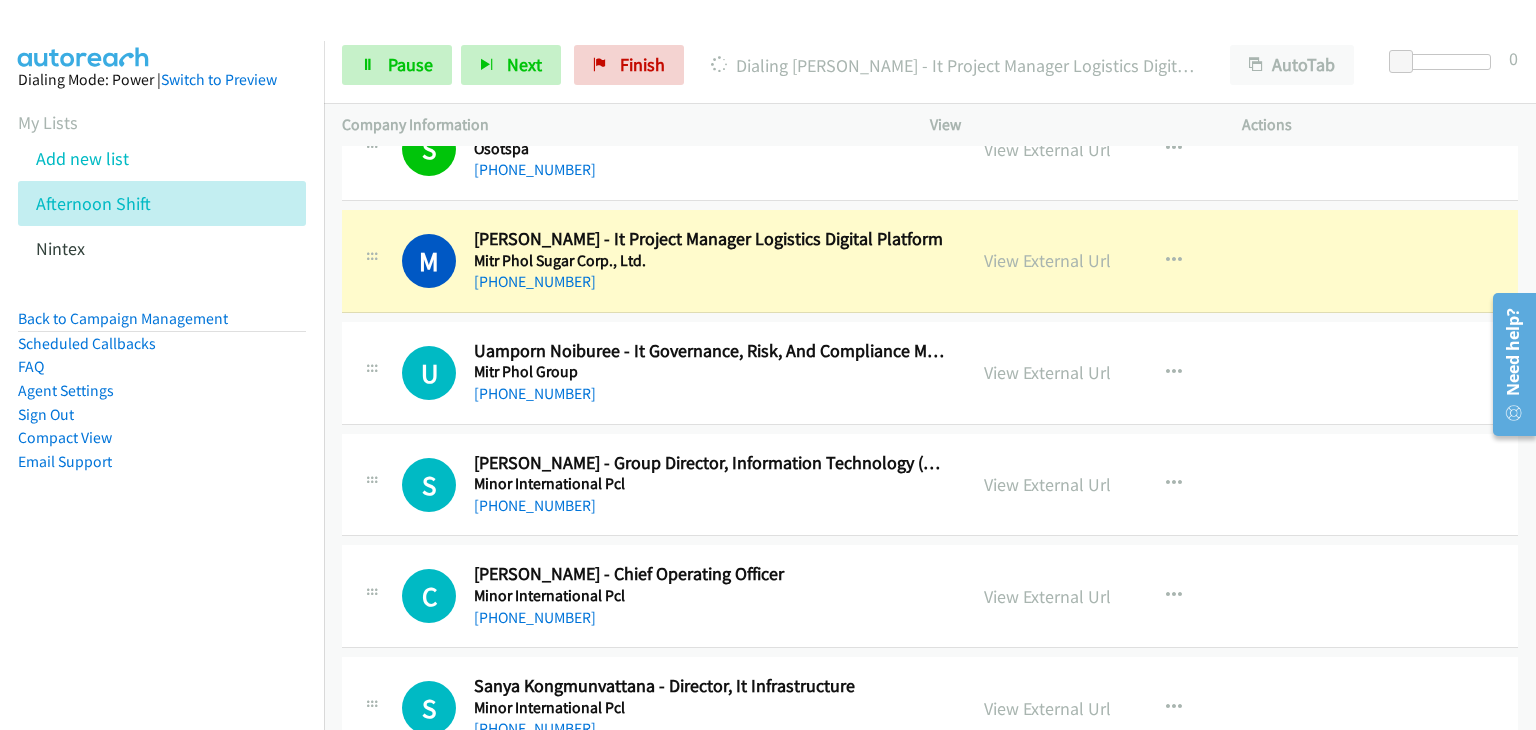 scroll, scrollTop: 6224, scrollLeft: 0, axis: vertical 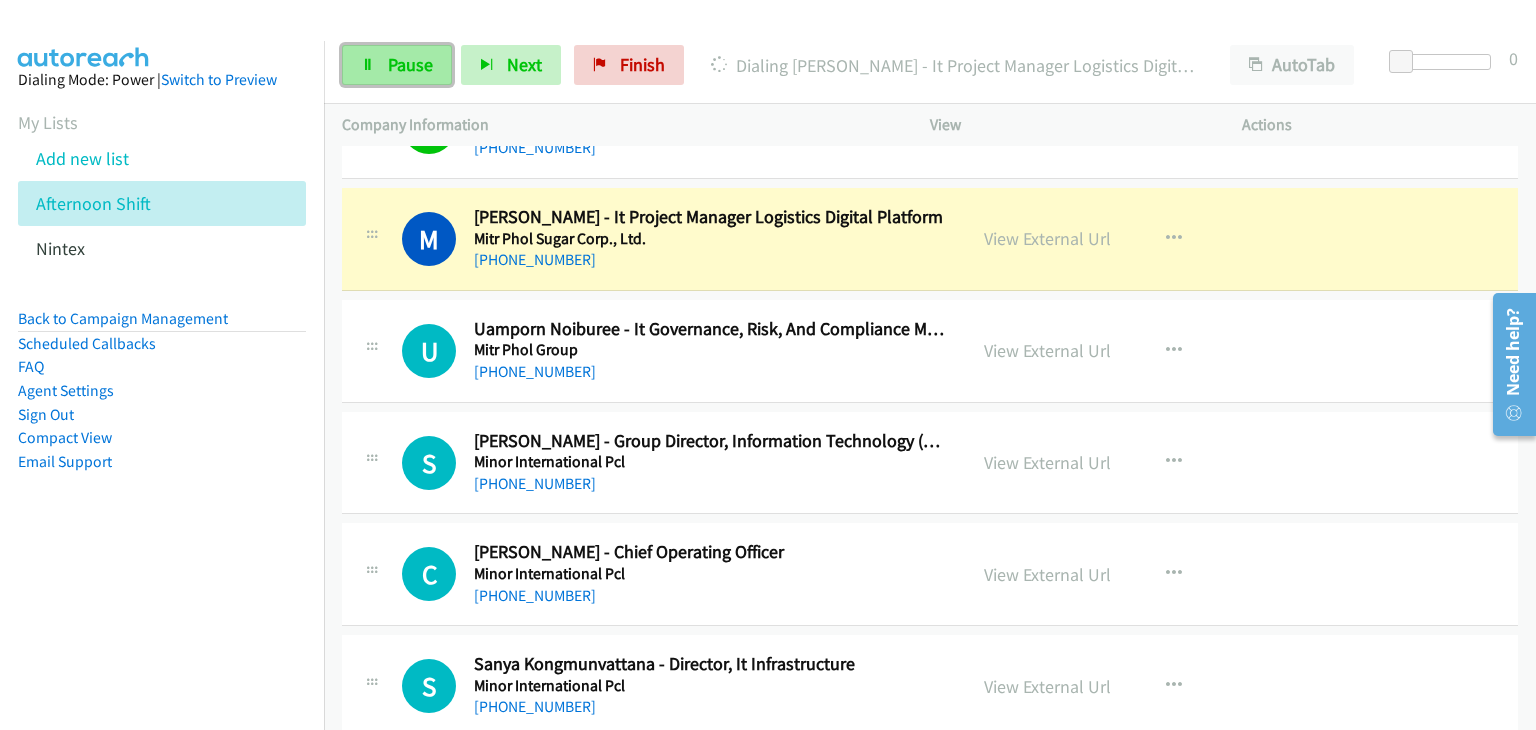 click on "Pause" at bounding box center (410, 64) 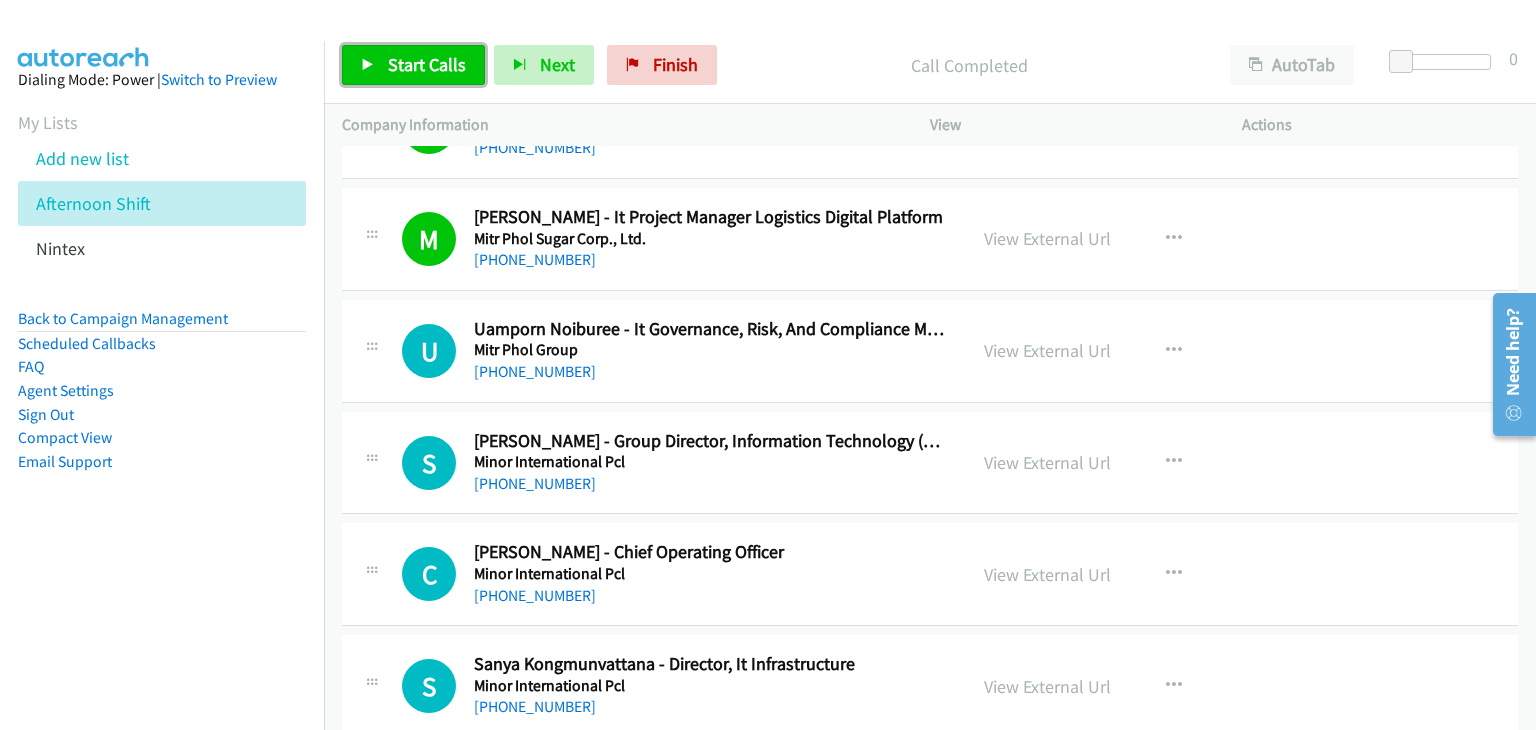 click on "Start Calls" at bounding box center [427, 64] 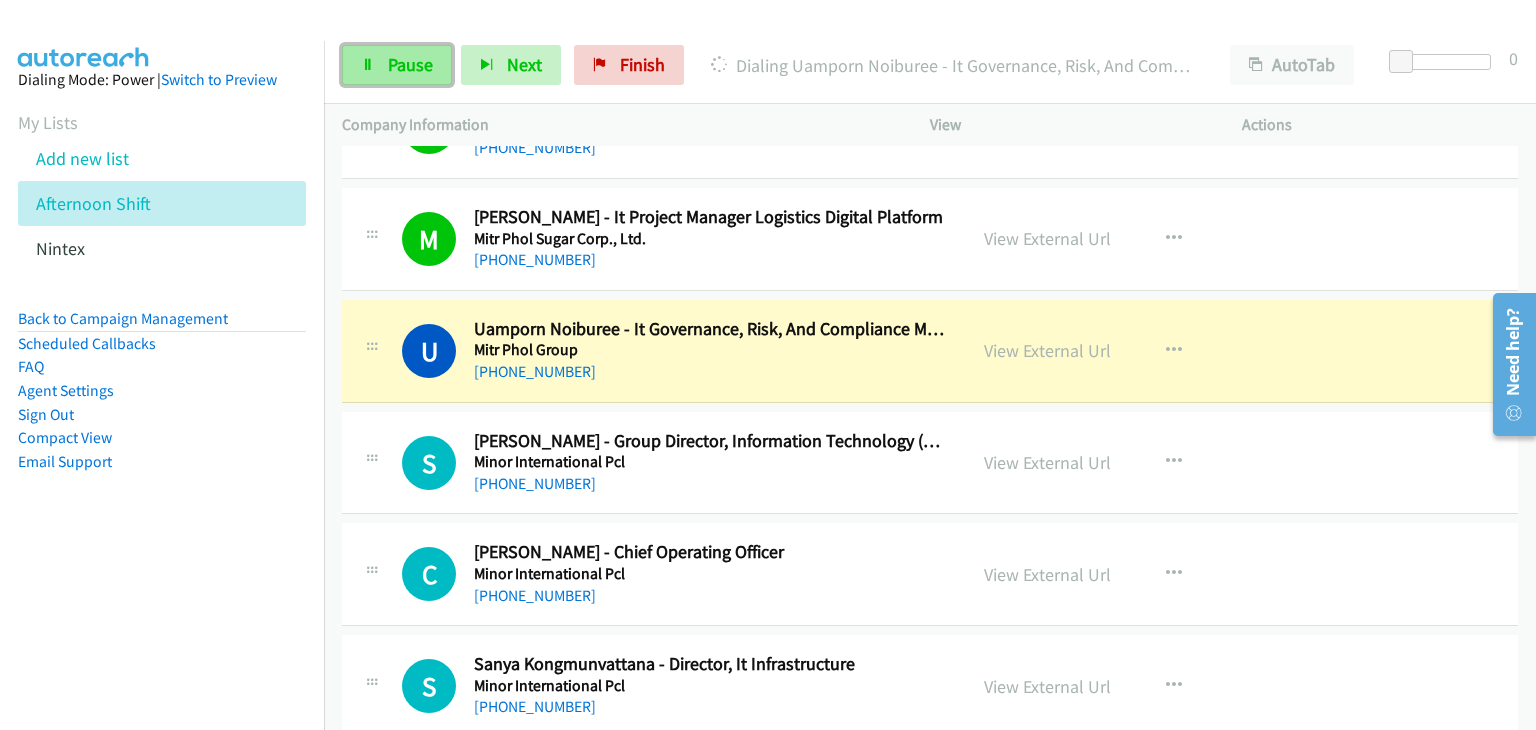 click on "Pause" at bounding box center (397, 65) 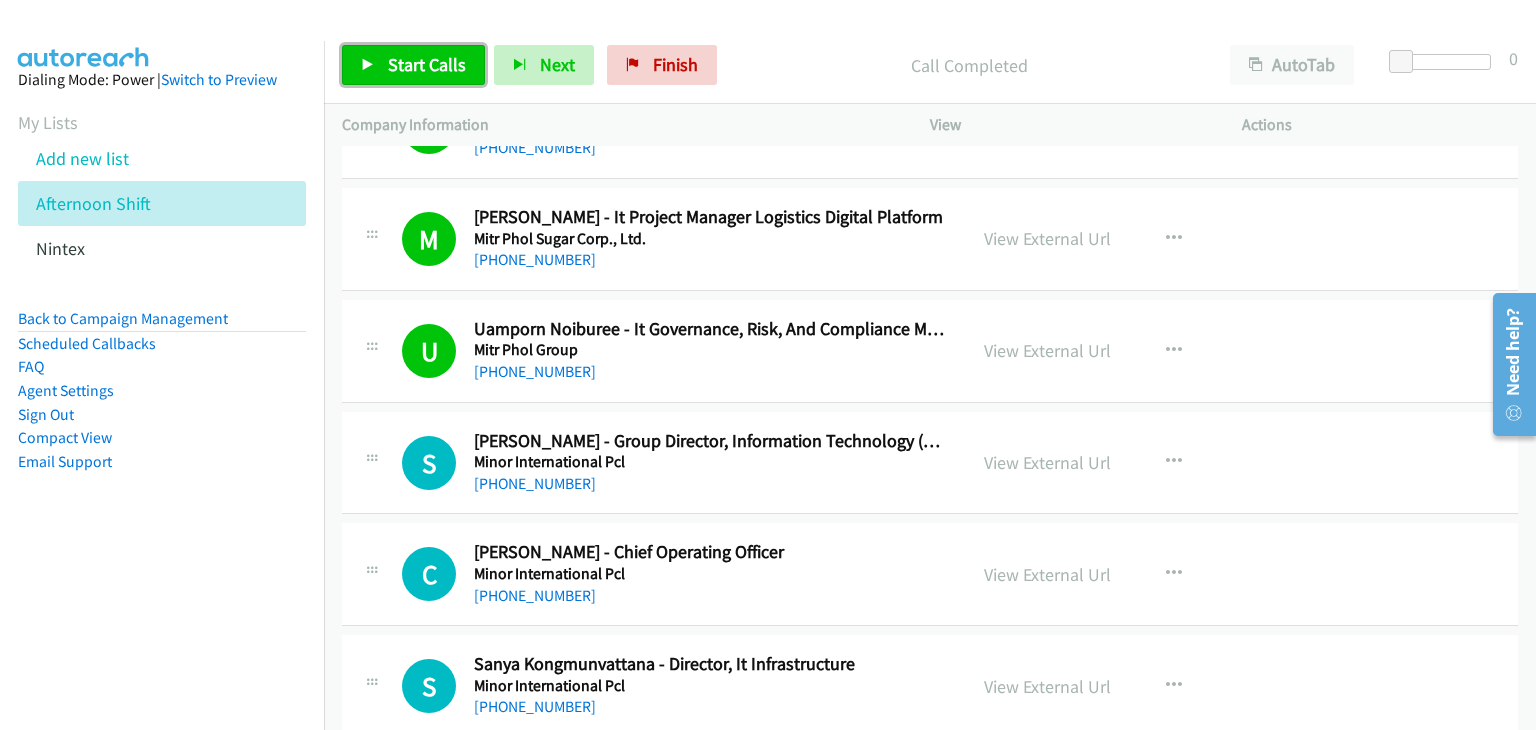 click on "Start Calls" at bounding box center (413, 65) 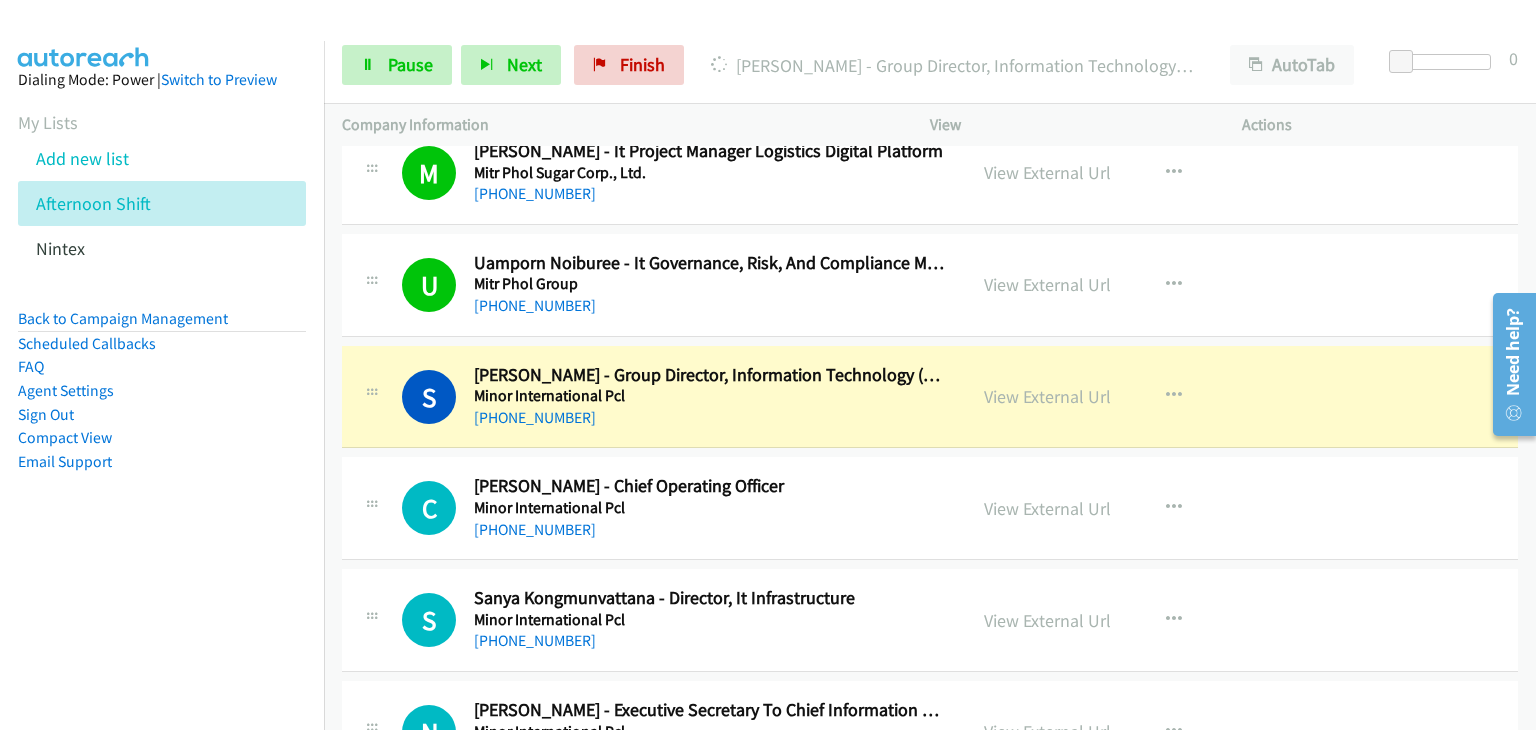 scroll, scrollTop: 6424, scrollLeft: 0, axis: vertical 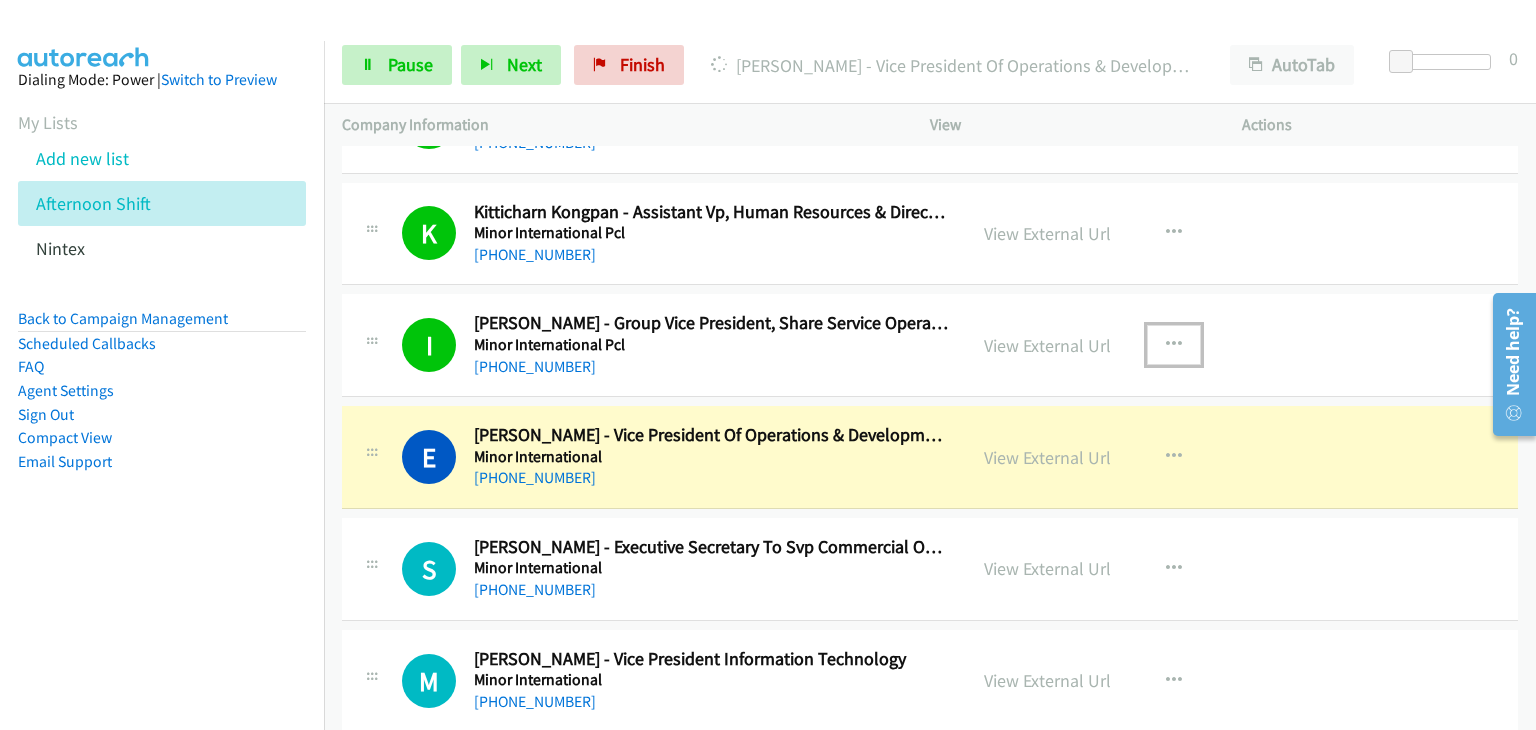click at bounding box center [1174, 345] 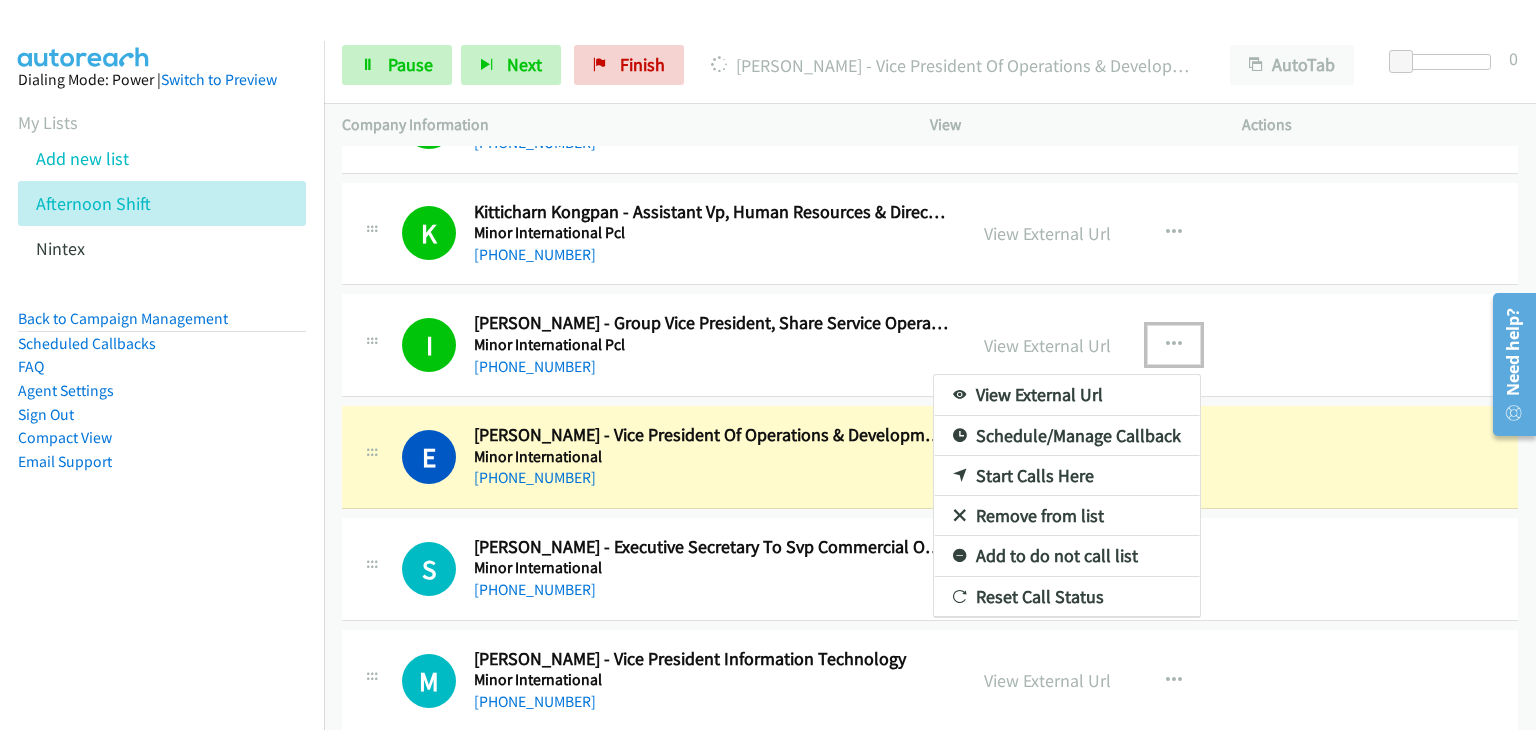 click on "Remove from list" at bounding box center (1067, 516) 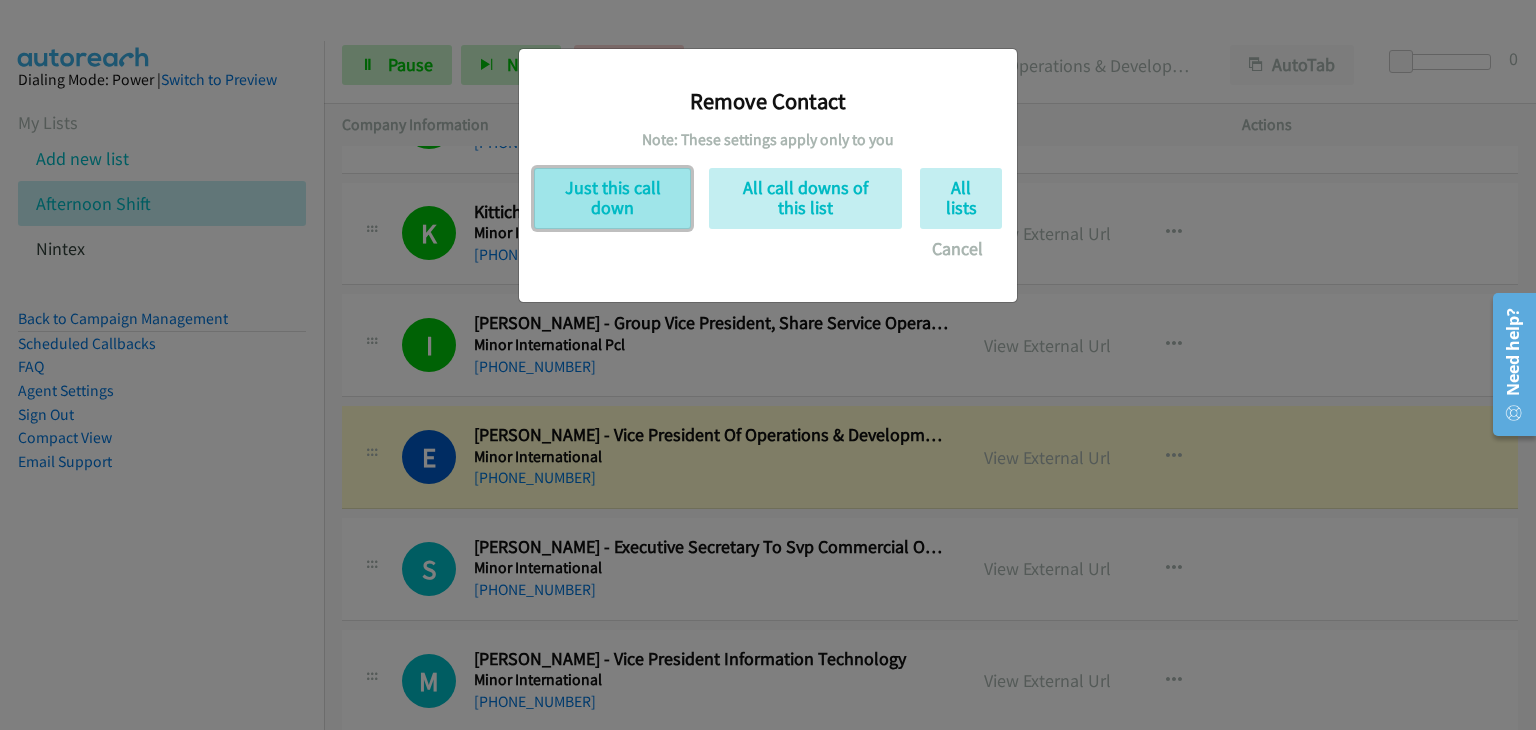 click on "Just this call down" at bounding box center [612, 198] 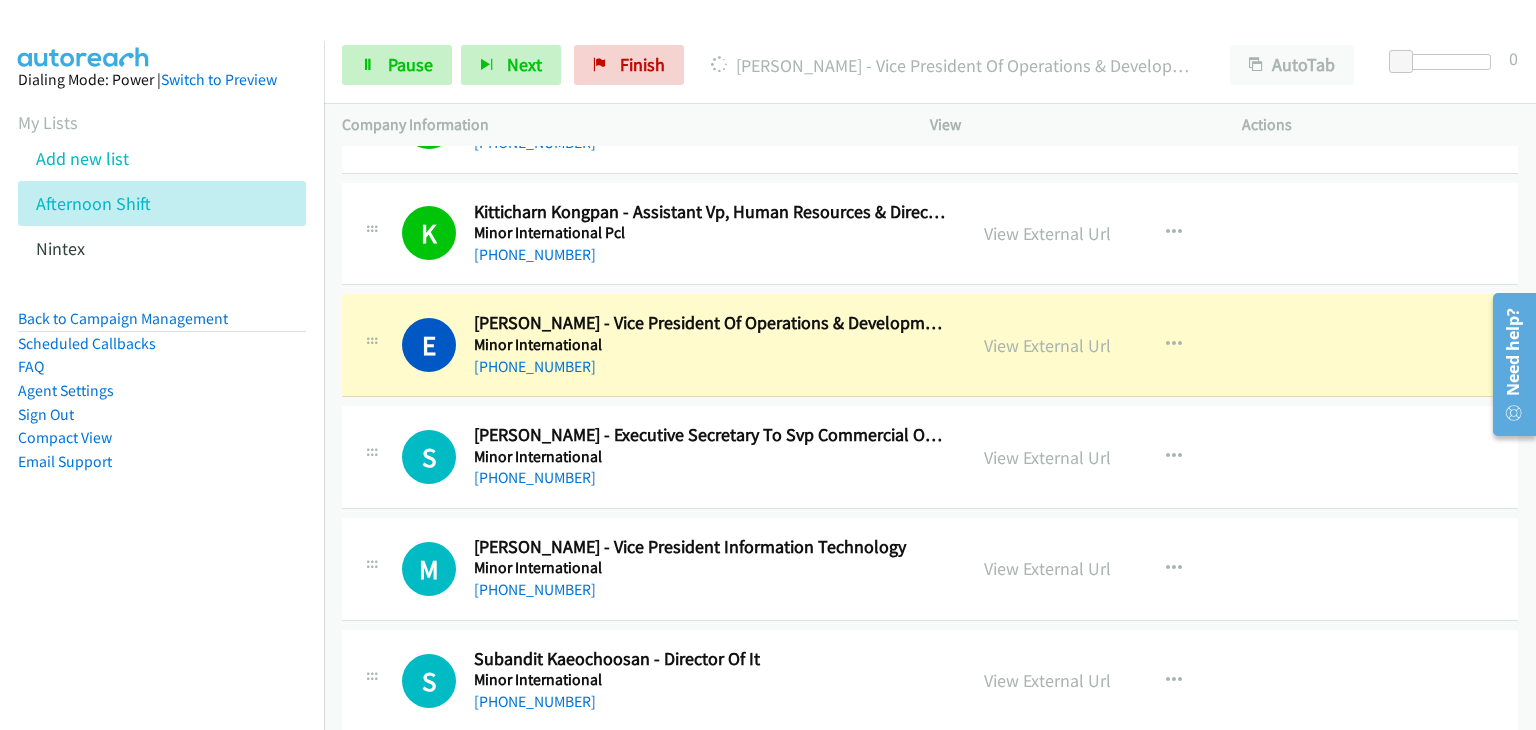 click on "Start Calls
Pause
Next
Finish
Dialing Eddy Tiftik - Vice President Of Operations & Development
AutoTab
AutoTab
0" at bounding box center (930, 65) 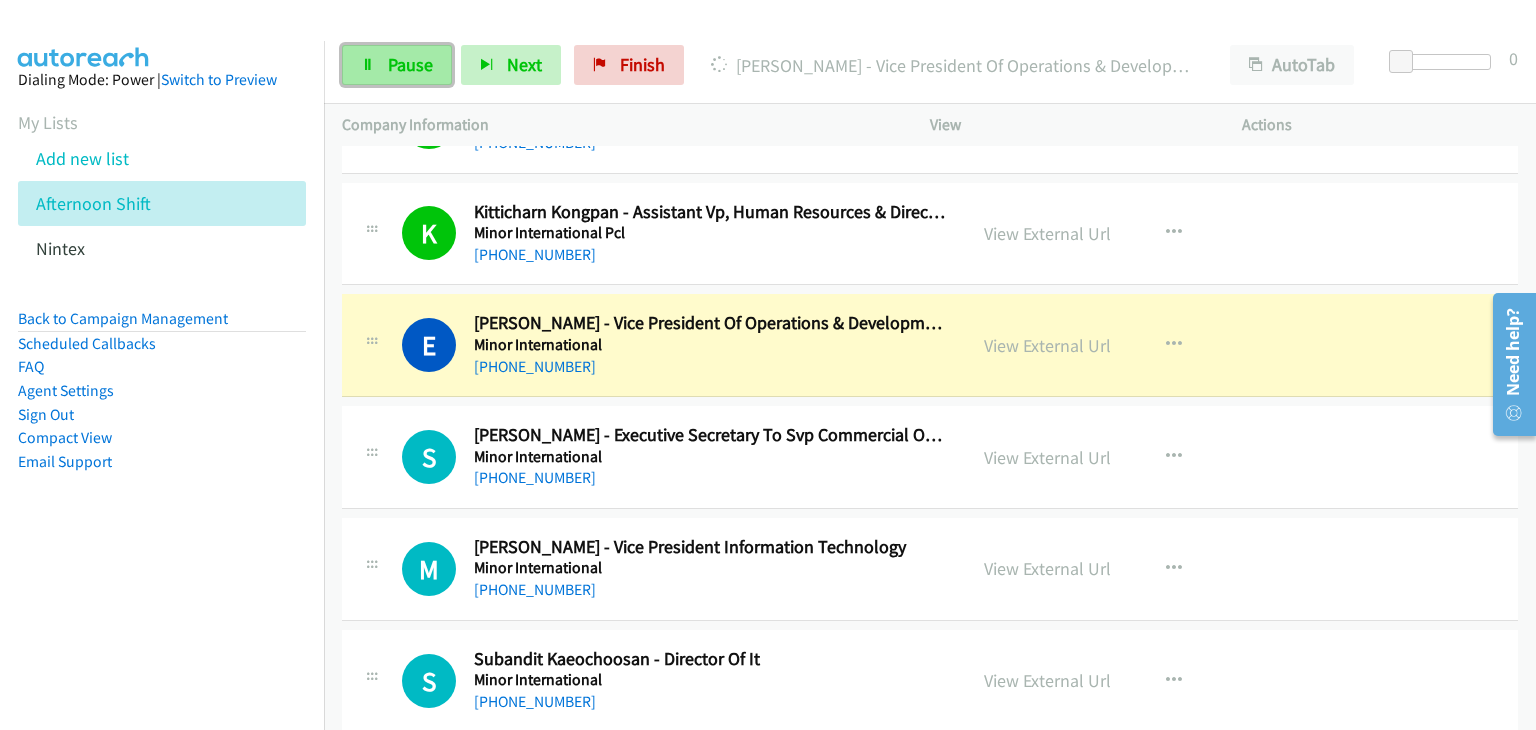 click on "Pause" at bounding box center (397, 65) 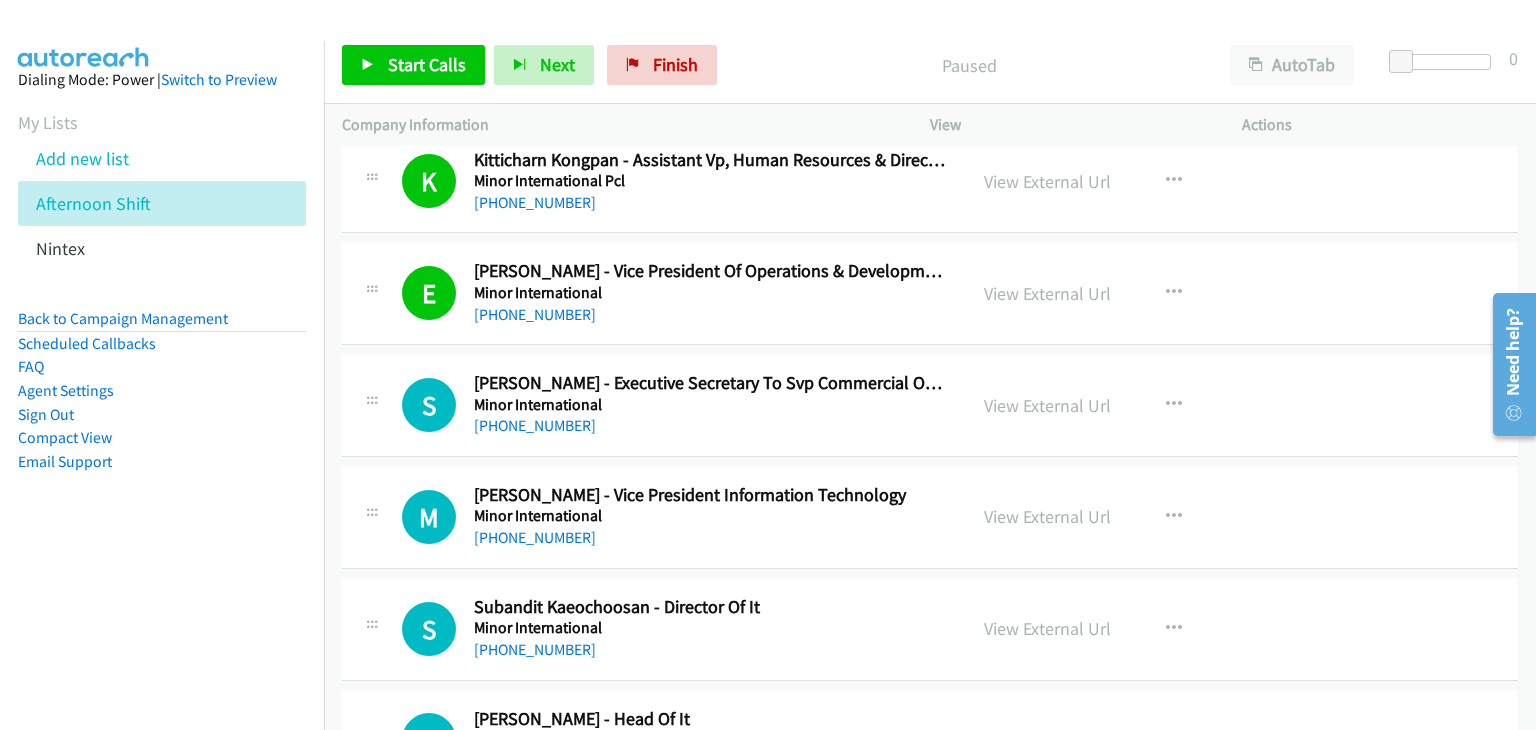 scroll, scrollTop: 7224, scrollLeft: 0, axis: vertical 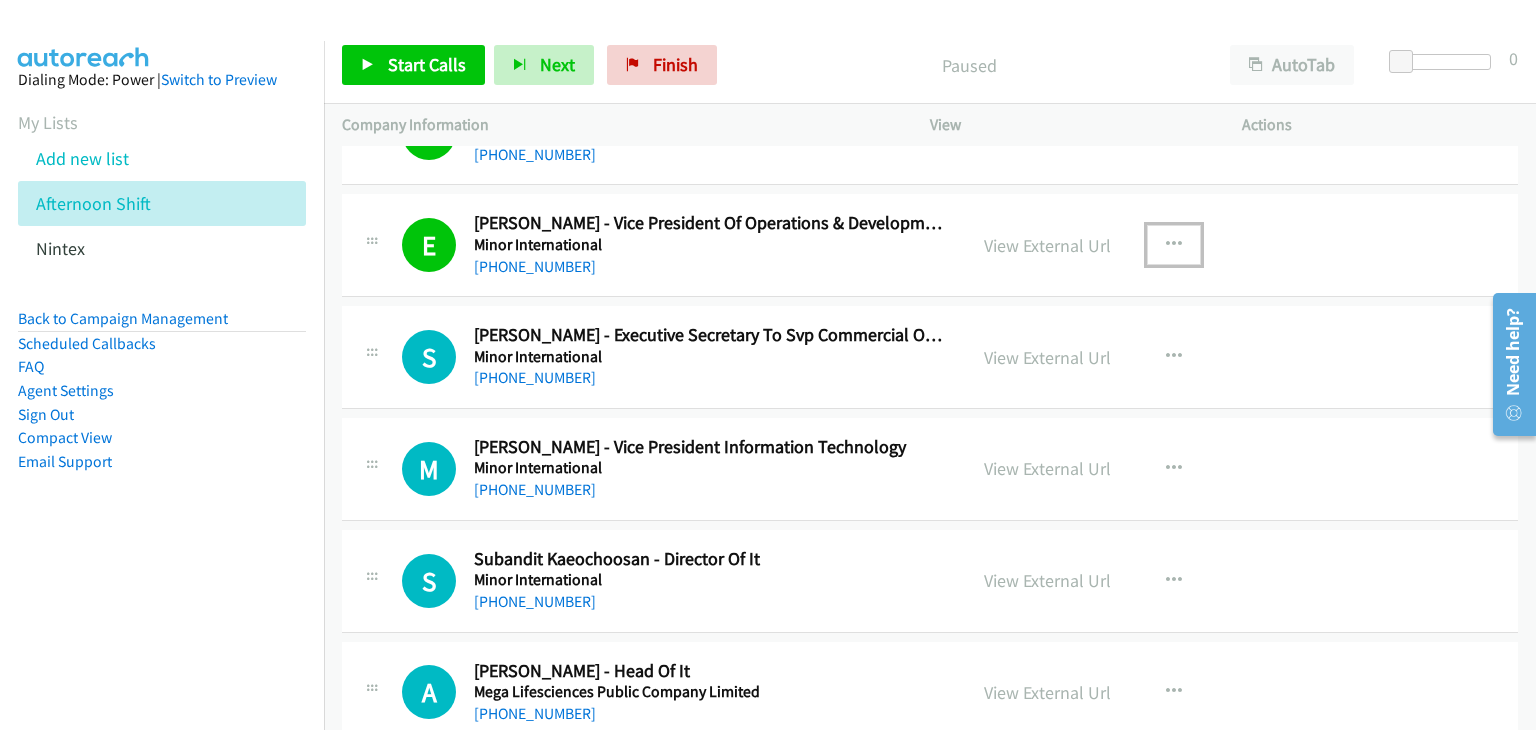 click at bounding box center [1174, 245] 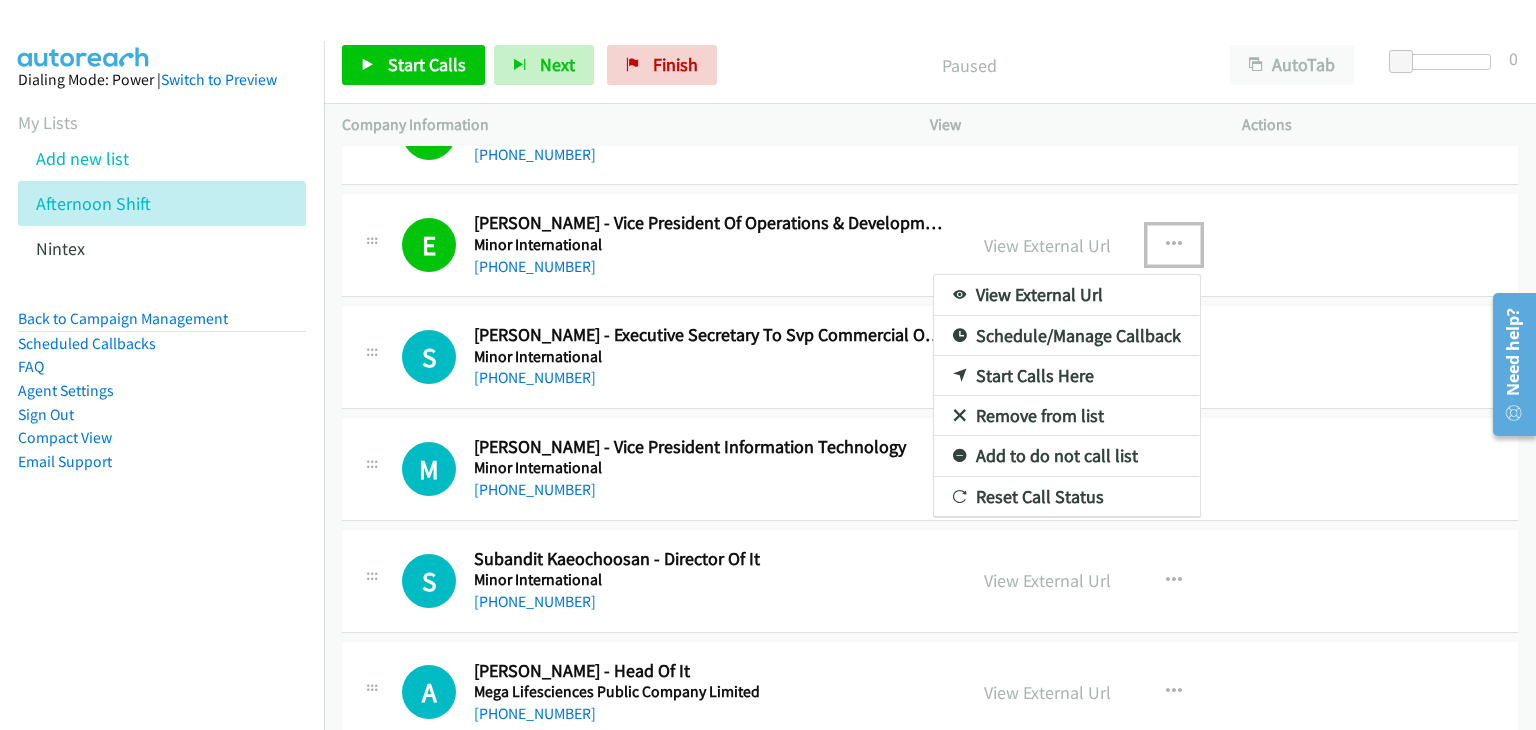 click on "Remove from list" at bounding box center (1067, 416) 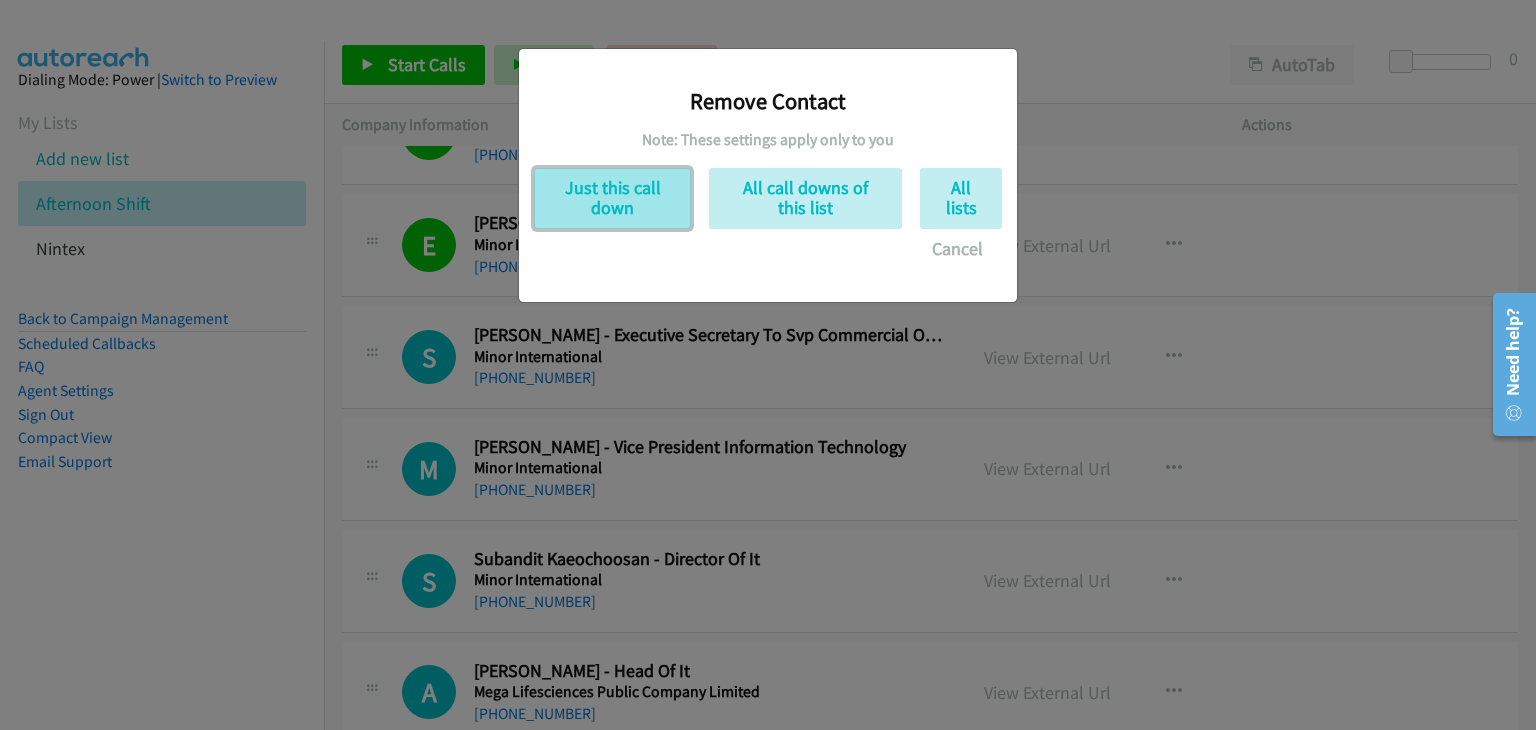 click on "Just this call down" at bounding box center [612, 198] 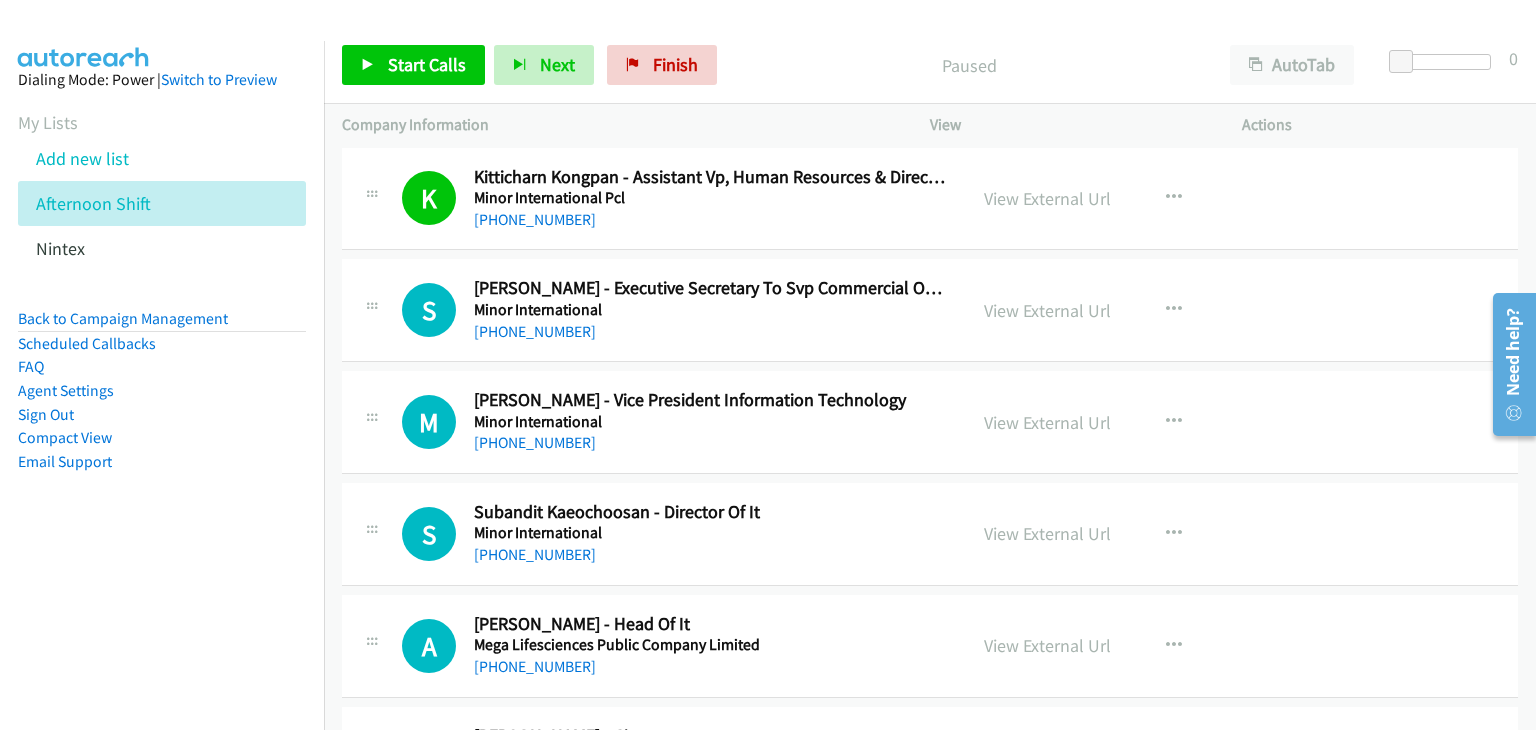 scroll, scrollTop: 7124, scrollLeft: 0, axis: vertical 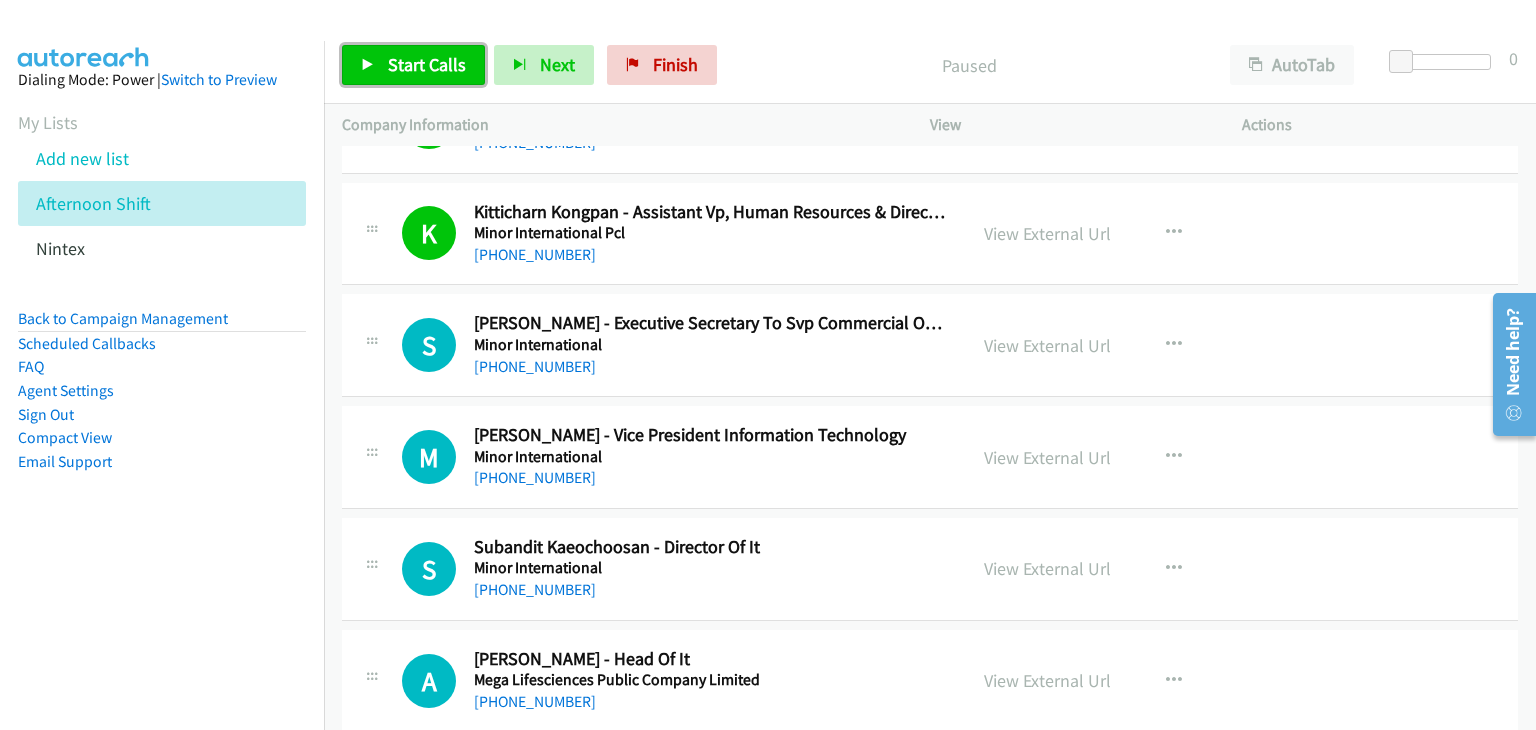 click on "Start Calls" at bounding box center (427, 64) 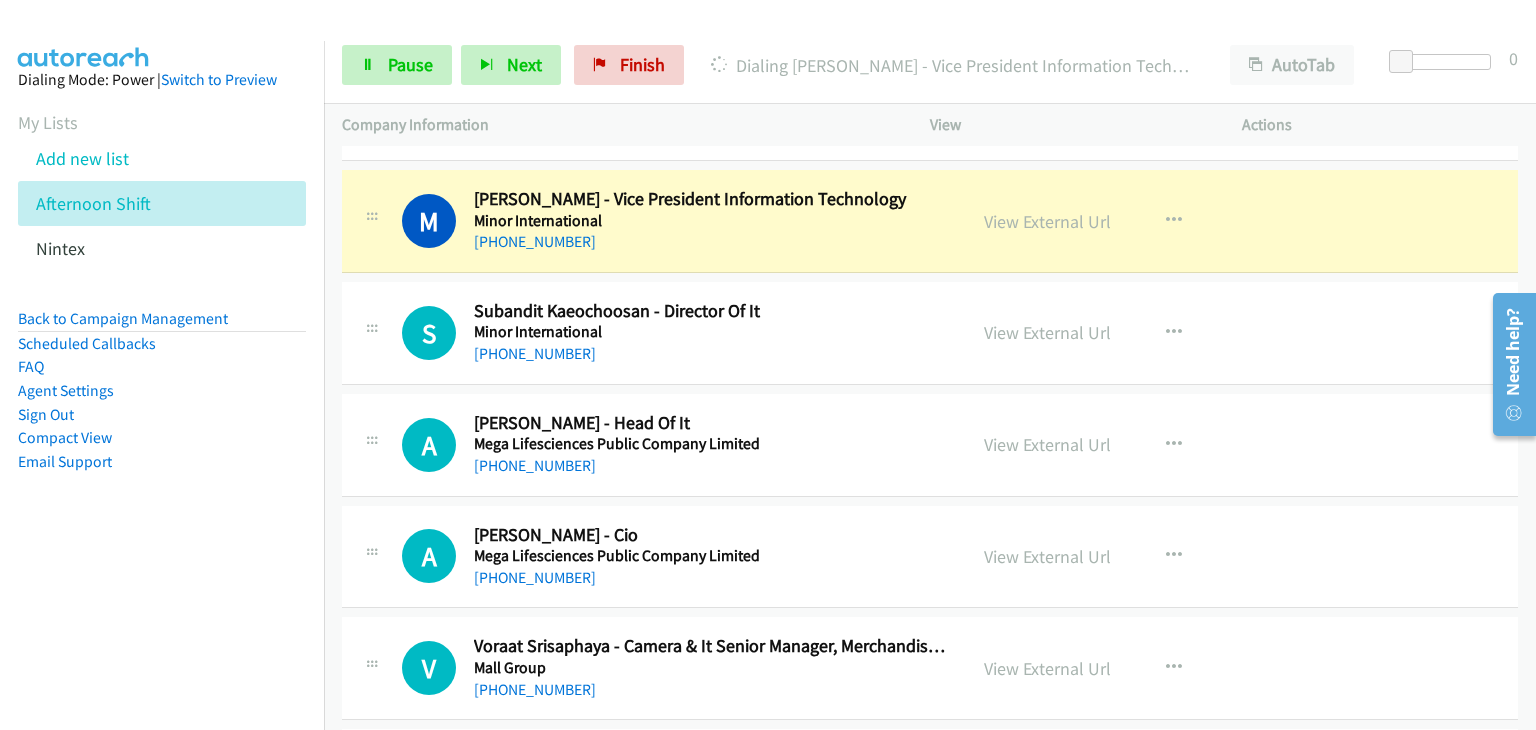 scroll, scrollTop: 7324, scrollLeft: 0, axis: vertical 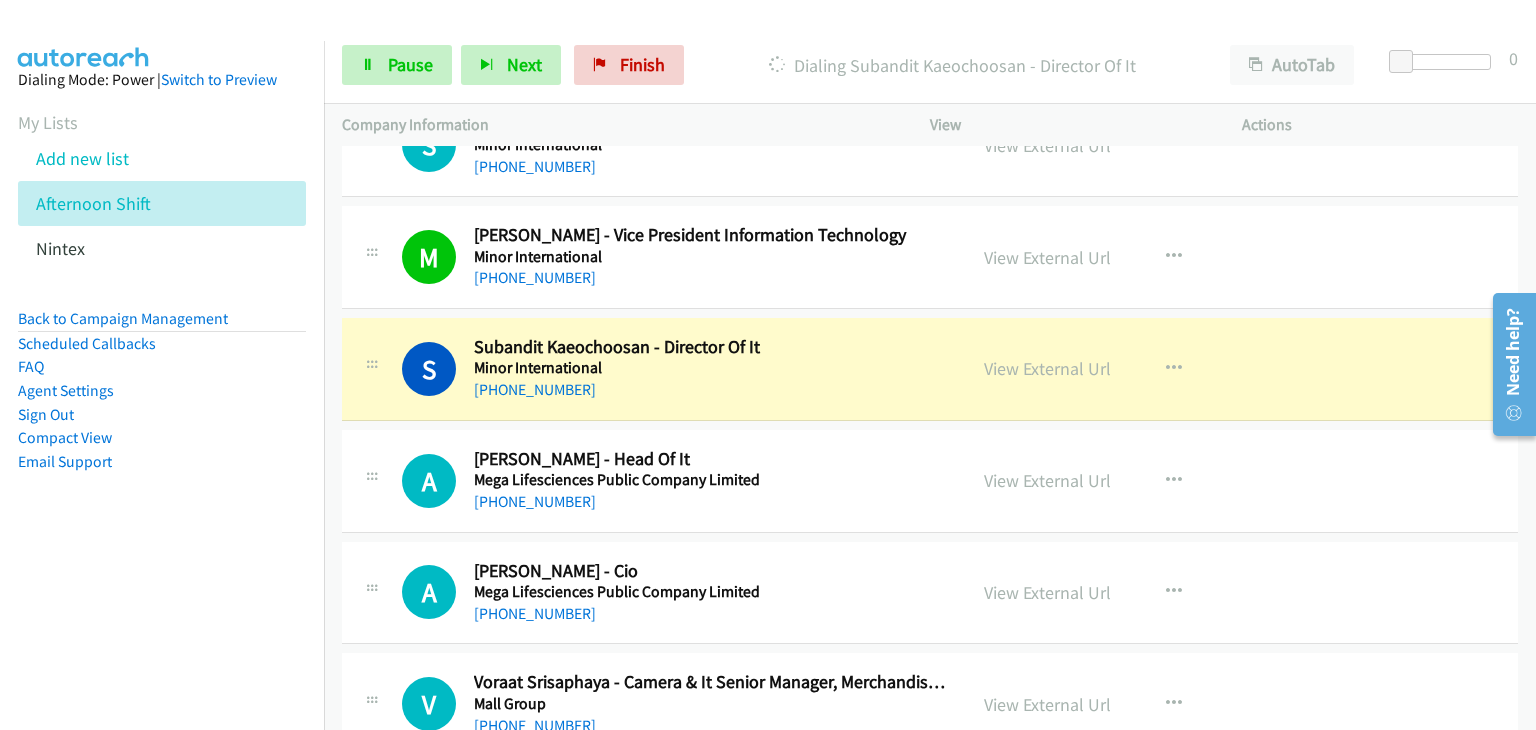 click on "Minor International" at bounding box center [711, 368] 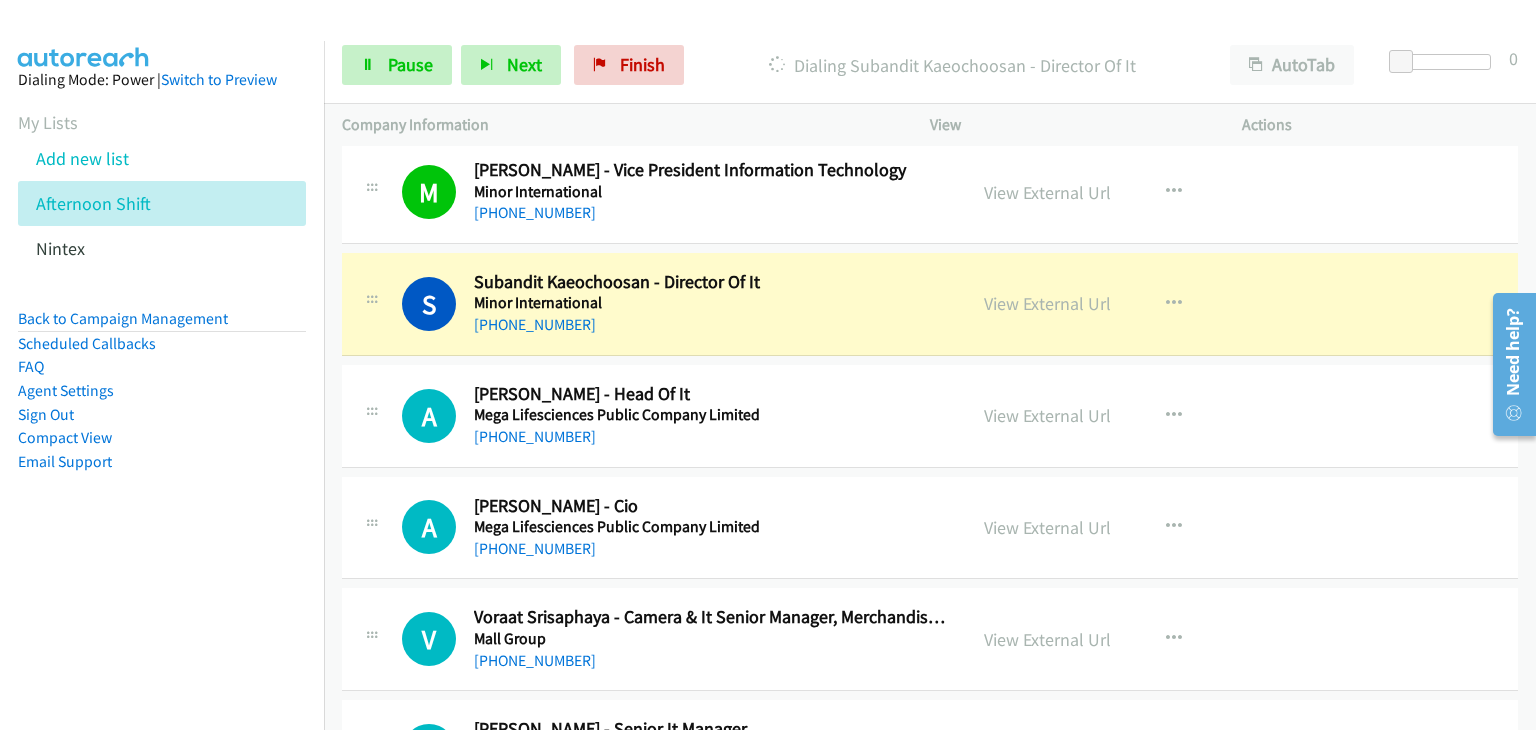 scroll, scrollTop: 7424, scrollLeft: 0, axis: vertical 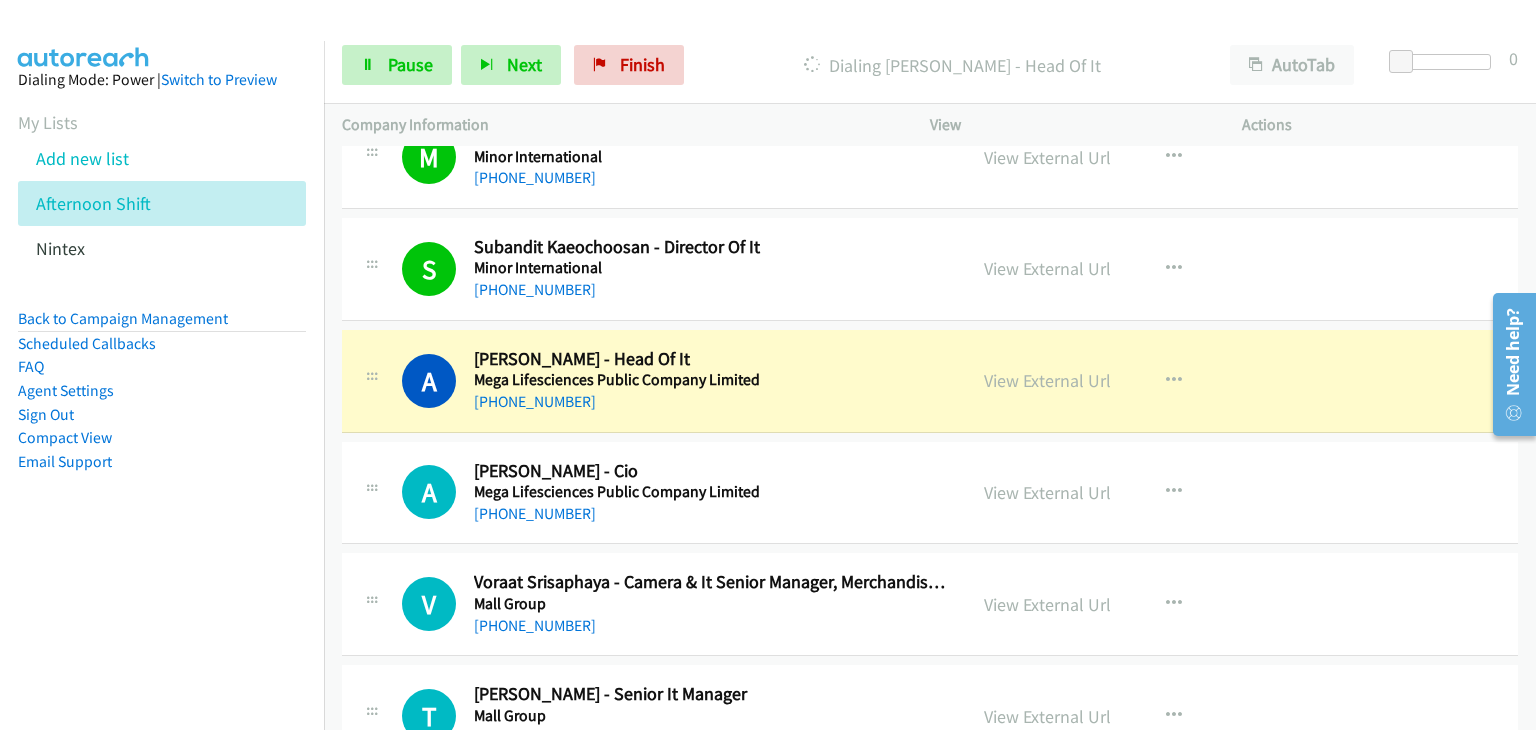 drag, startPoint x: 1036, startPoint y: 365, endPoint x: 1101, endPoint y: 381, distance: 66.94027 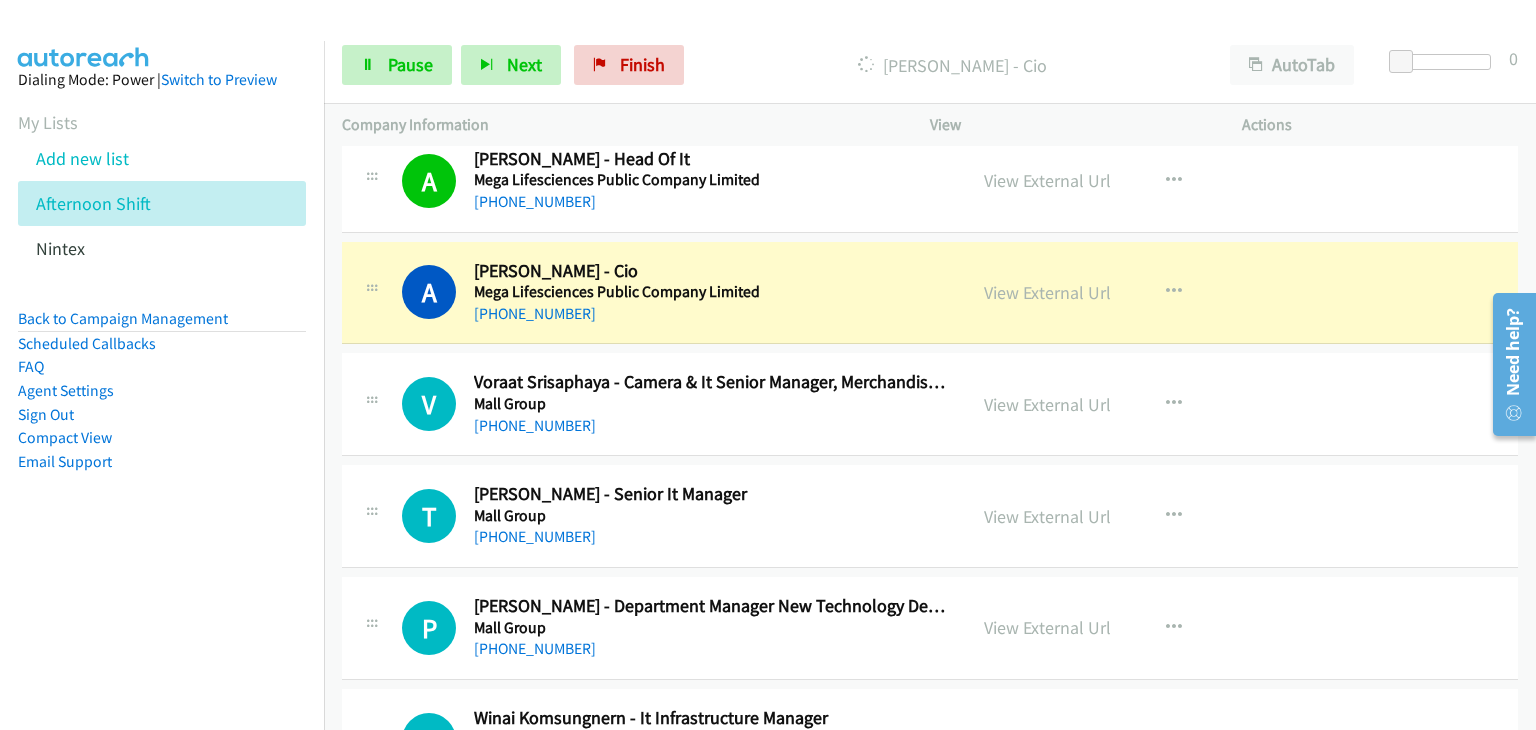 scroll, scrollTop: 7724, scrollLeft: 0, axis: vertical 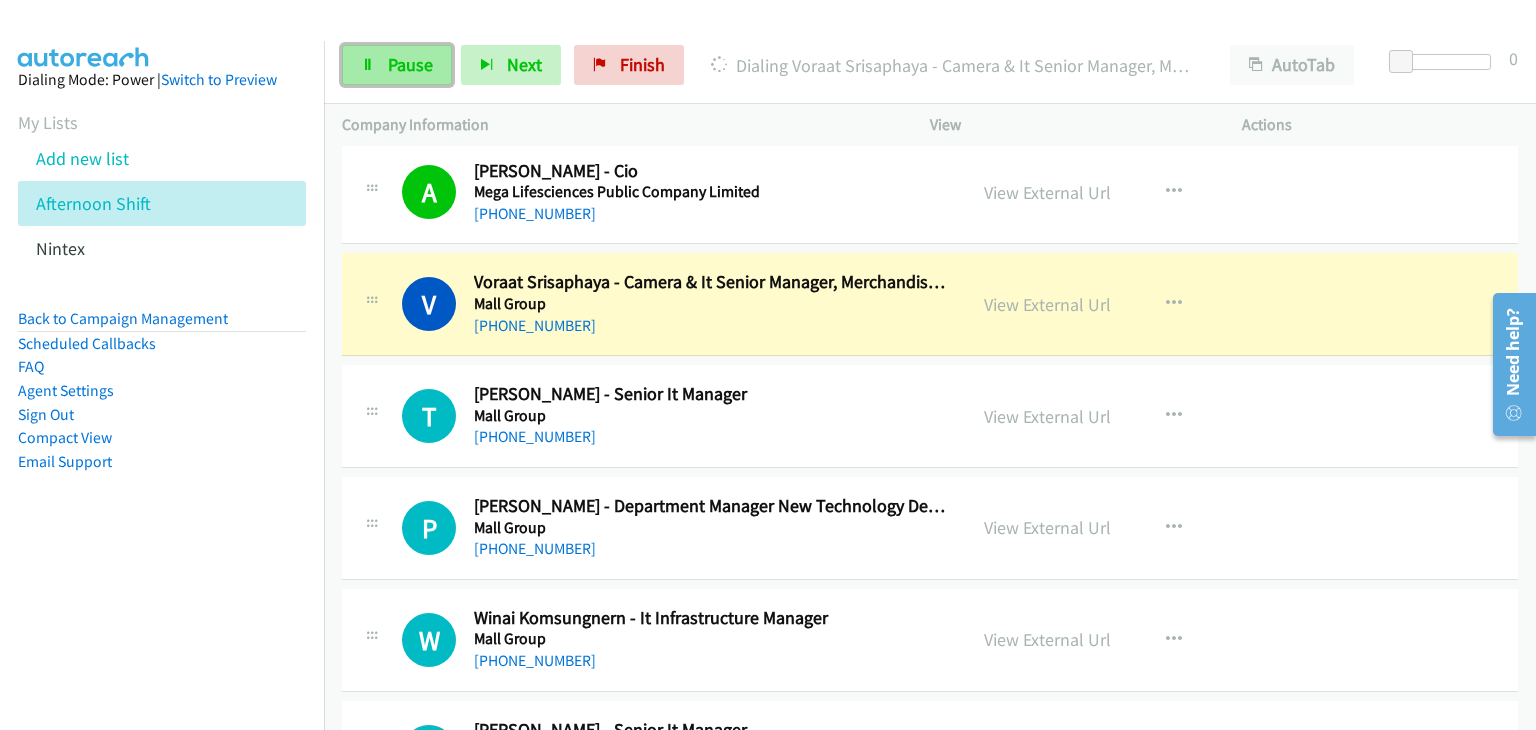 click at bounding box center (368, 66) 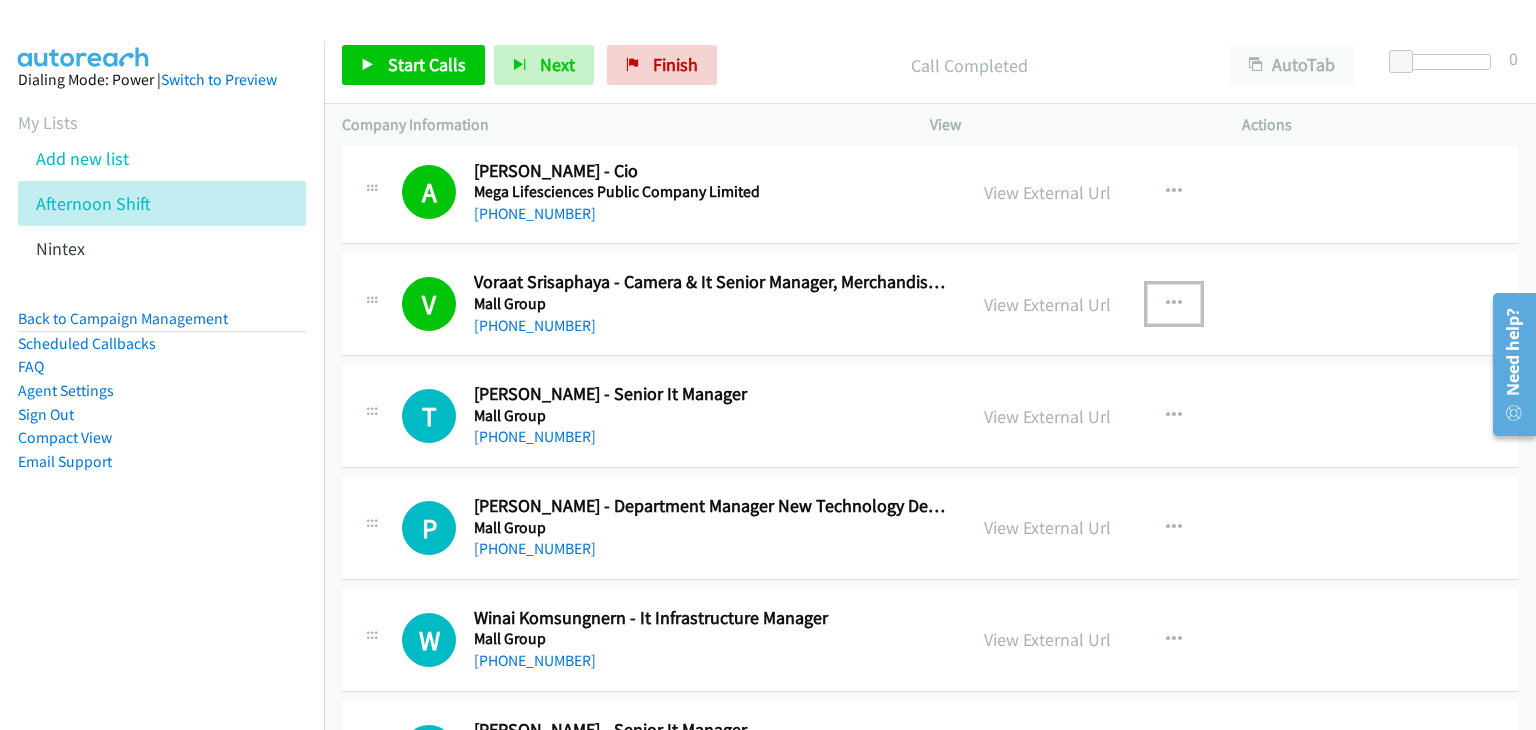click at bounding box center [1174, 304] 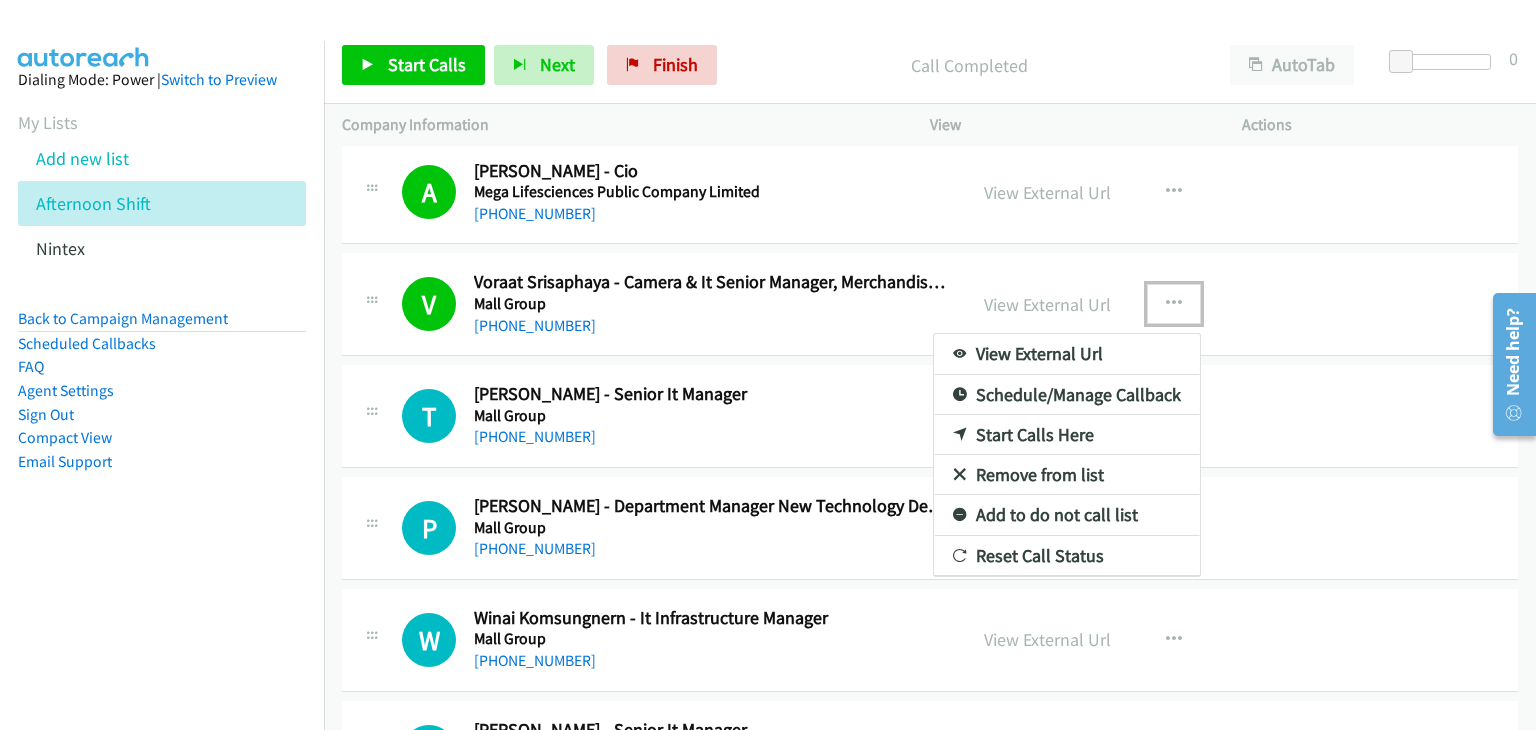 click on "Remove from list" at bounding box center [1067, 475] 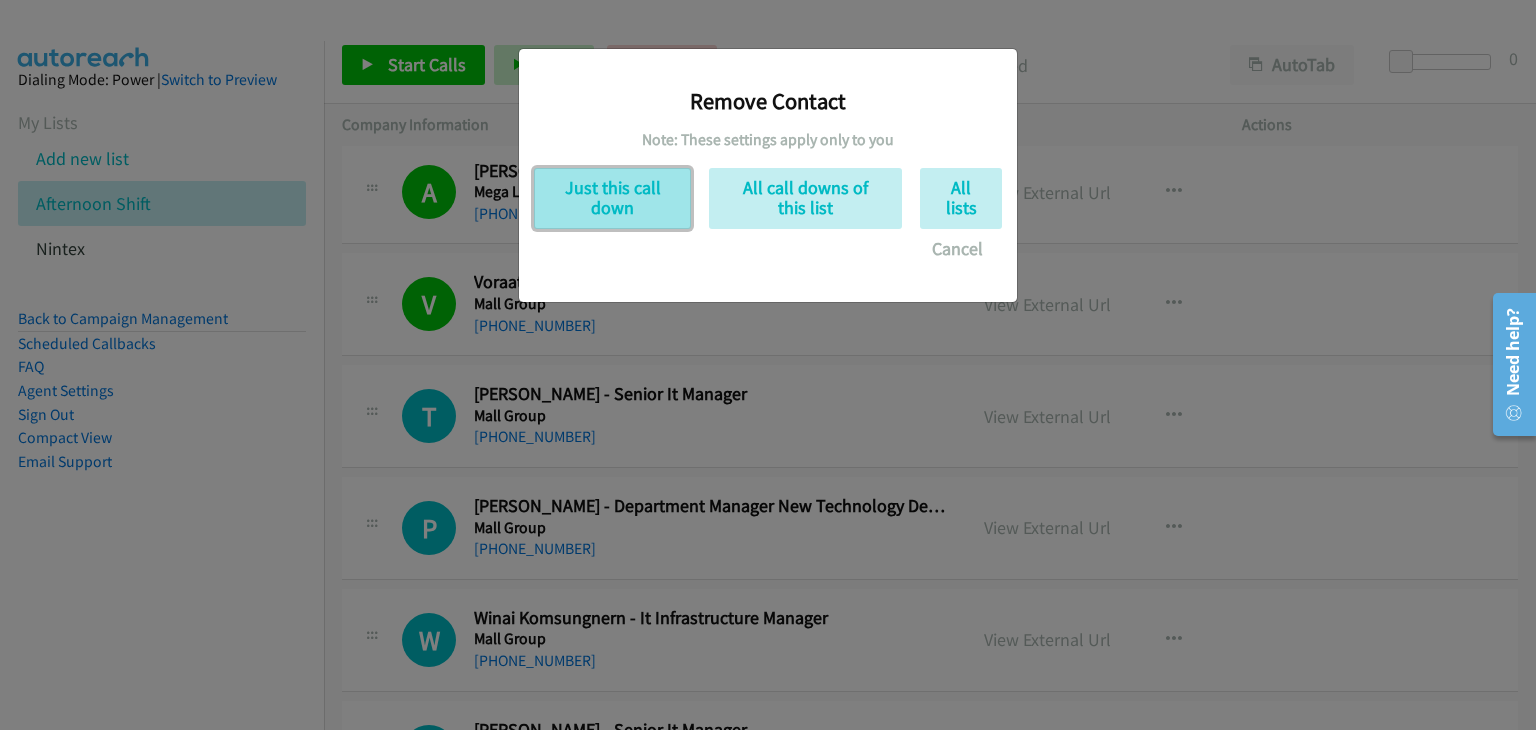 click on "Just this call down" at bounding box center [612, 198] 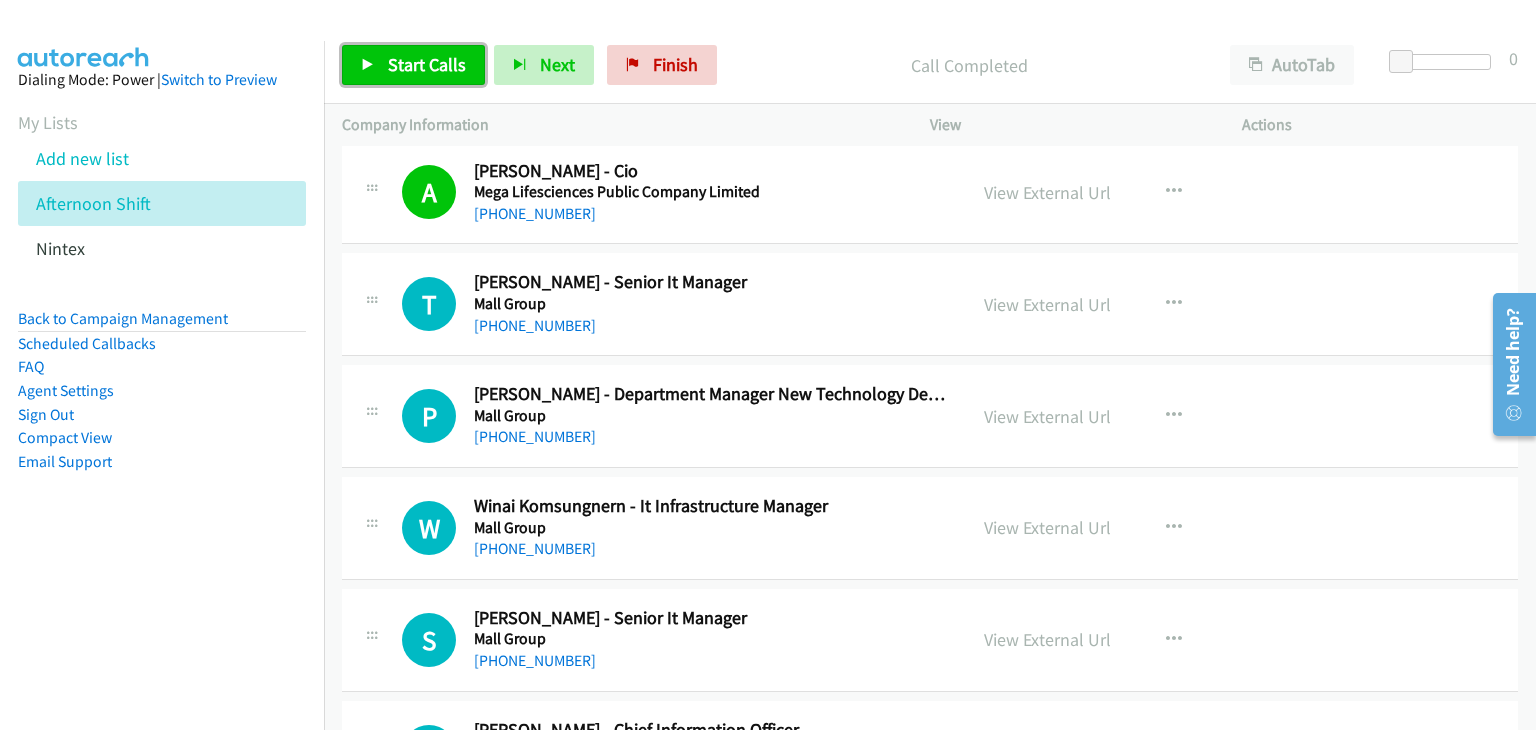 click on "Start Calls" at bounding box center (427, 64) 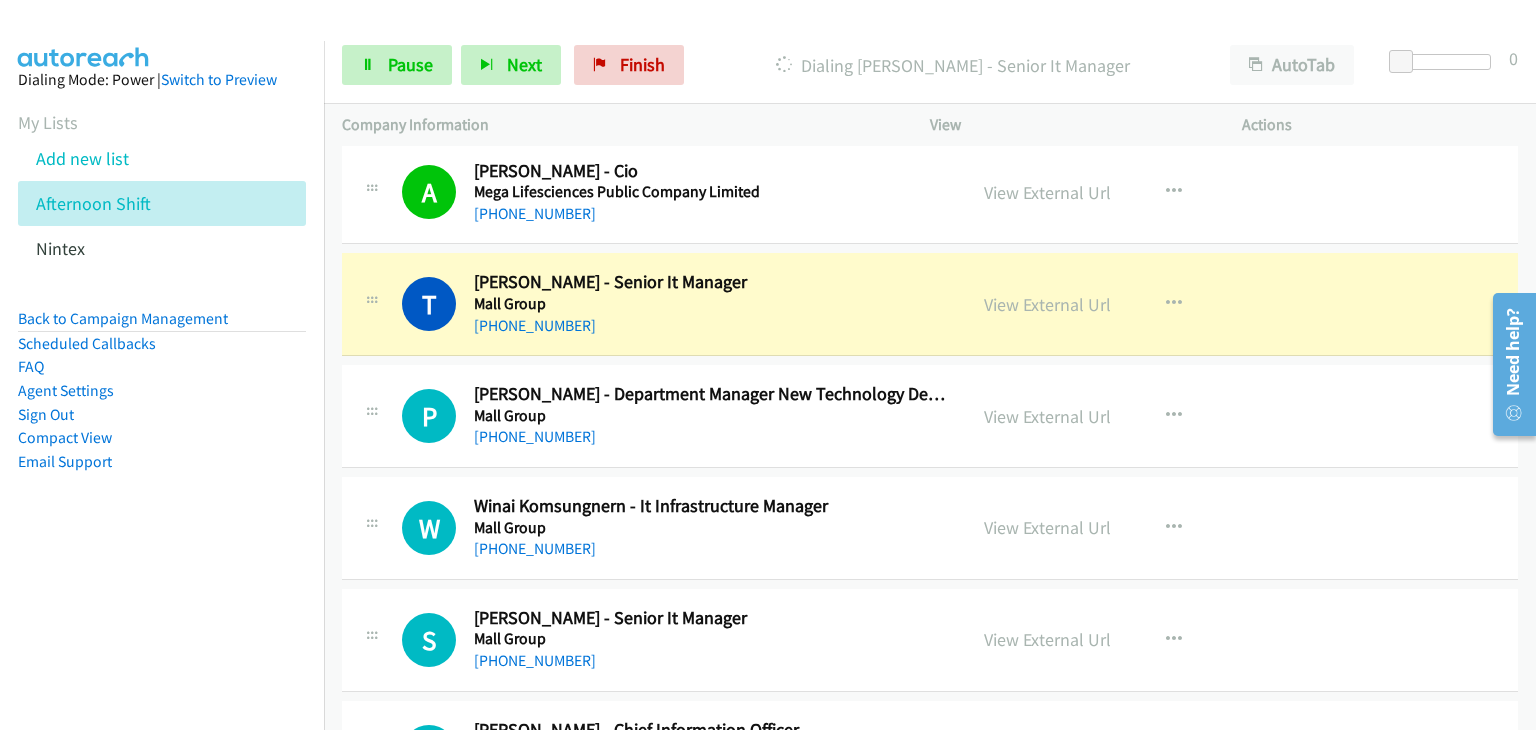 scroll, scrollTop: 7824, scrollLeft: 0, axis: vertical 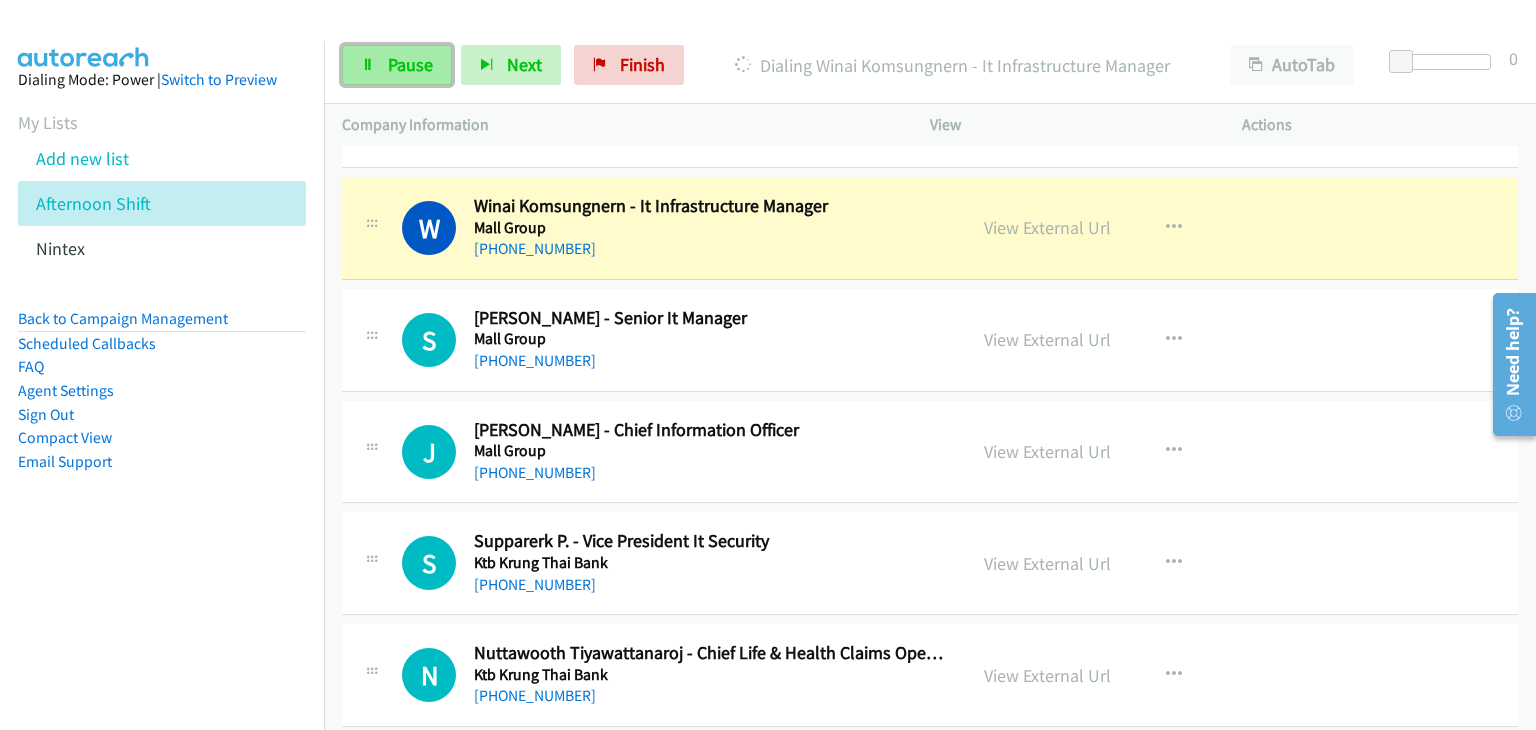 click on "Pause" at bounding box center [410, 64] 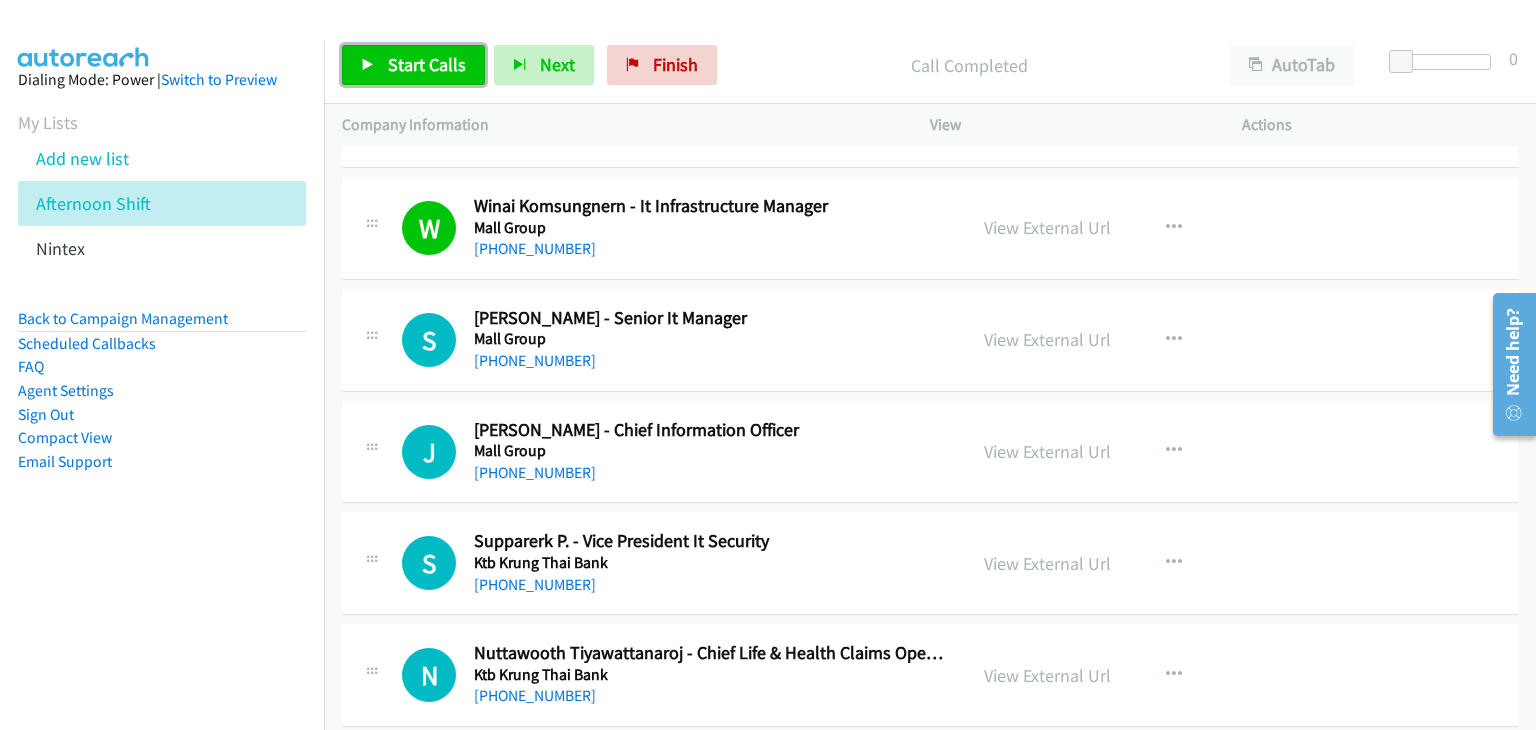 click on "Start Calls" at bounding box center (427, 64) 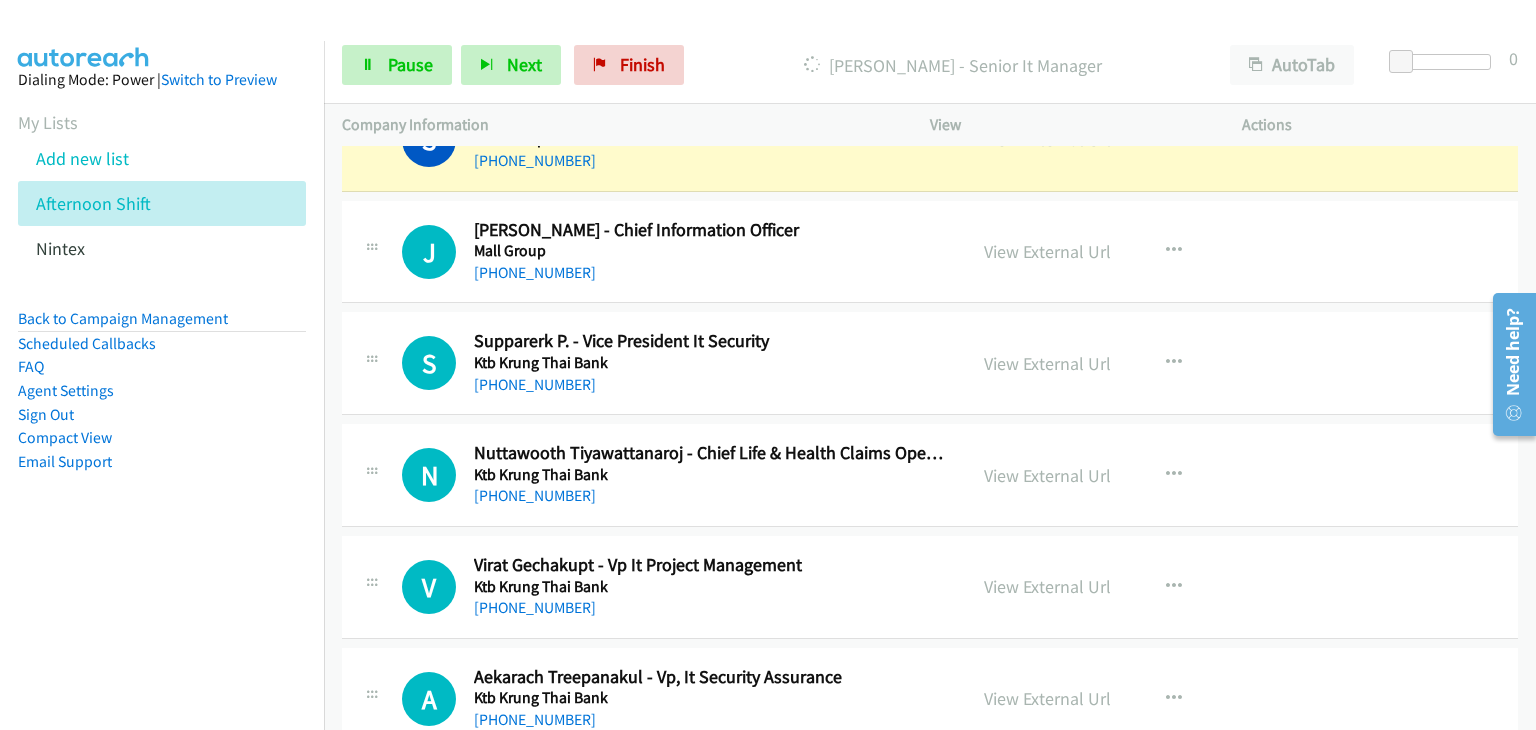 scroll, scrollTop: 8124, scrollLeft: 0, axis: vertical 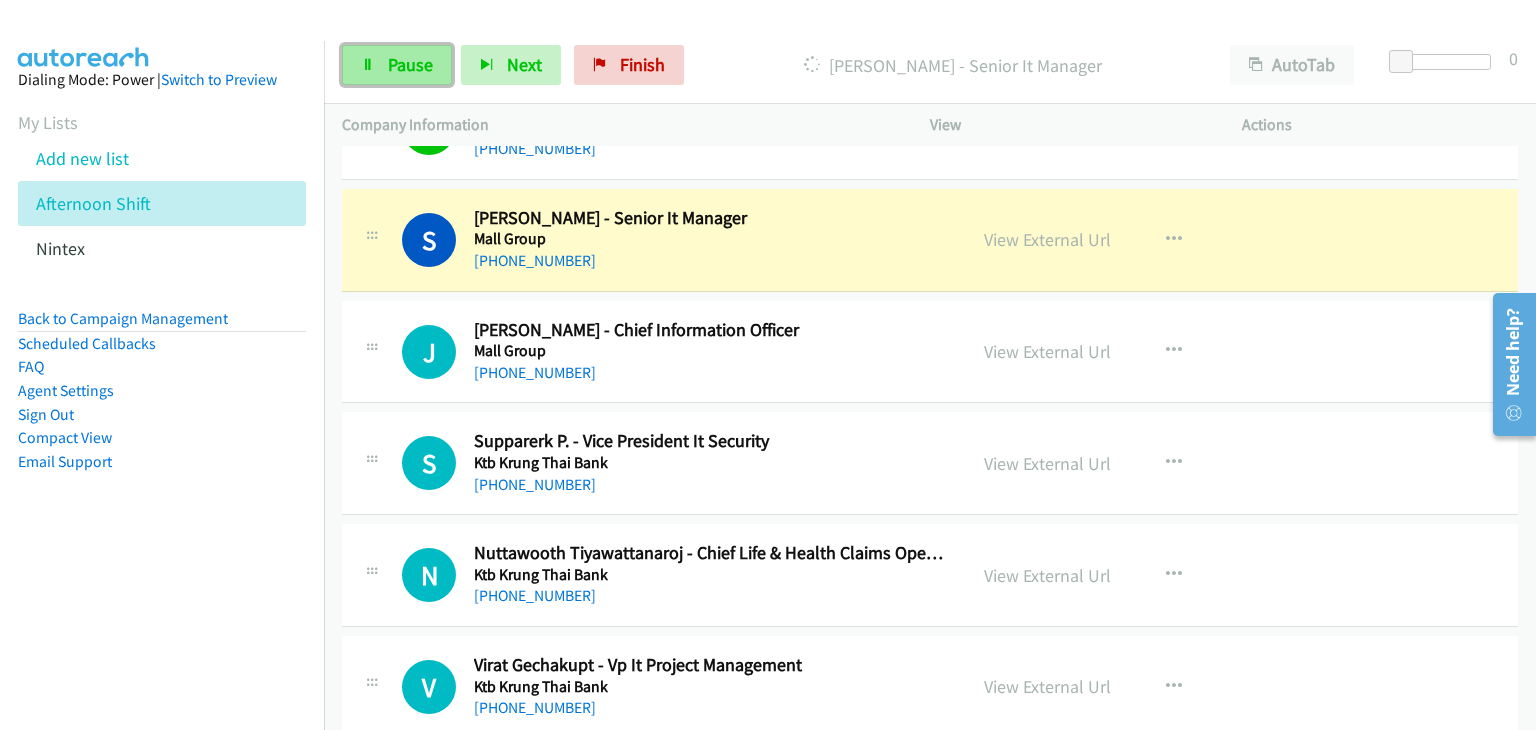 click on "Pause" at bounding box center (410, 64) 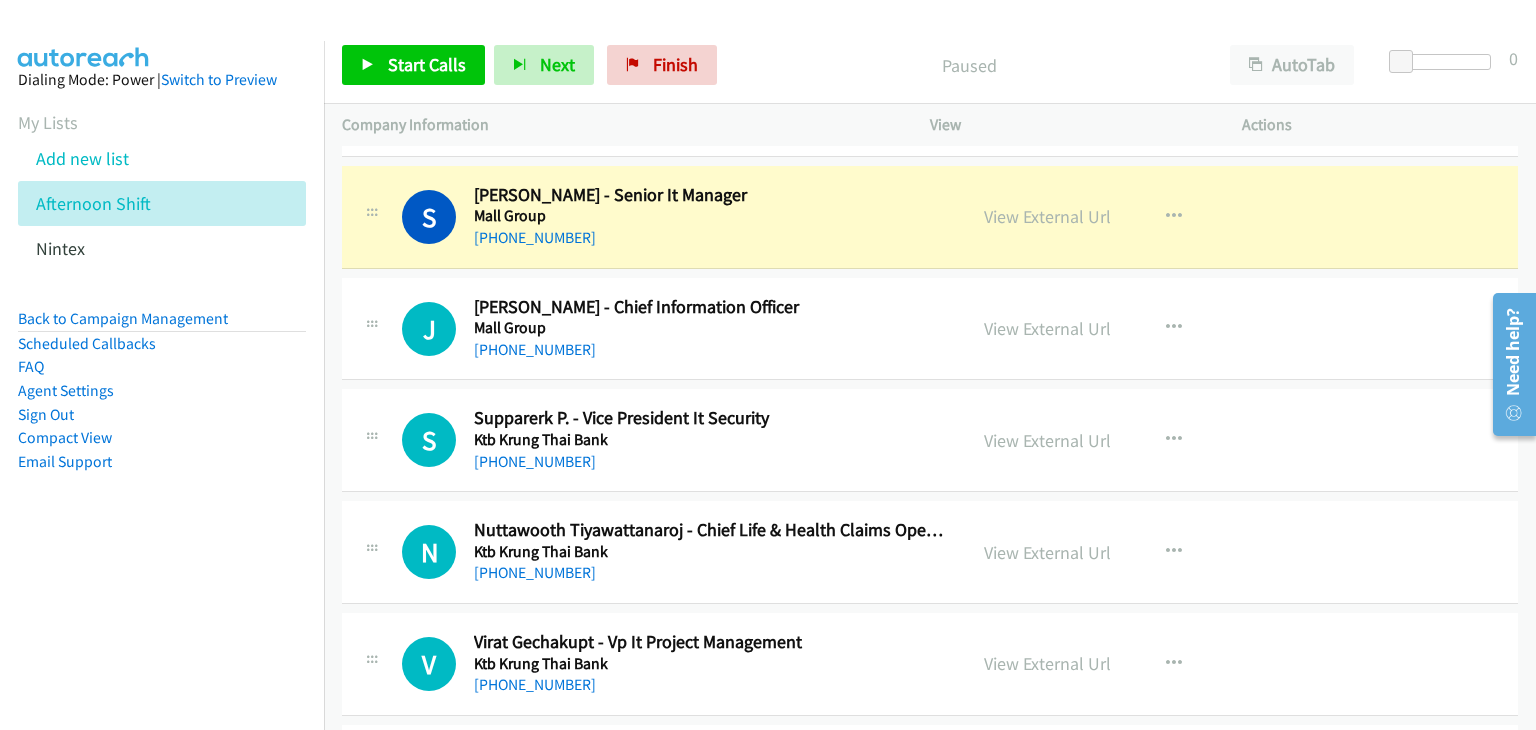 scroll, scrollTop: 8124, scrollLeft: 0, axis: vertical 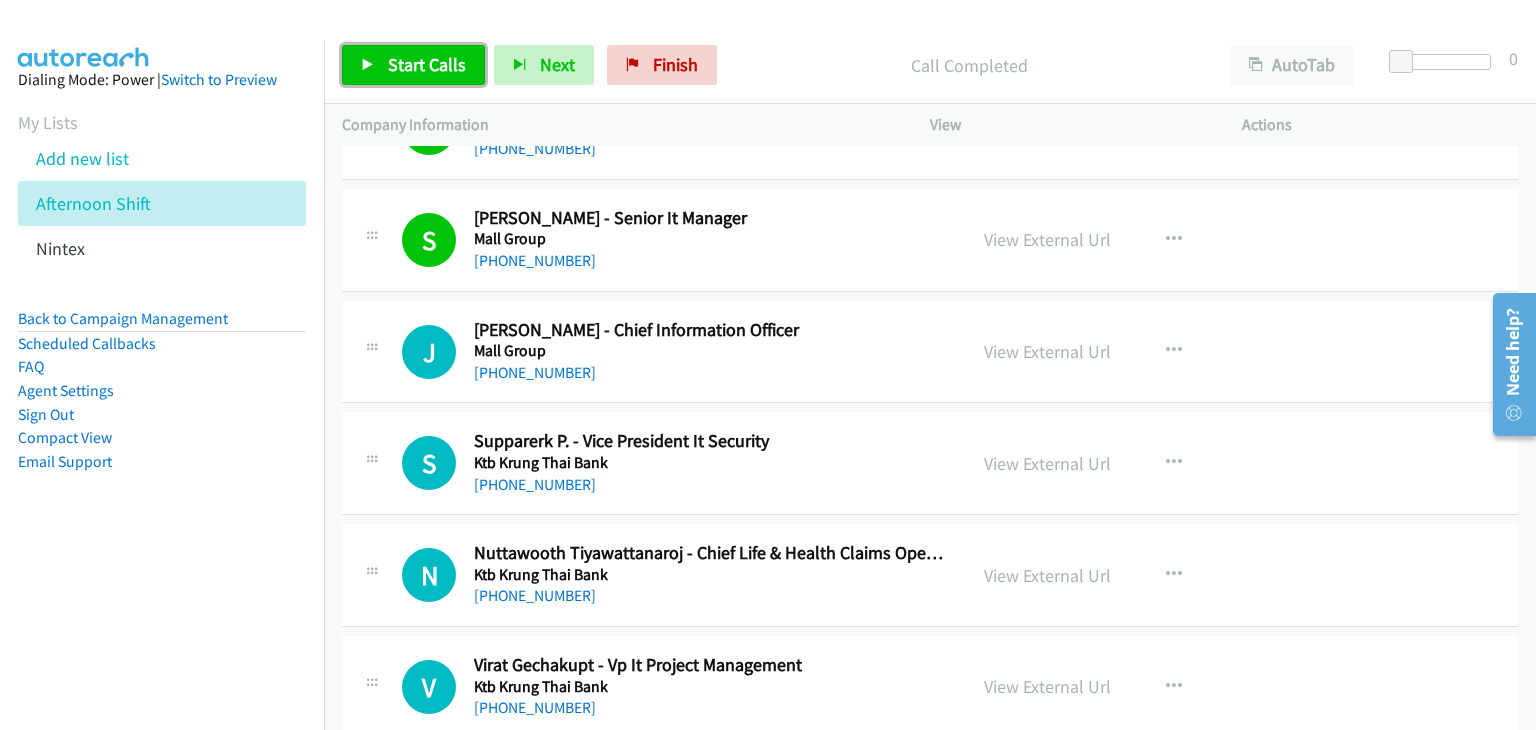 click on "Start Calls" at bounding box center [427, 64] 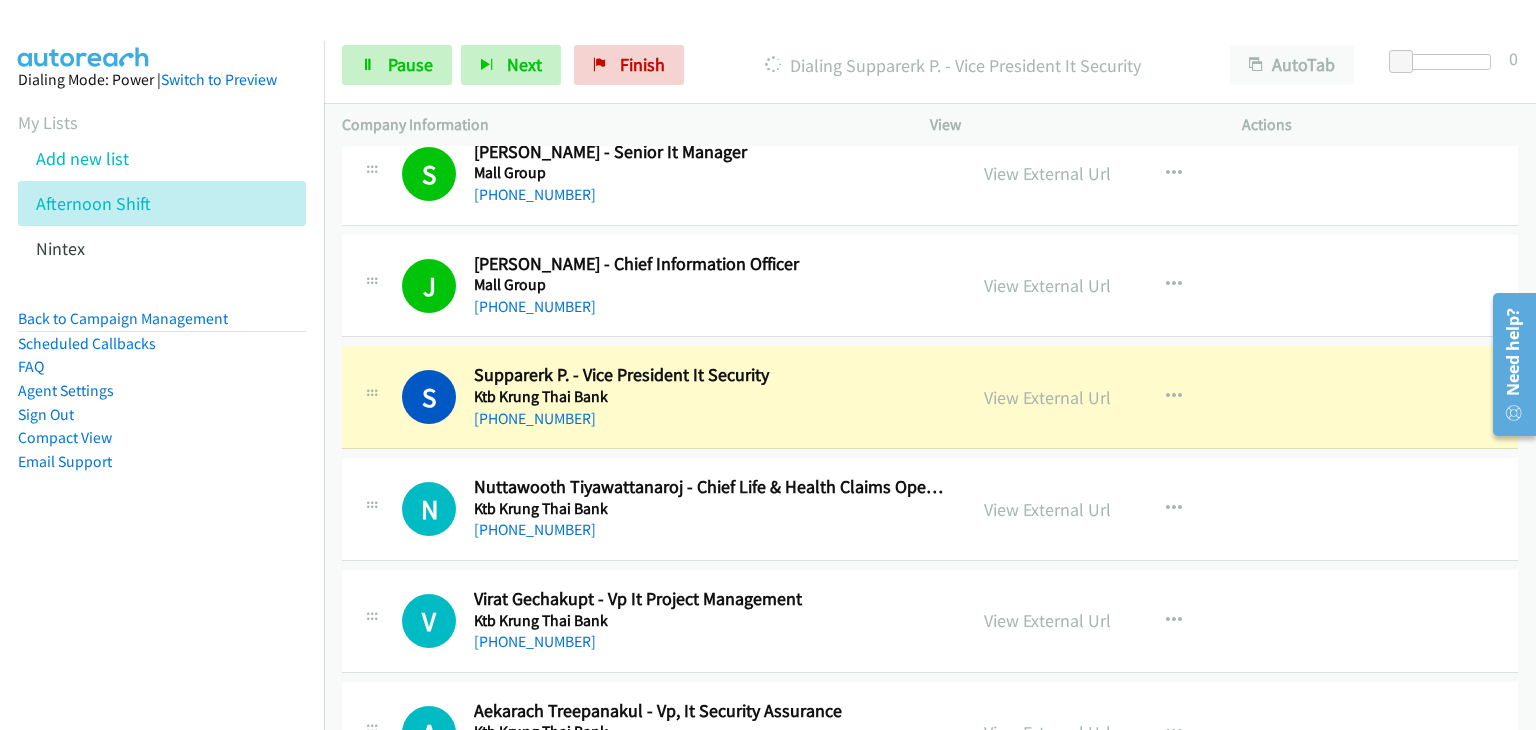 scroll, scrollTop: 8224, scrollLeft: 0, axis: vertical 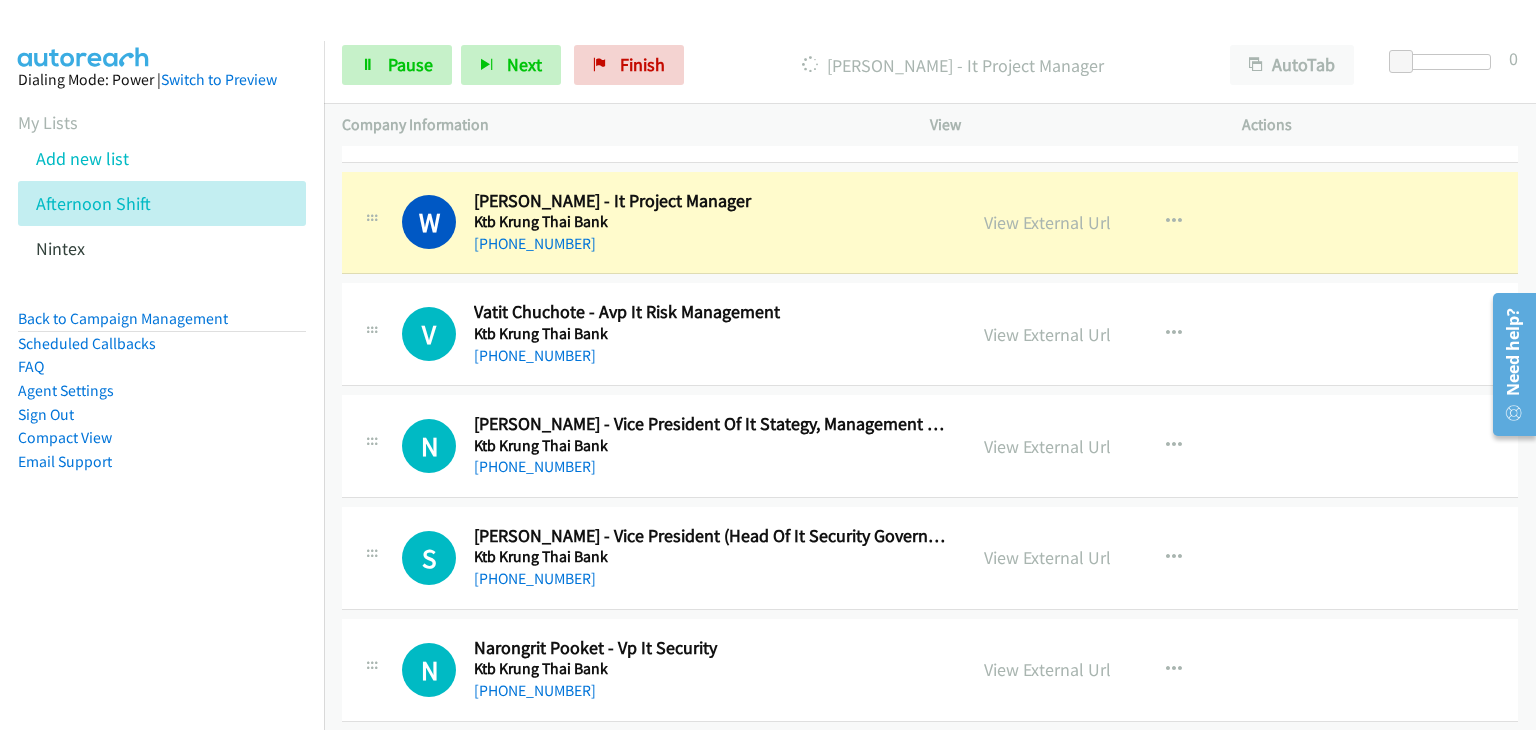 click on "Start Calls
Pause
Next
Finish
Dialing Wanida Wiraphasavorn - It Project Manager
AutoTab
AutoTab
0" at bounding box center [930, 65] 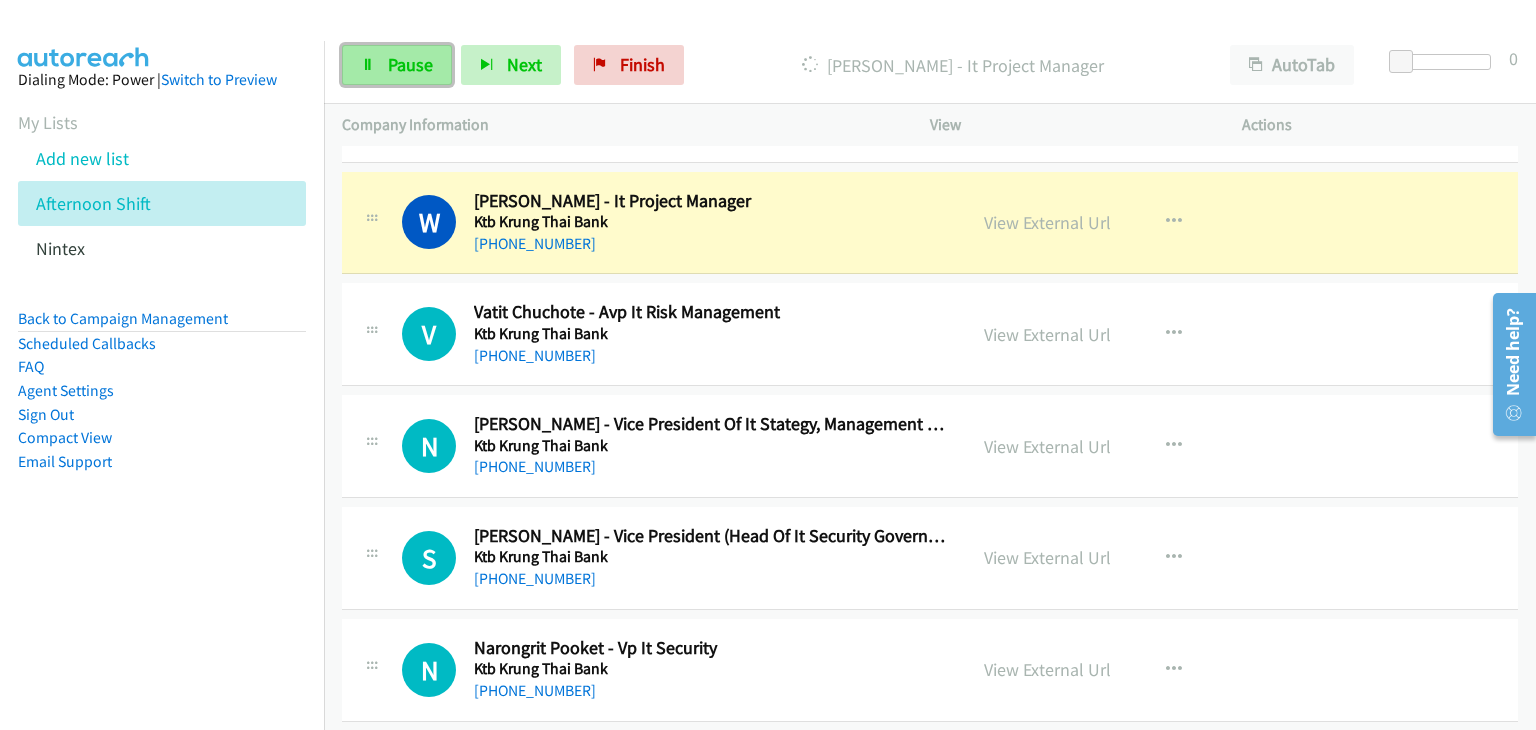 click on "Pause" at bounding box center (410, 64) 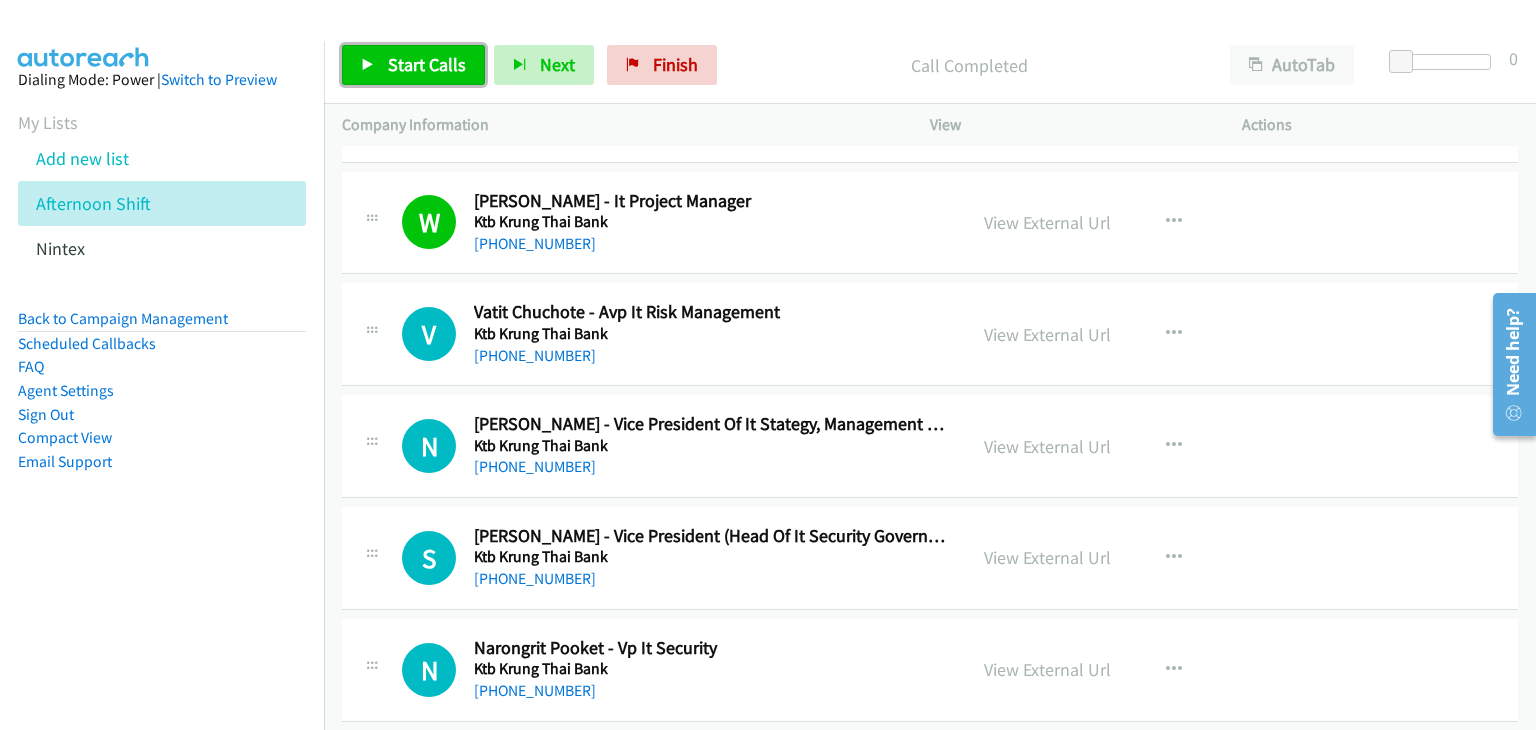 click on "Start Calls" at bounding box center [427, 64] 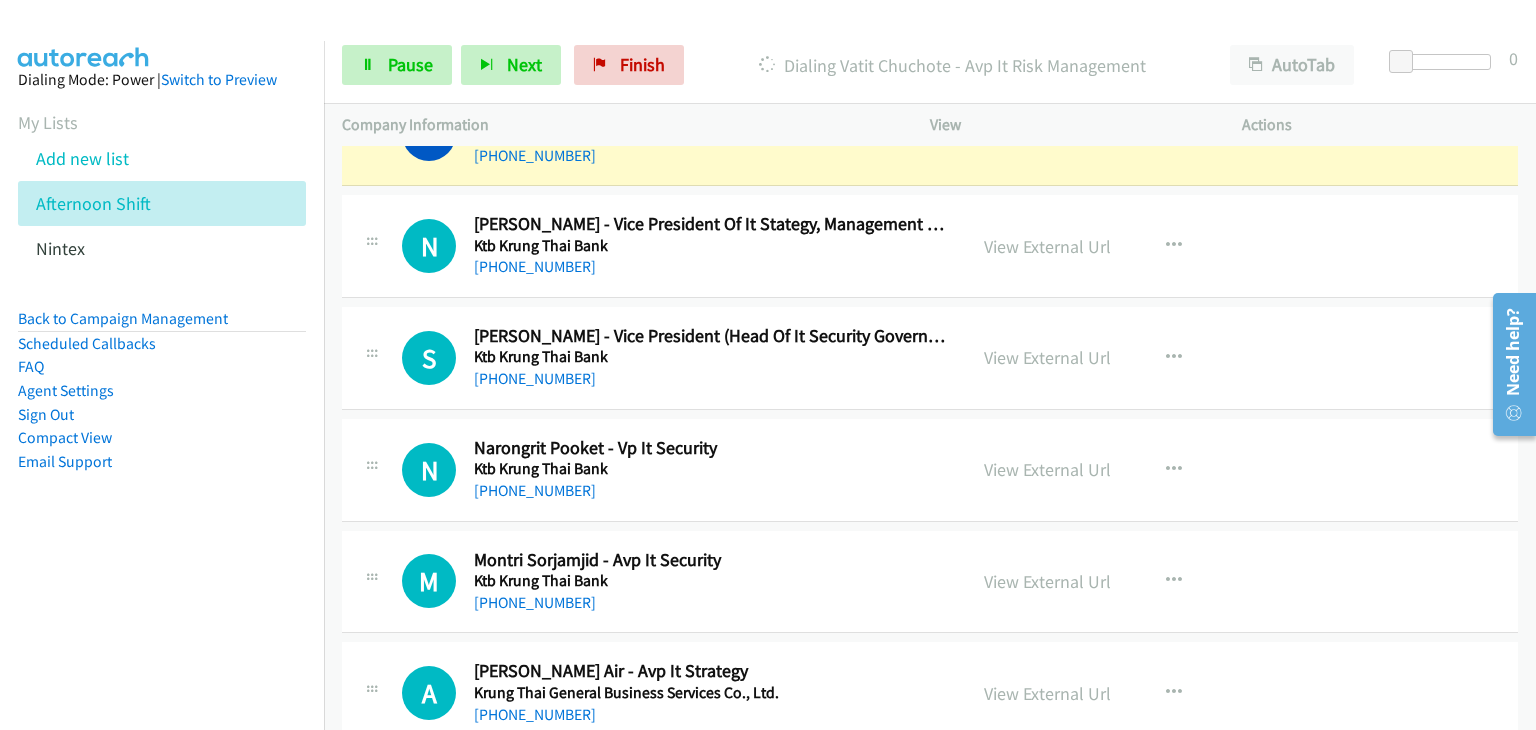 scroll, scrollTop: 9024, scrollLeft: 0, axis: vertical 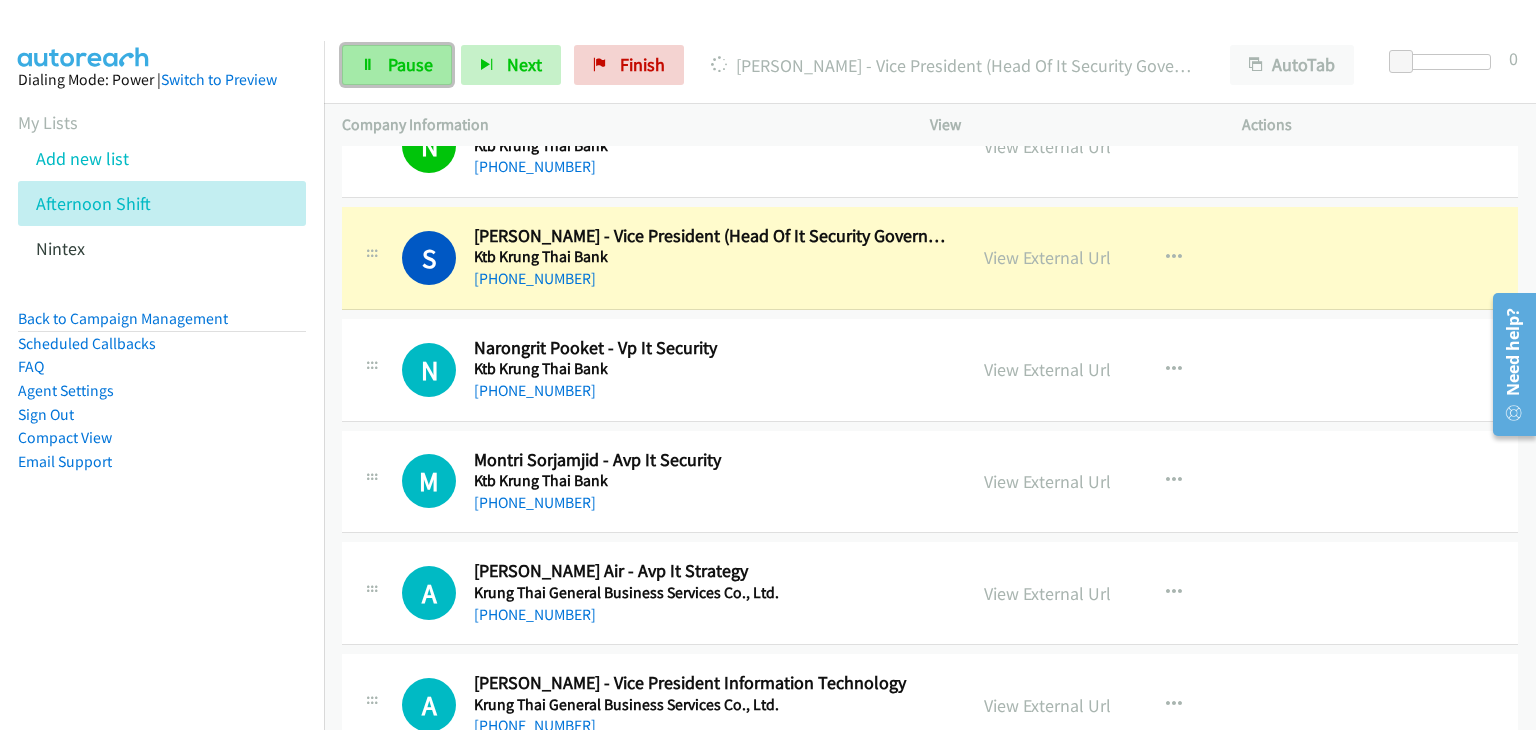 click at bounding box center (368, 66) 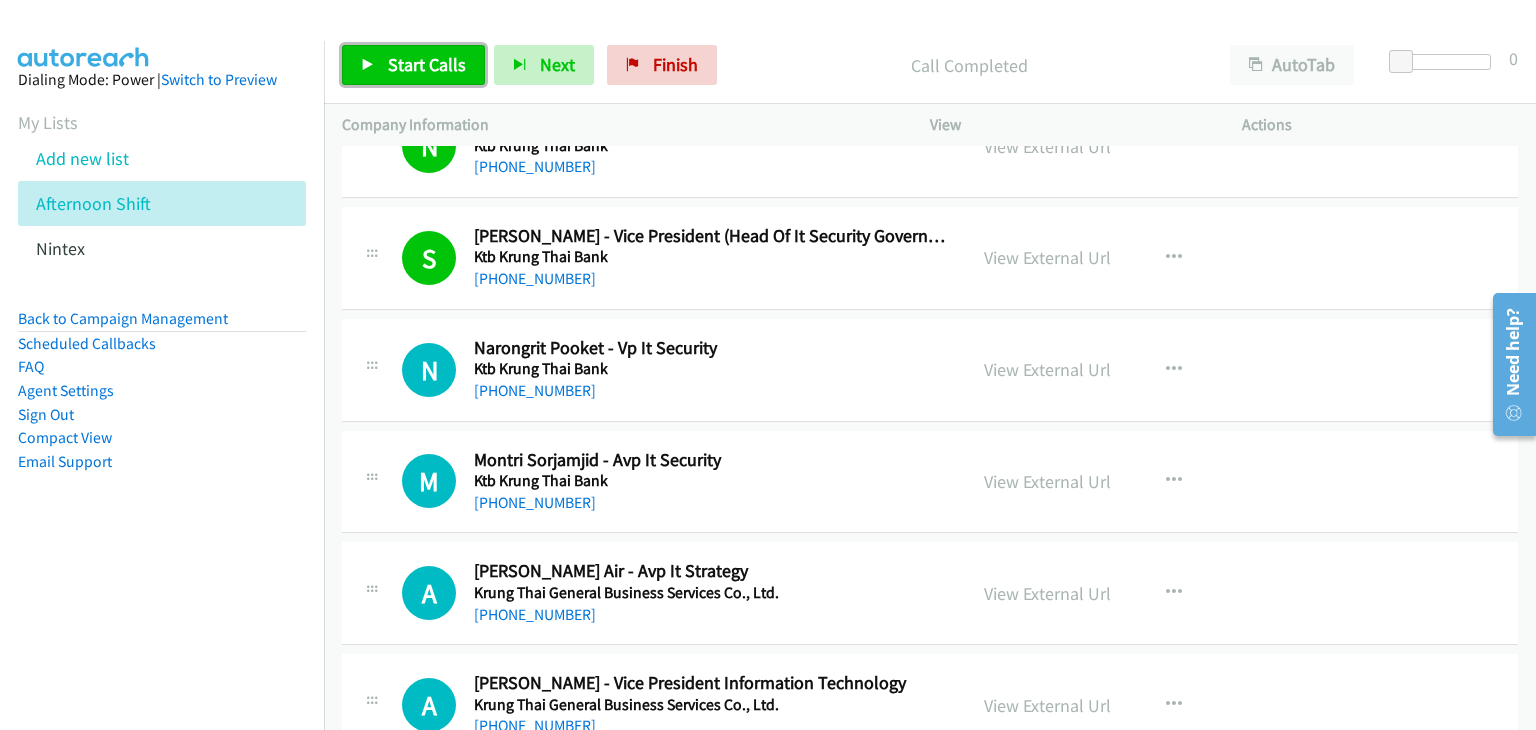 click on "Start Calls" at bounding box center [427, 64] 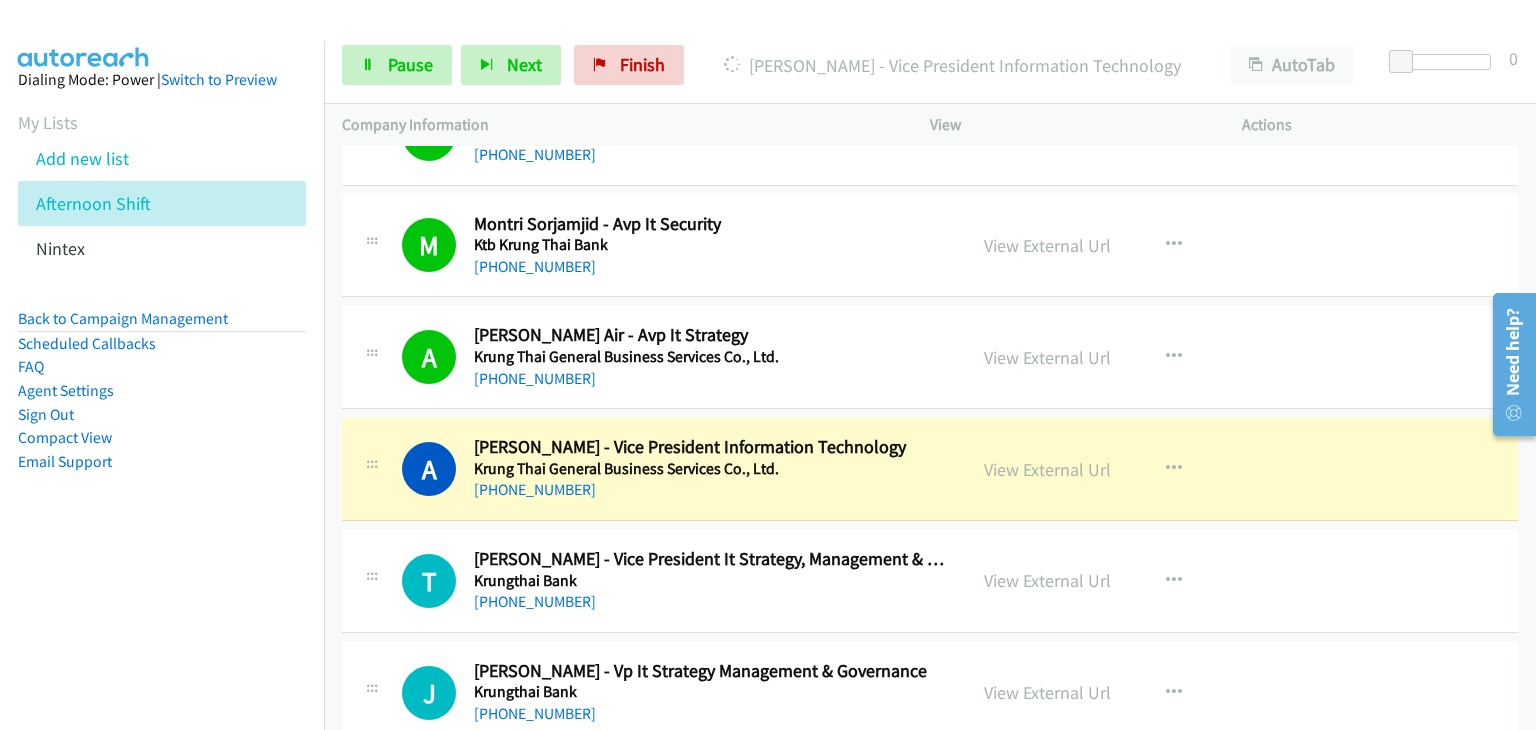 scroll, scrollTop: 9724, scrollLeft: 0, axis: vertical 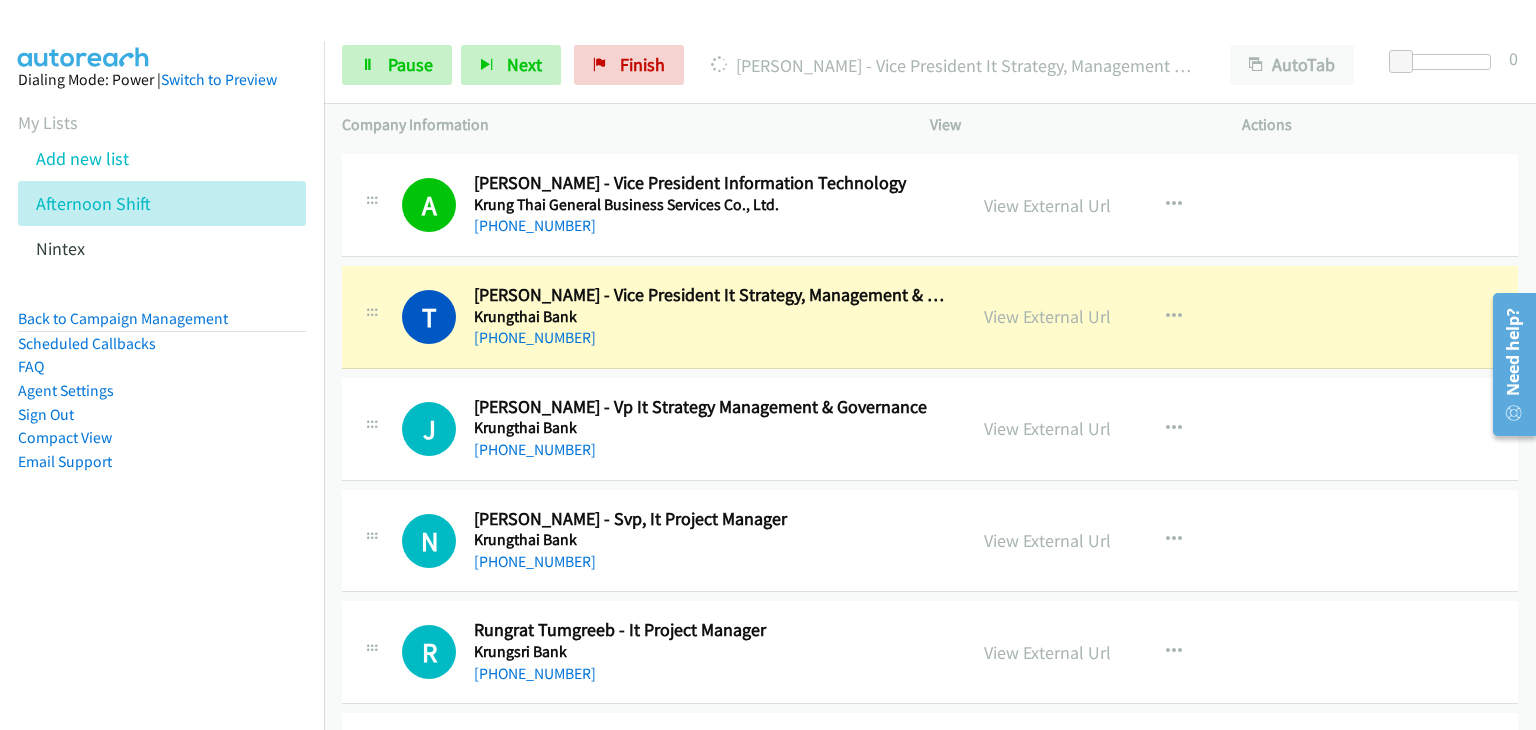 click on "J
Callback Scheduled
Janethnait Janenopakarn - Vp It Strategy Management & Governance
Krungthai Bank
Asia/Bangkok
+66 86 889 5043
View External Url
View External Url
Schedule/Manage Callback
Start Calls Here
Remove from list
Add to do not call list
Reset Call Status" at bounding box center [930, 429] 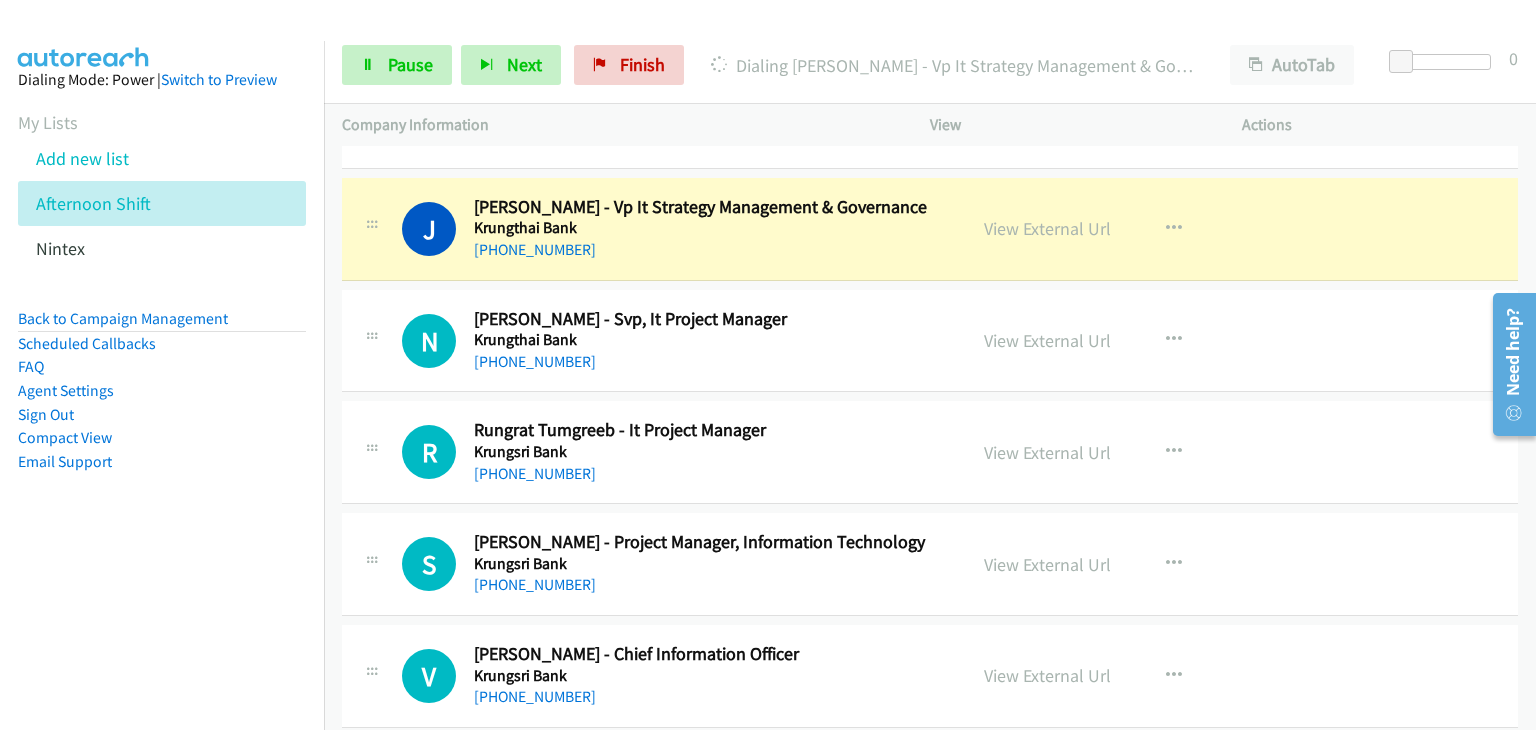 scroll, scrollTop: 9924, scrollLeft: 0, axis: vertical 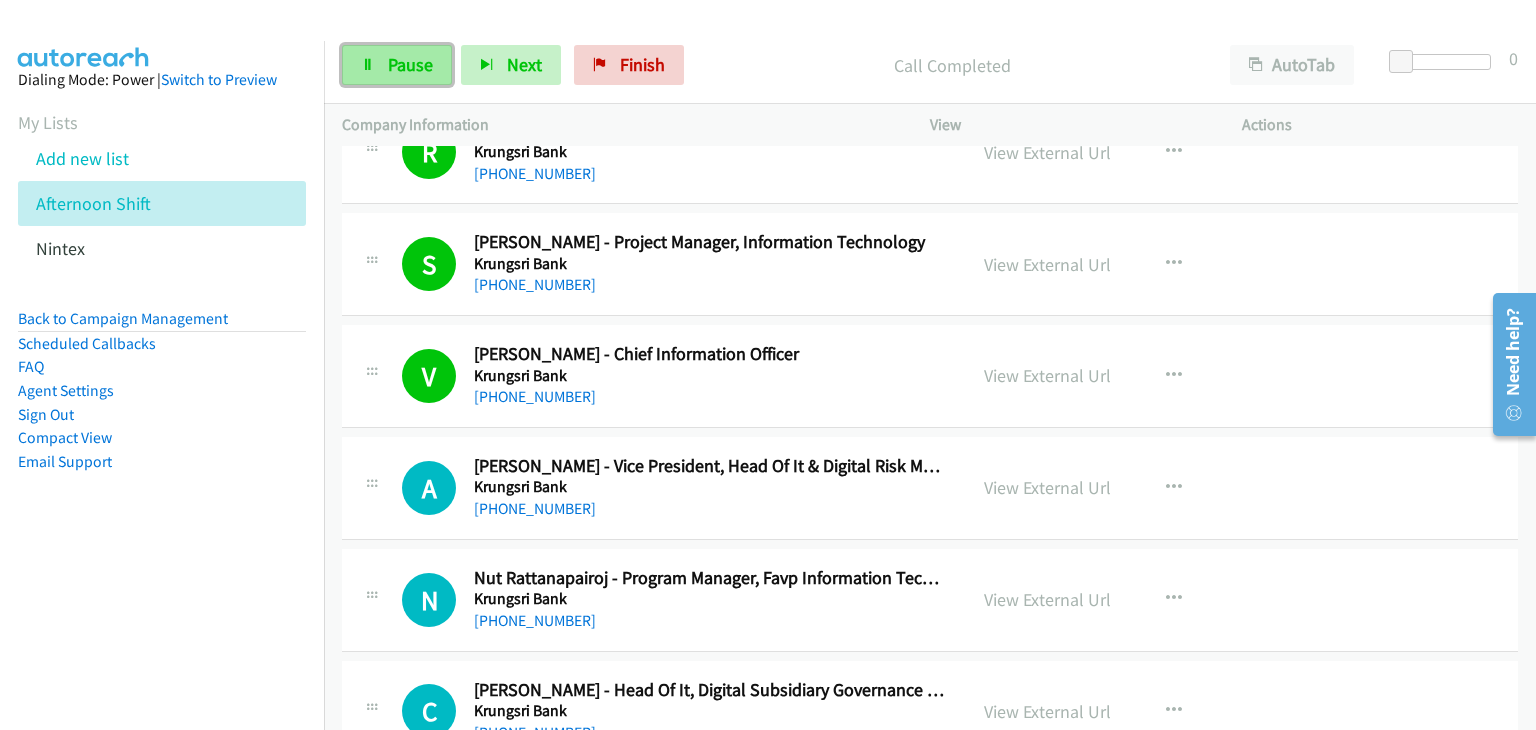 click on "Pause" at bounding box center [410, 64] 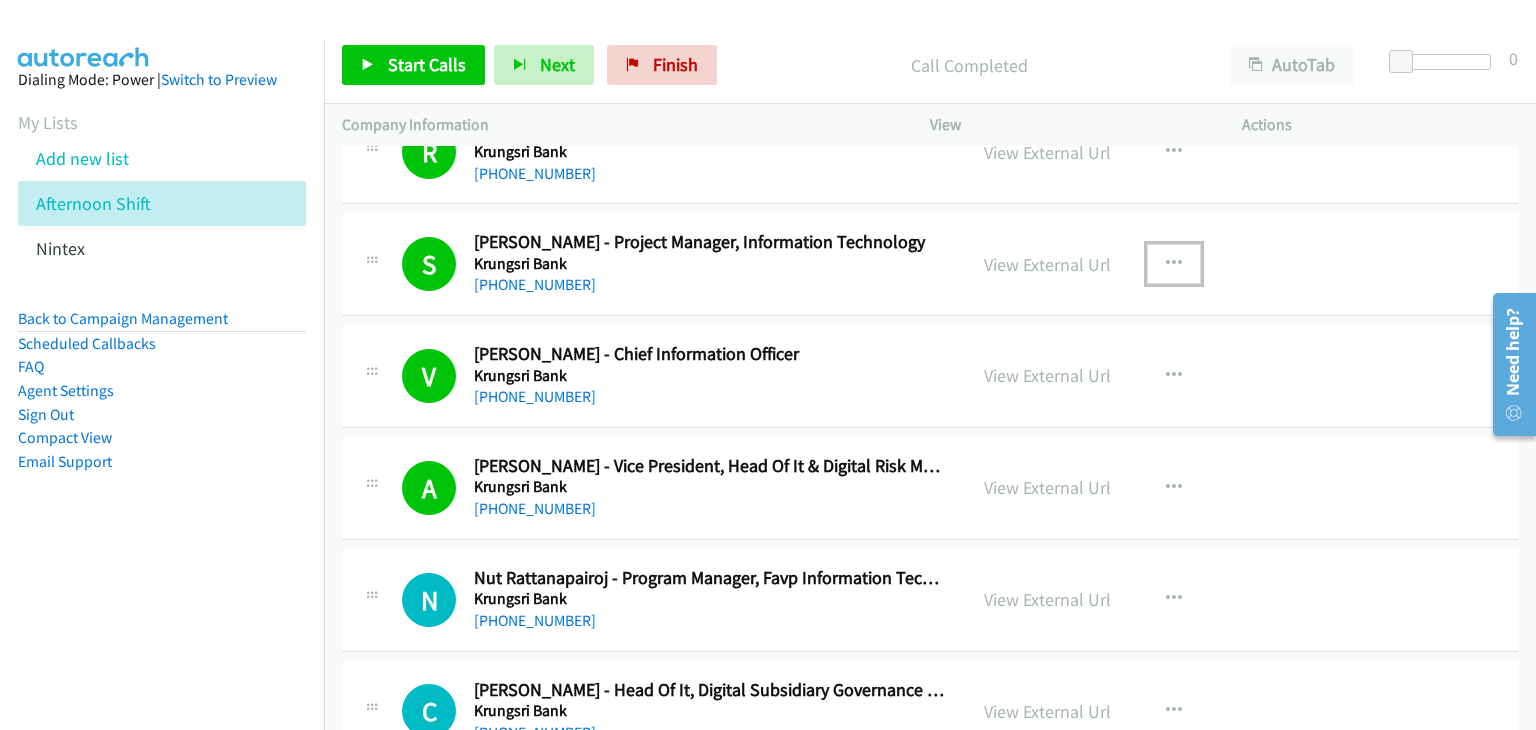 click at bounding box center [1174, 264] 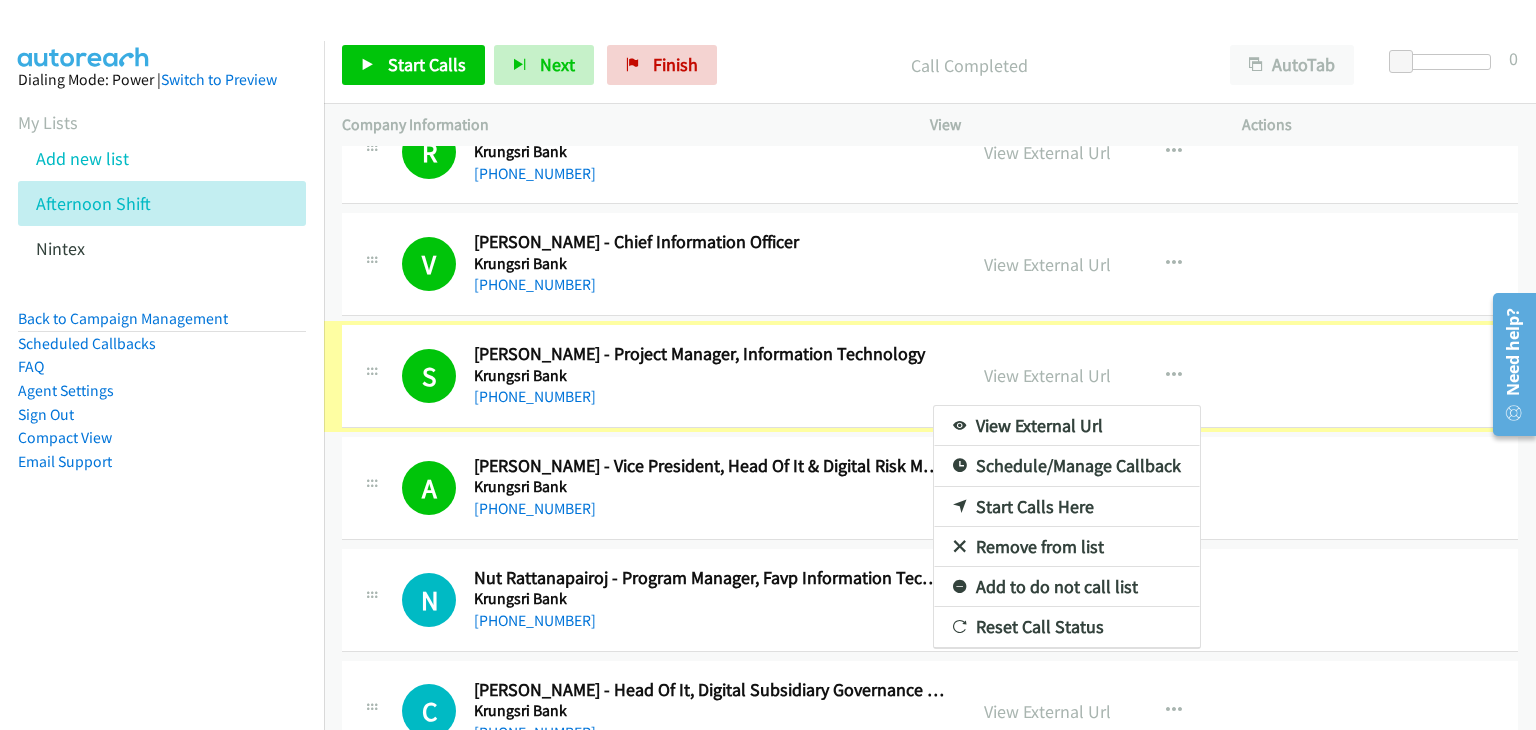 click at bounding box center (768, 365) 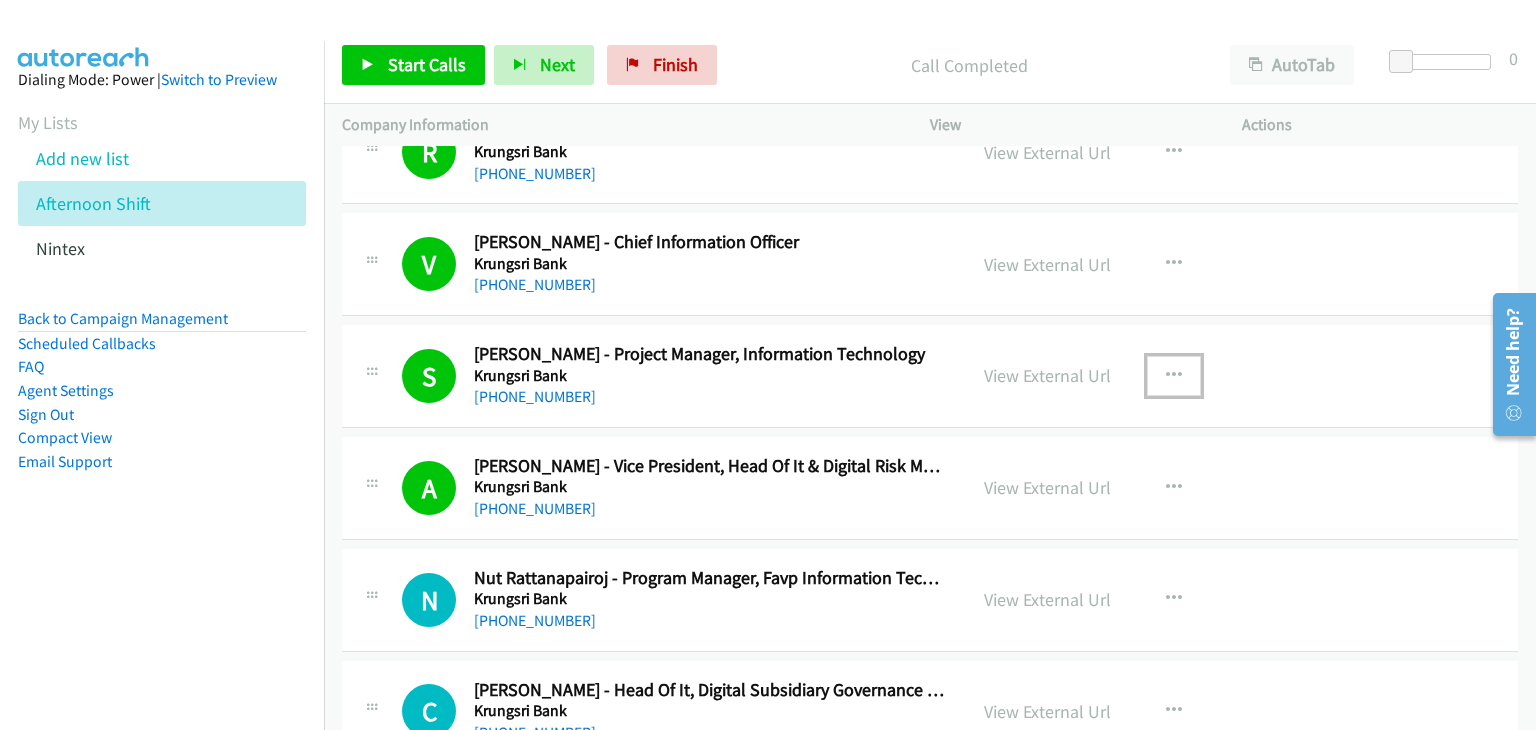 click at bounding box center [1174, 376] 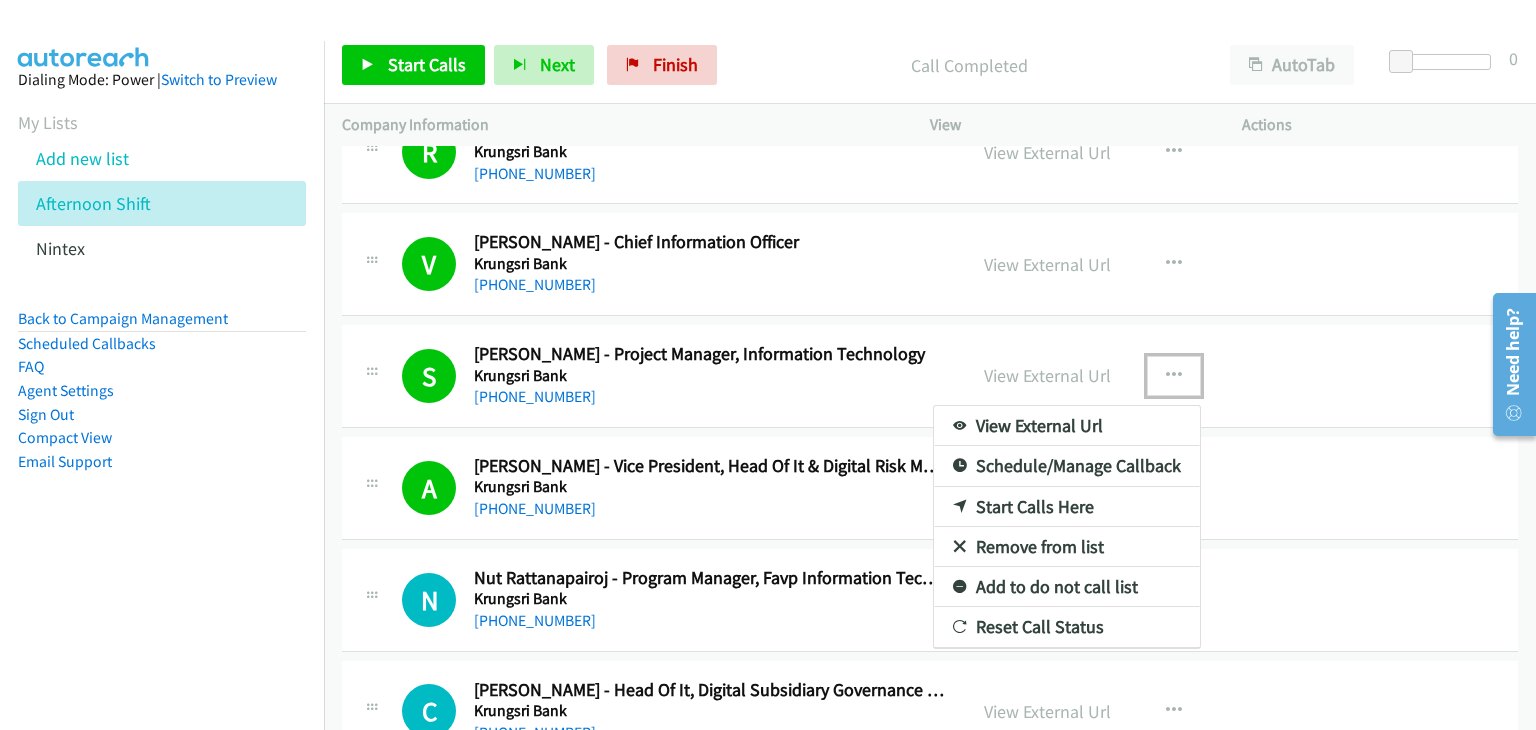 click on "Remove from list" at bounding box center [1067, 547] 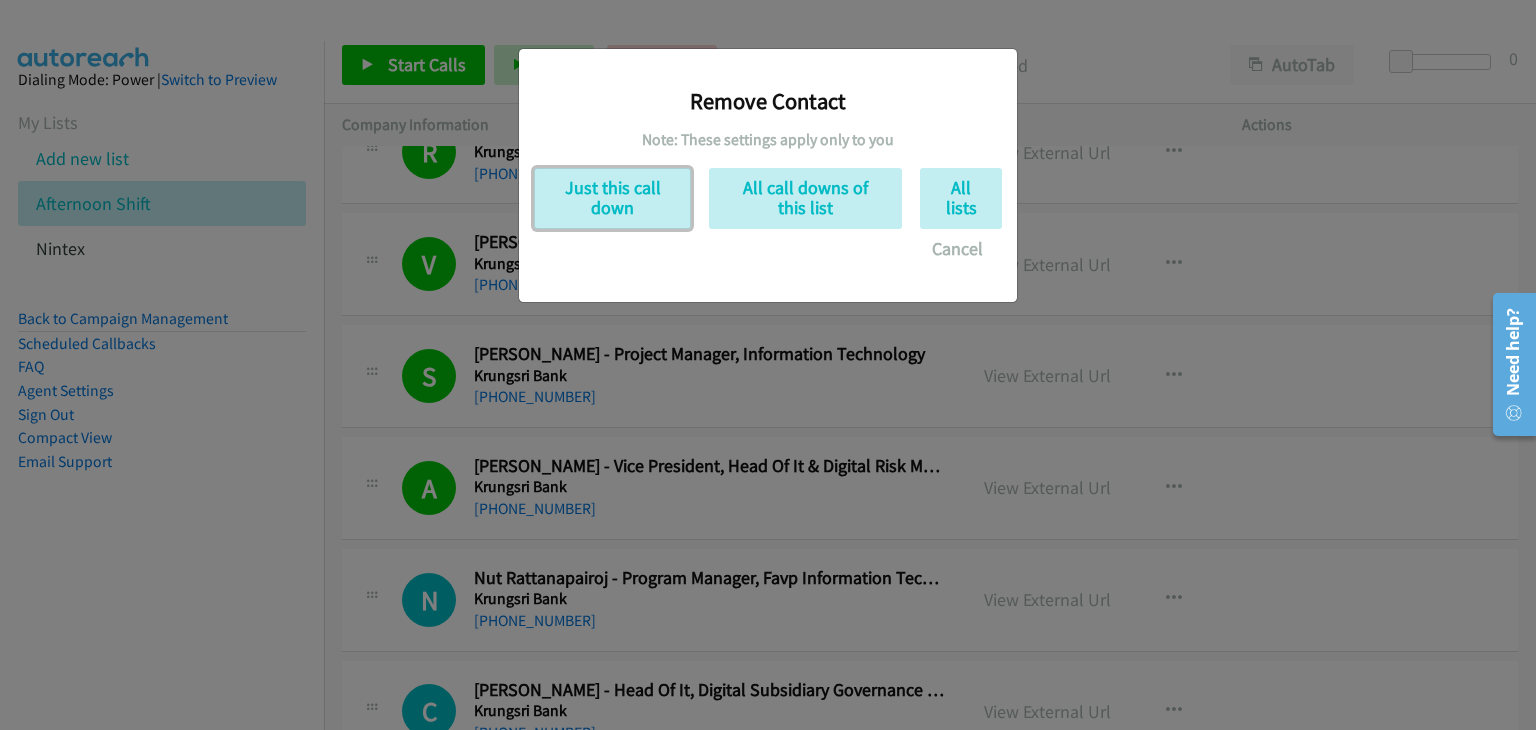 drag, startPoint x: 564, startPoint y: 199, endPoint x: 743, endPoint y: 293, distance: 202.18062 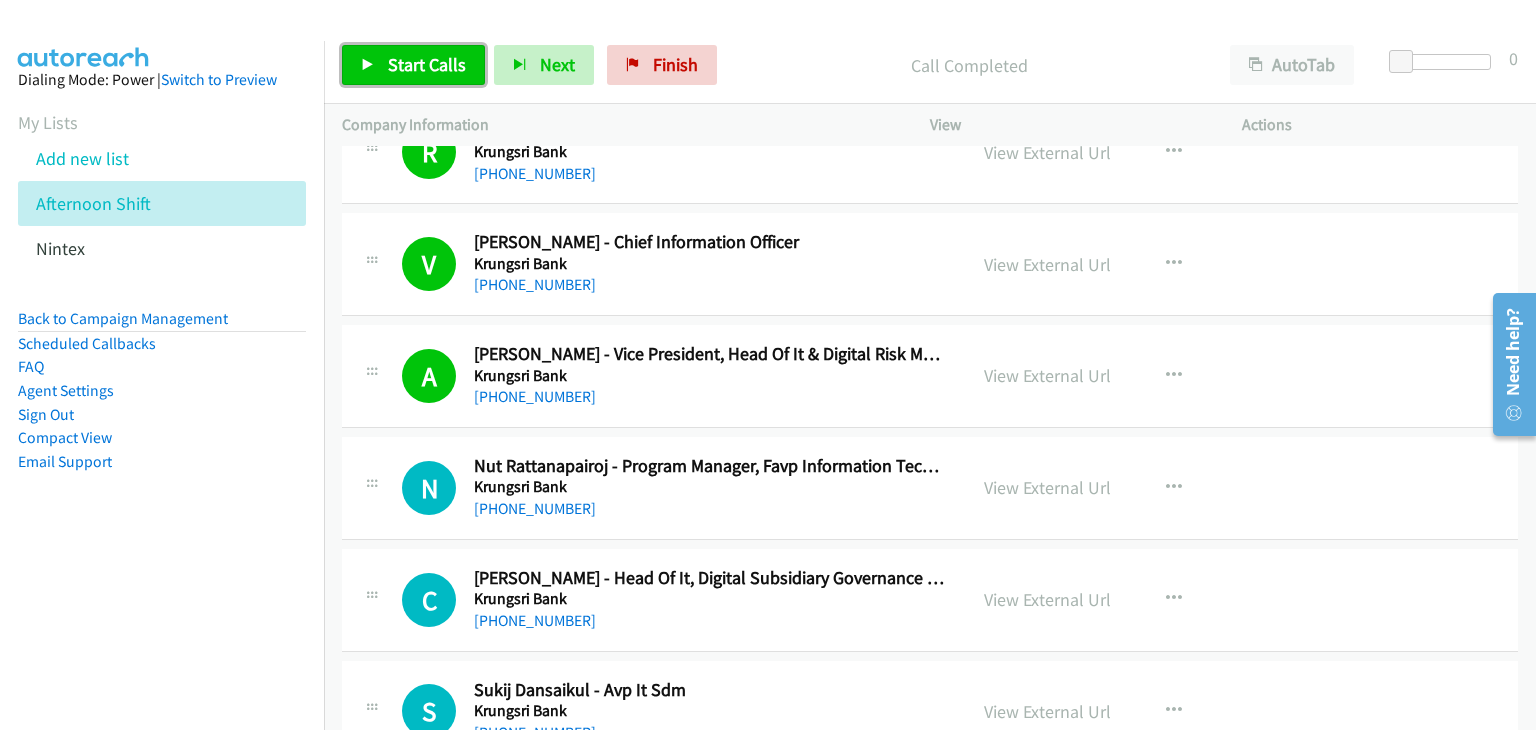 click on "Start Calls" at bounding box center [427, 64] 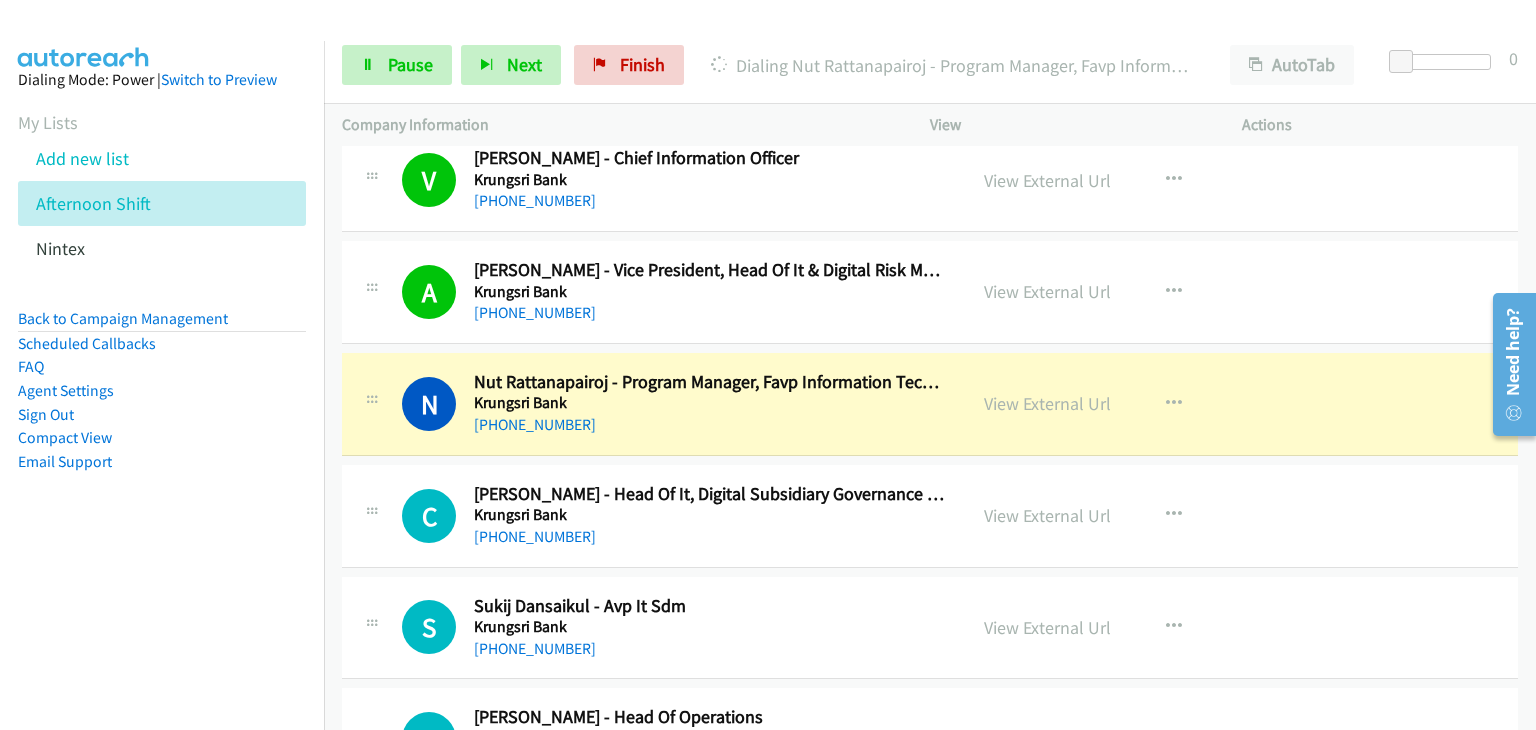 scroll, scrollTop: 10424, scrollLeft: 0, axis: vertical 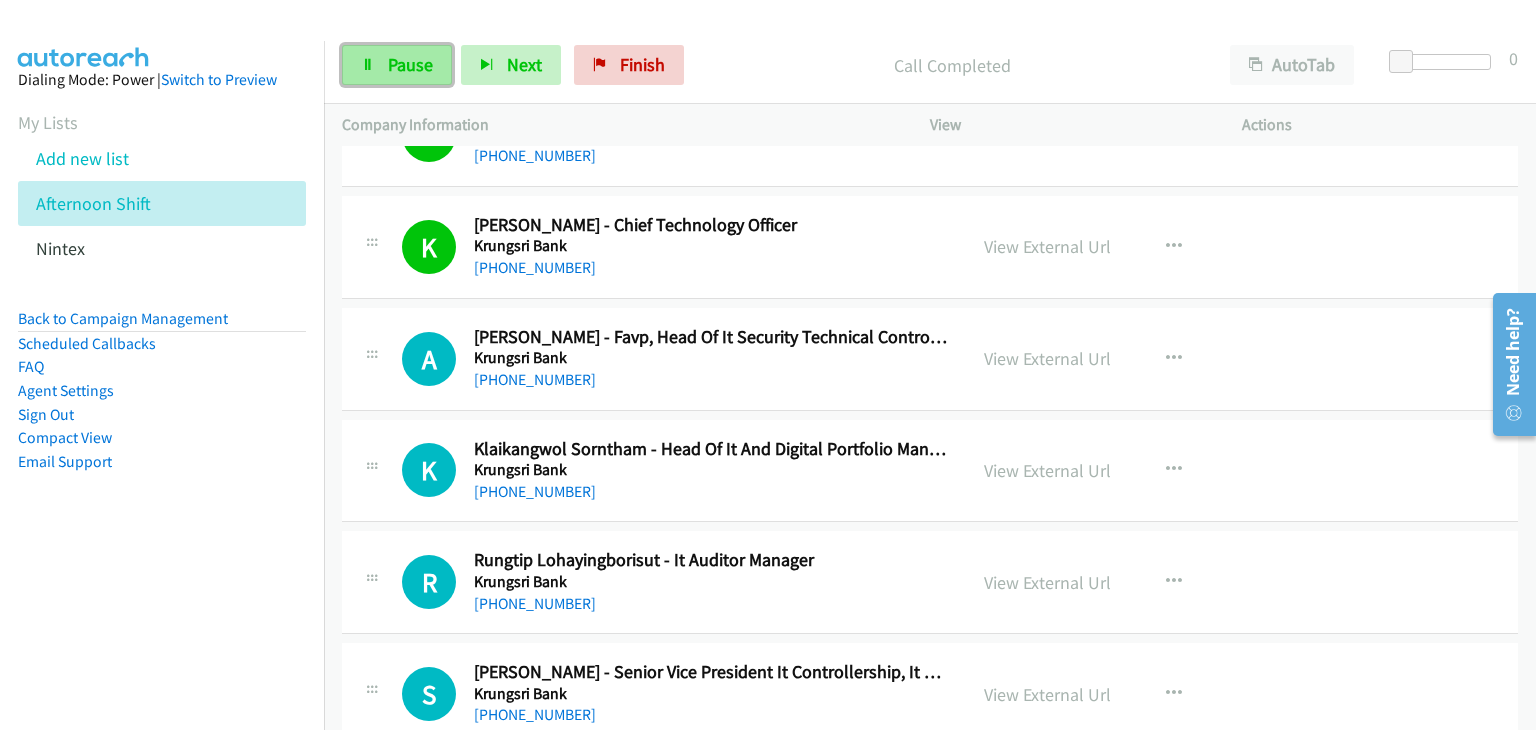 click on "Pause" at bounding box center (397, 65) 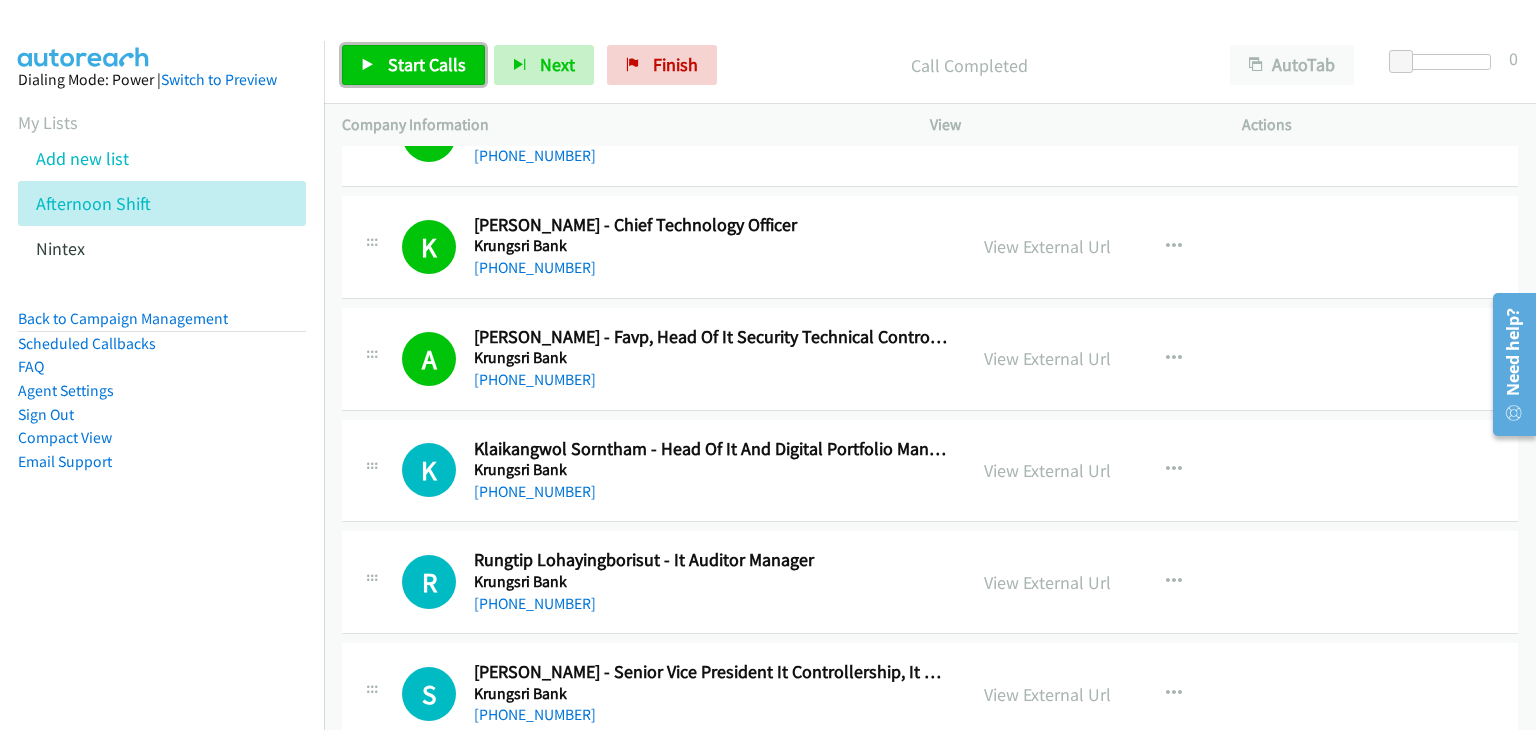 click on "Start Calls" at bounding box center (427, 64) 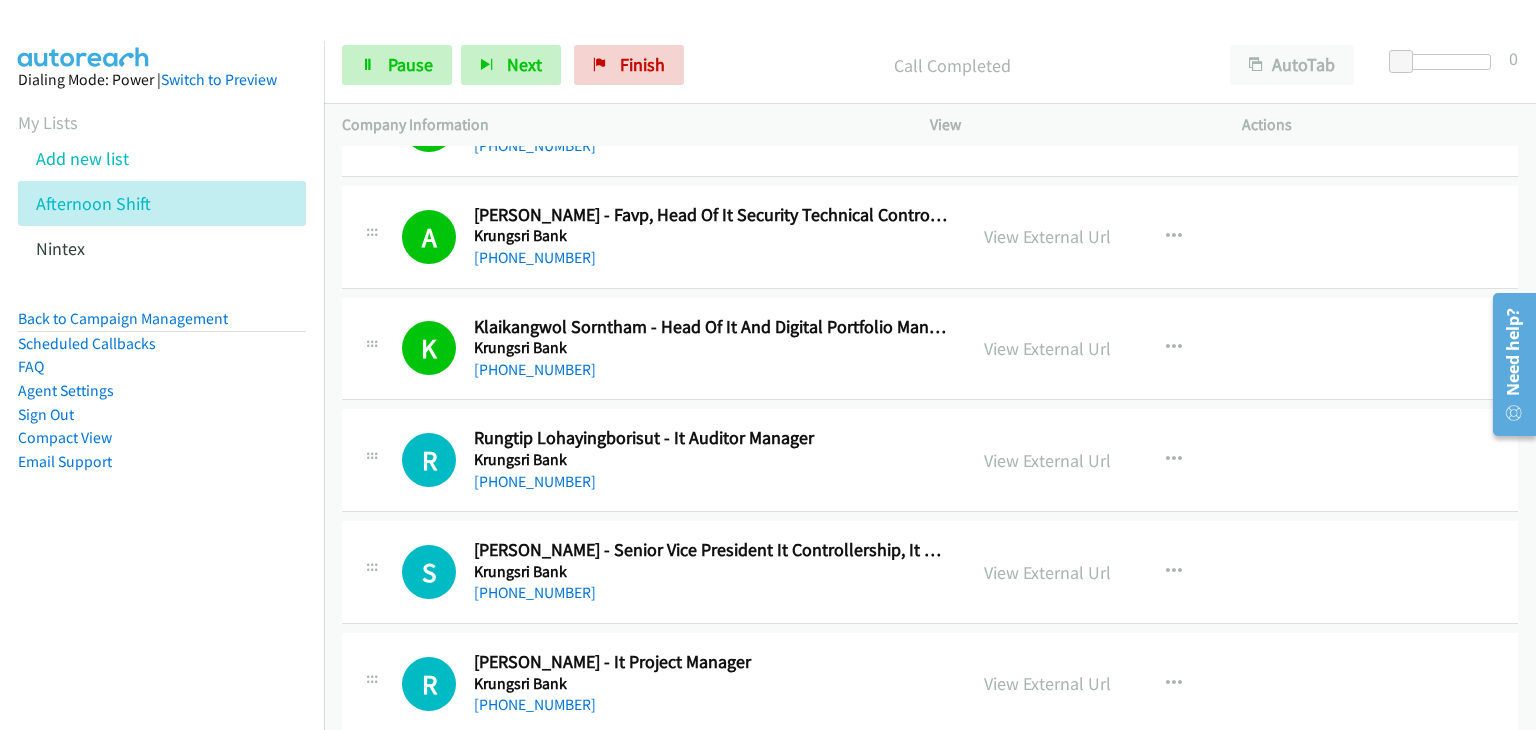 scroll, scrollTop: 11224, scrollLeft: 0, axis: vertical 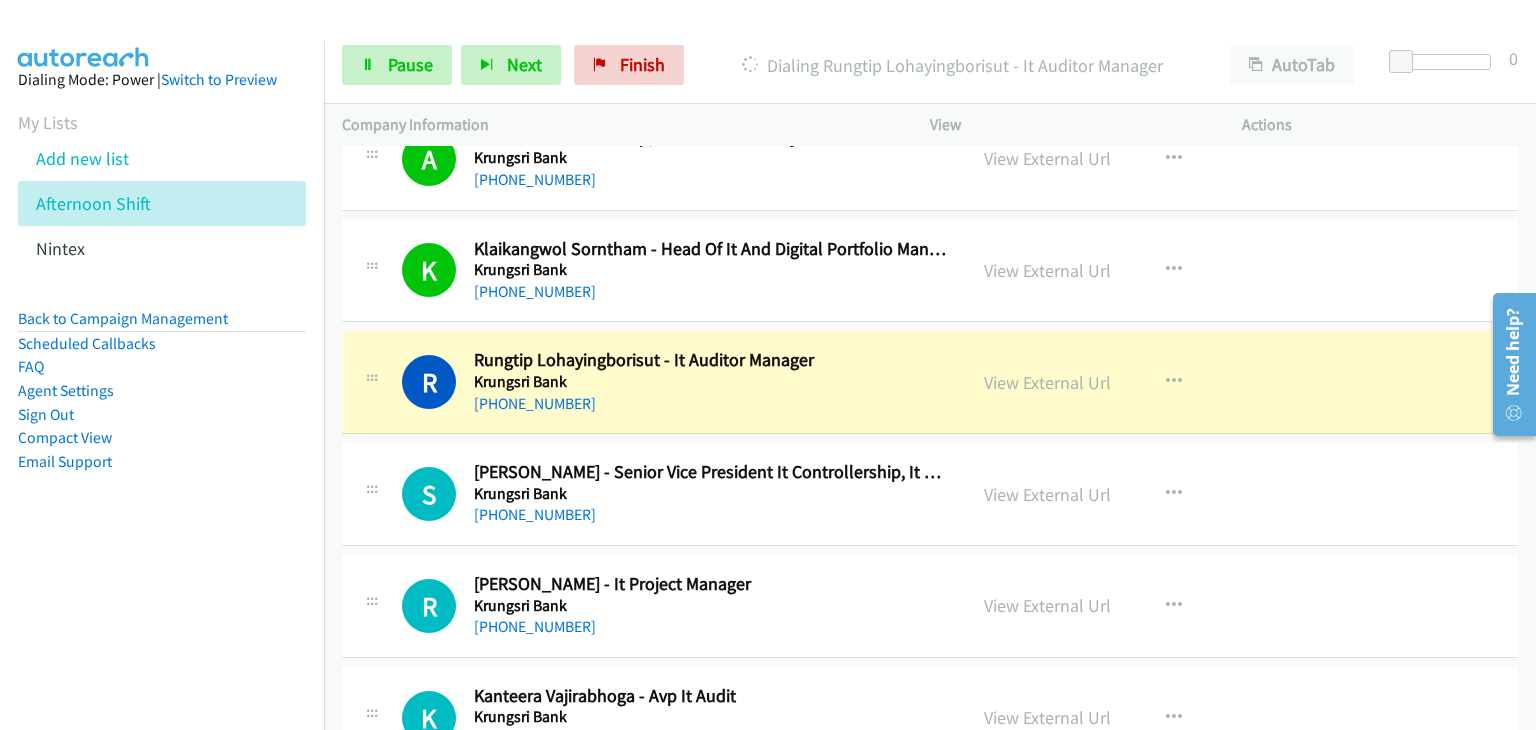 click on "S
Callback Scheduled
Sirichai Suwanassawangam - Senior Vice President   It Controllership, It Security
Krungsri Bank
Asia/Bangkok
+66 81 901 2475
View External Url
View External Url
Schedule/Manage Callback
Start Calls Here
Remove from list
Add to do not call list
Reset Call Status" at bounding box center [930, 494] 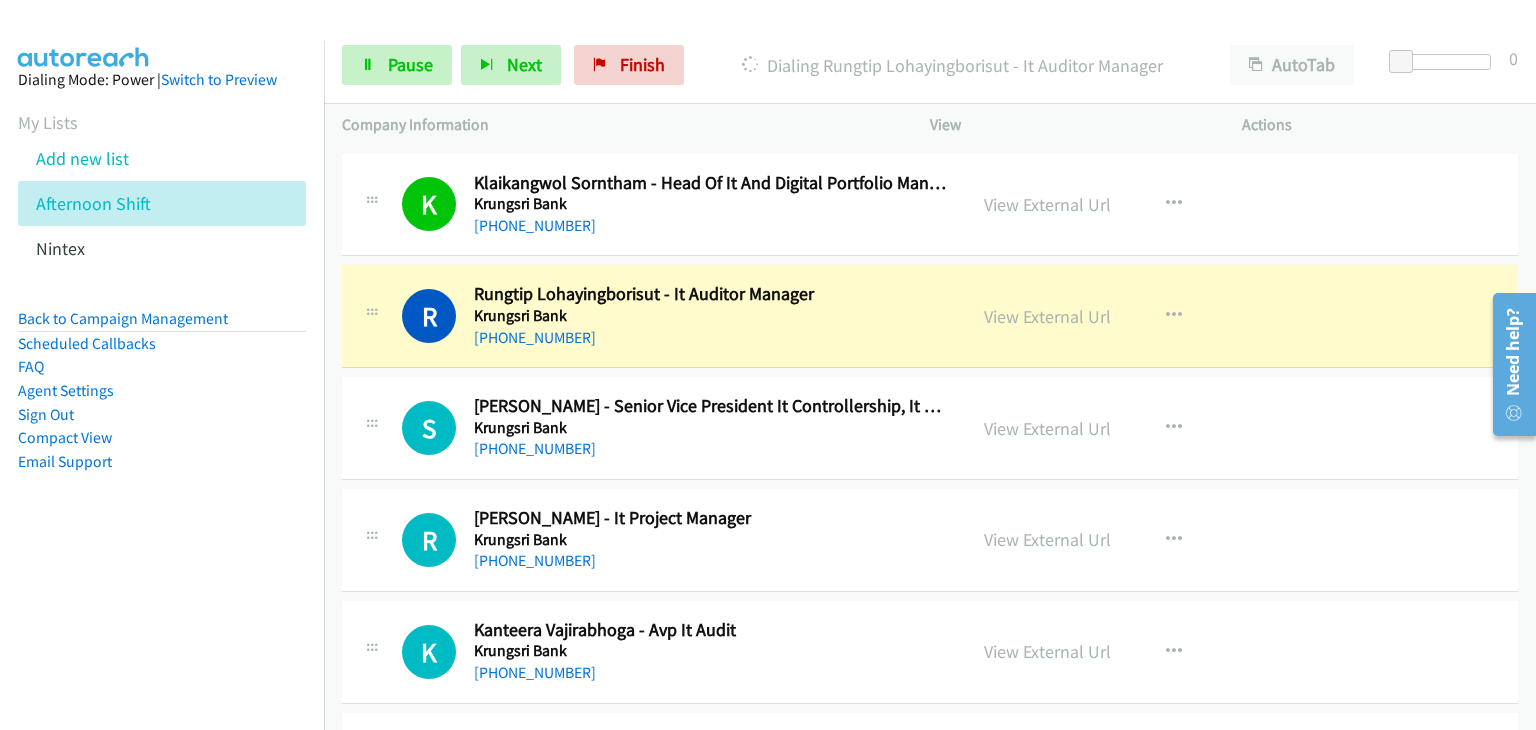 scroll, scrollTop: 11324, scrollLeft: 0, axis: vertical 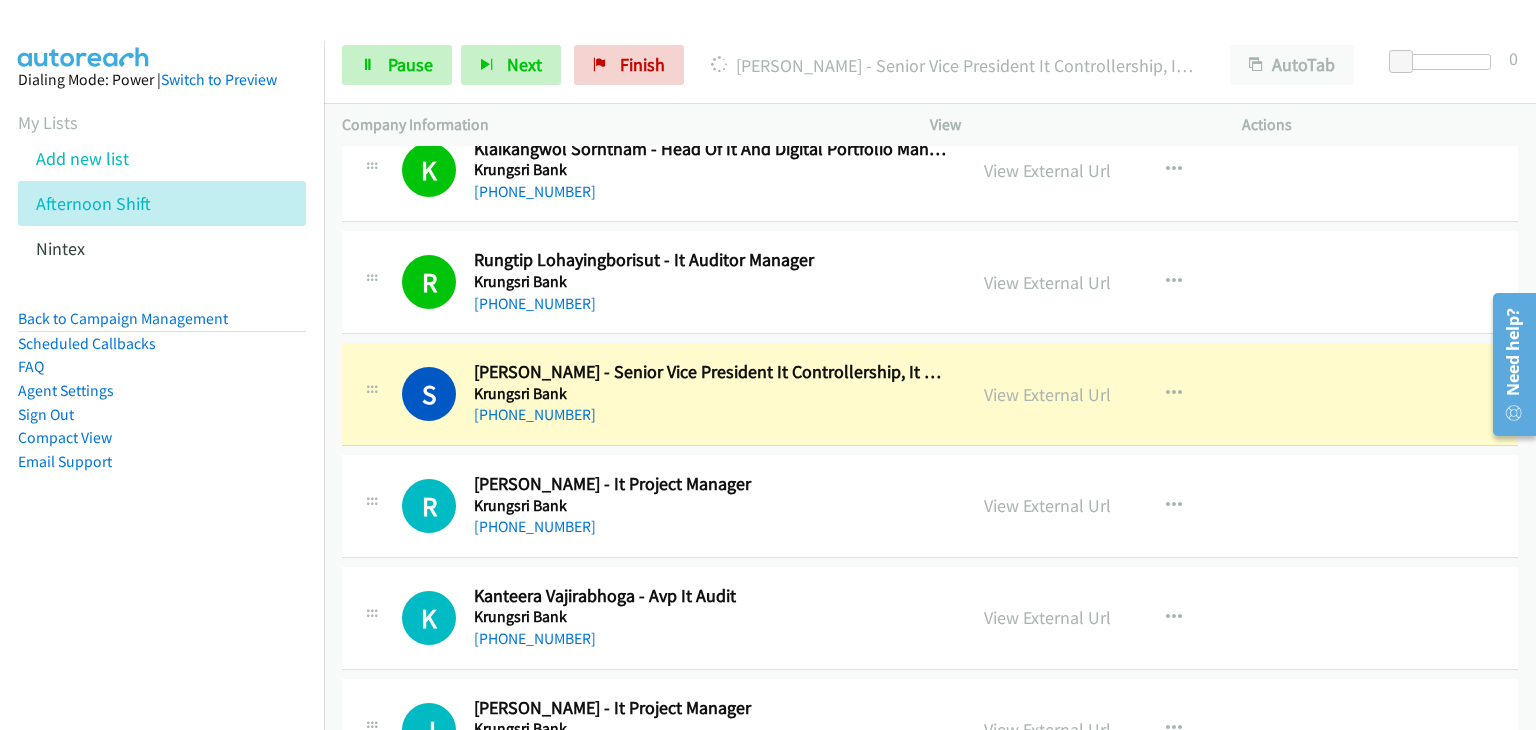 click on "S
Callback Scheduled
Sirichai Suwanassawangam - Senior Vice President   It Controllership, It Security
Krungsri Bank
Asia/Bangkok
+66 81 901 2475" at bounding box center (654, 394) 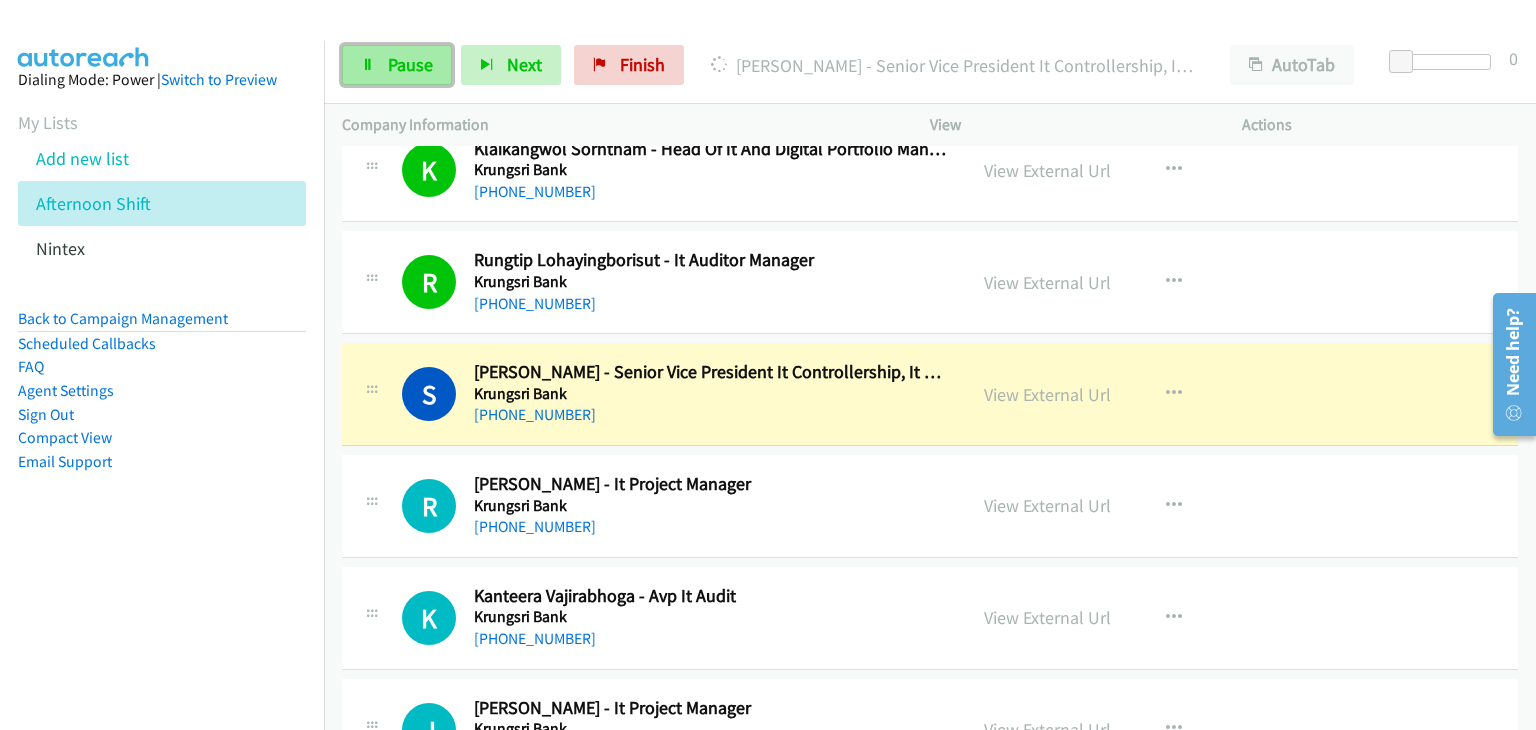 click on "Pause" at bounding box center (410, 64) 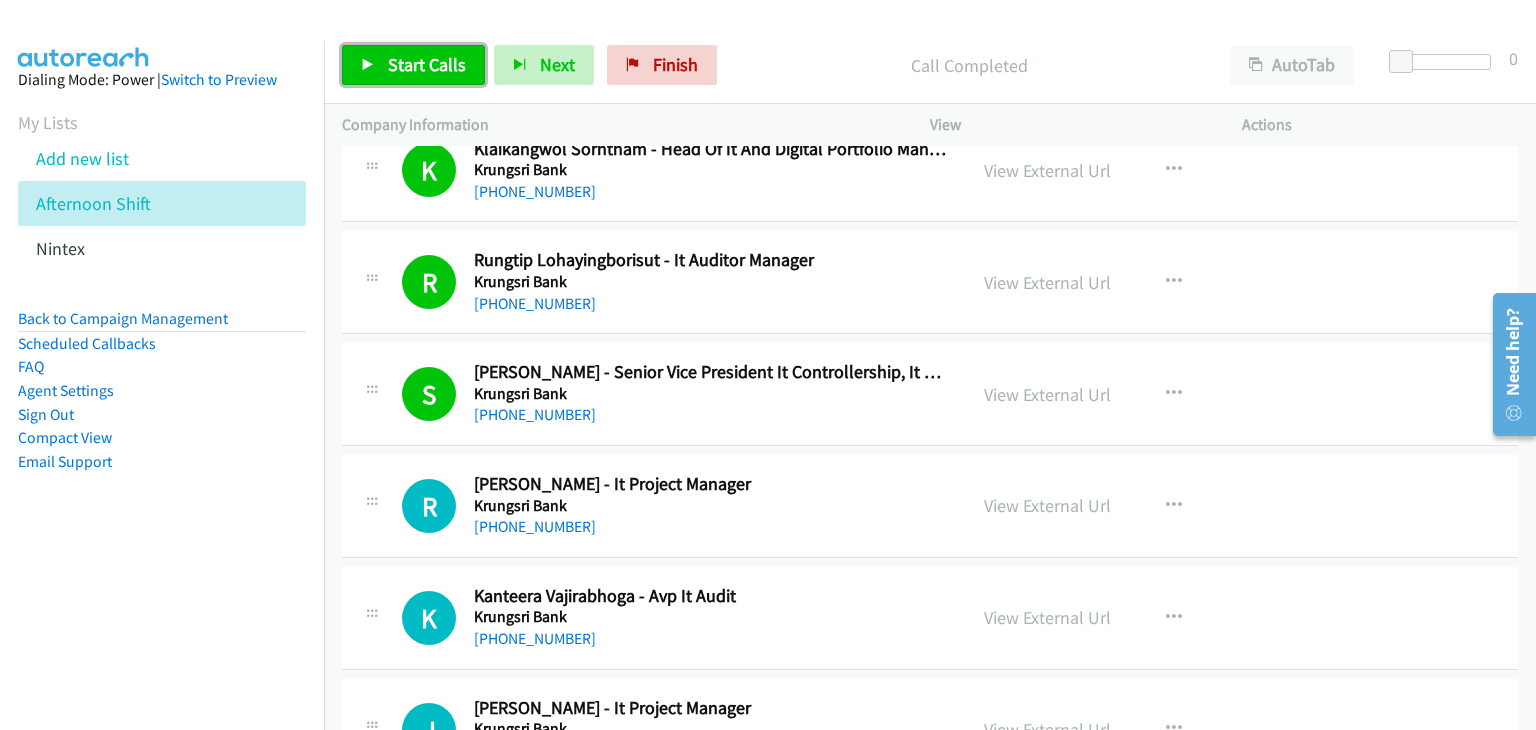click on "Start Calls" at bounding box center (427, 64) 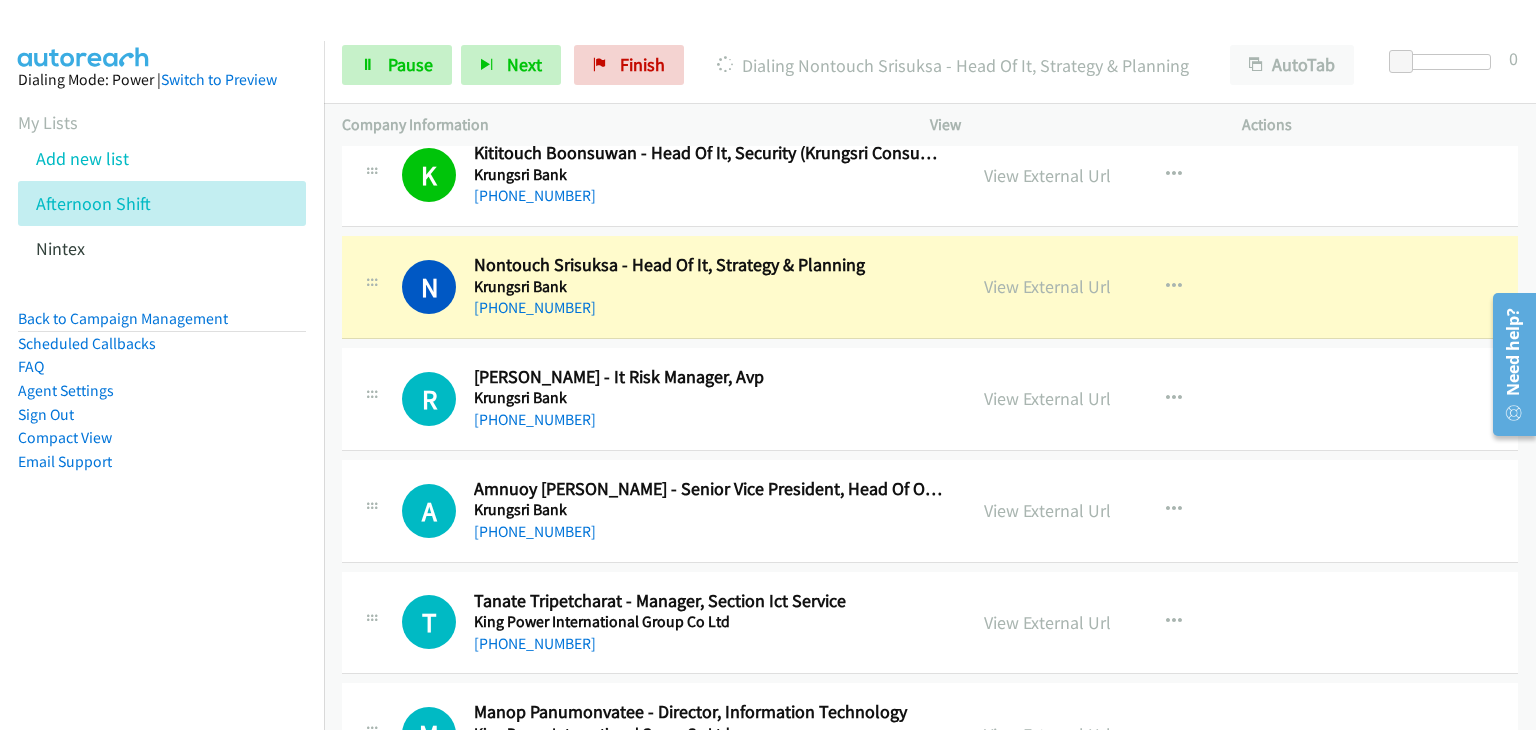 scroll, scrollTop: 12124, scrollLeft: 0, axis: vertical 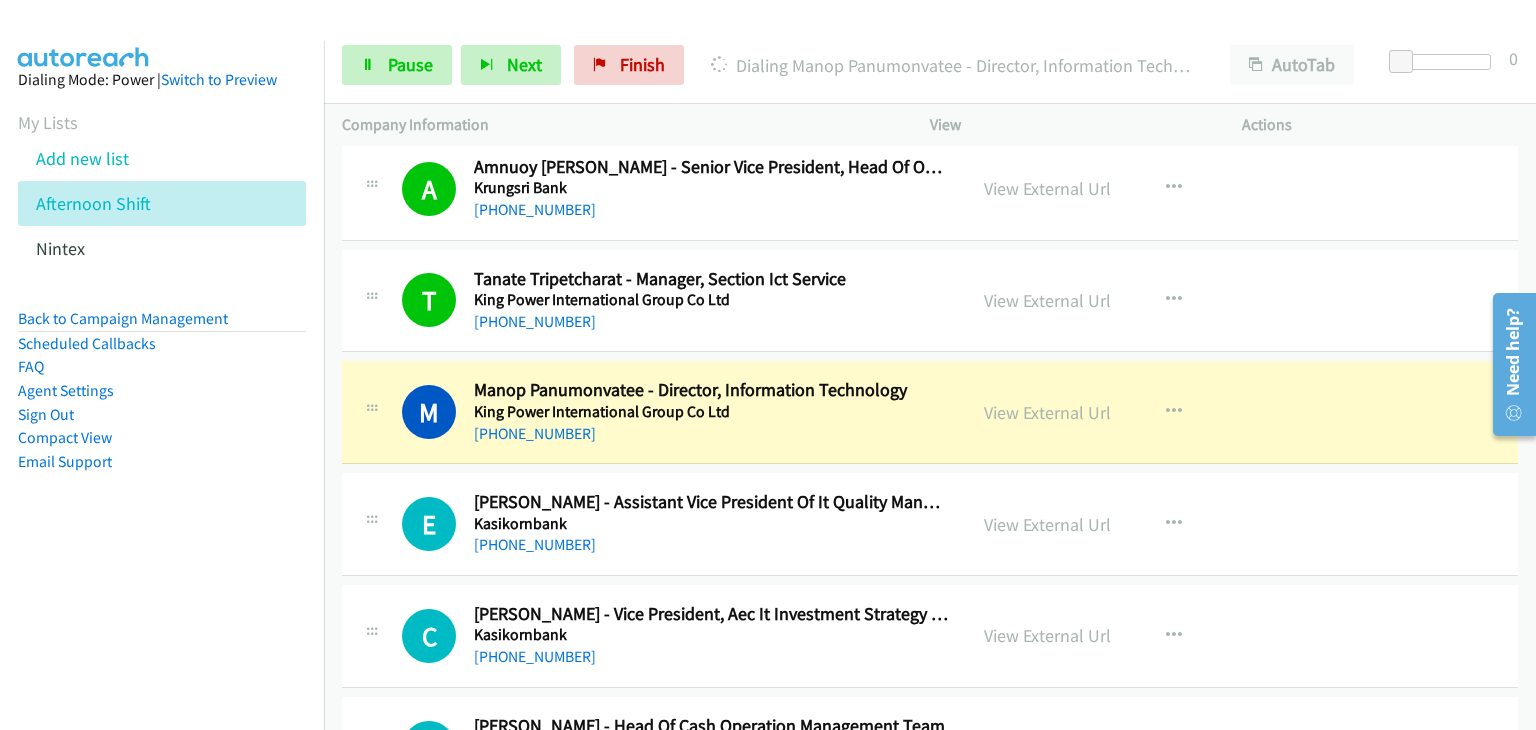 drag, startPoint x: 401, startPoint y: 430, endPoint x: 440, endPoint y: 415, distance: 41.785164 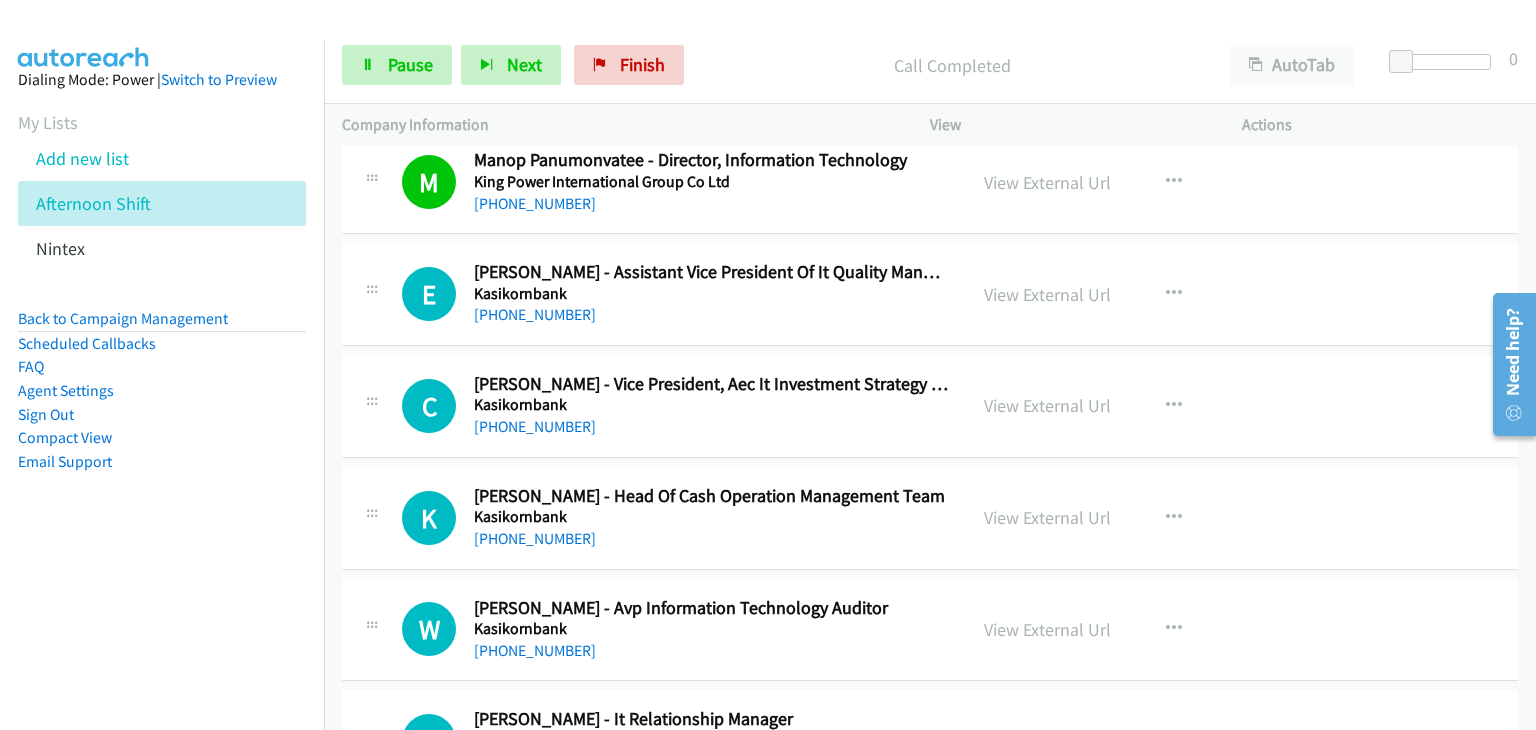 scroll, scrollTop: 12724, scrollLeft: 0, axis: vertical 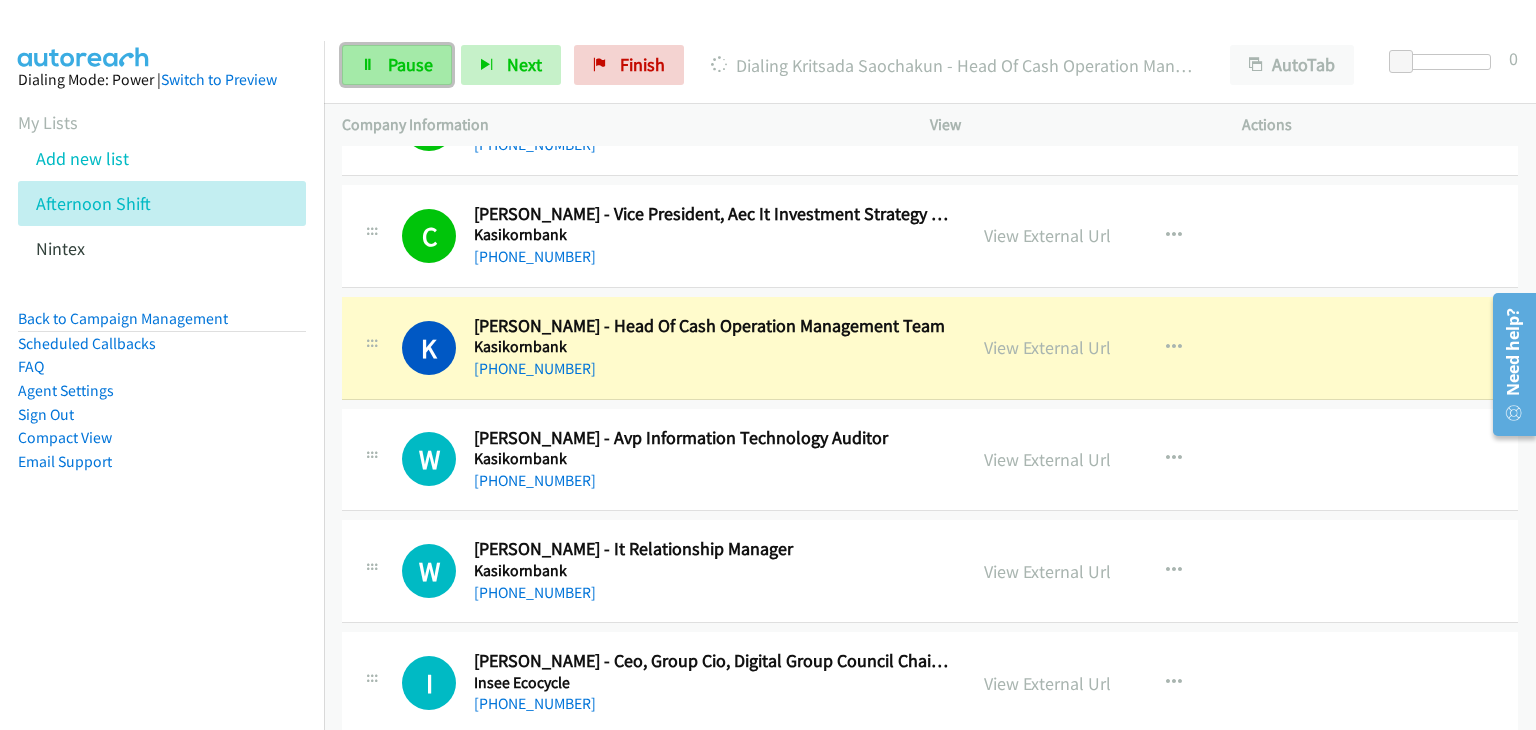 click on "Pause" at bounding box center (410, 64) 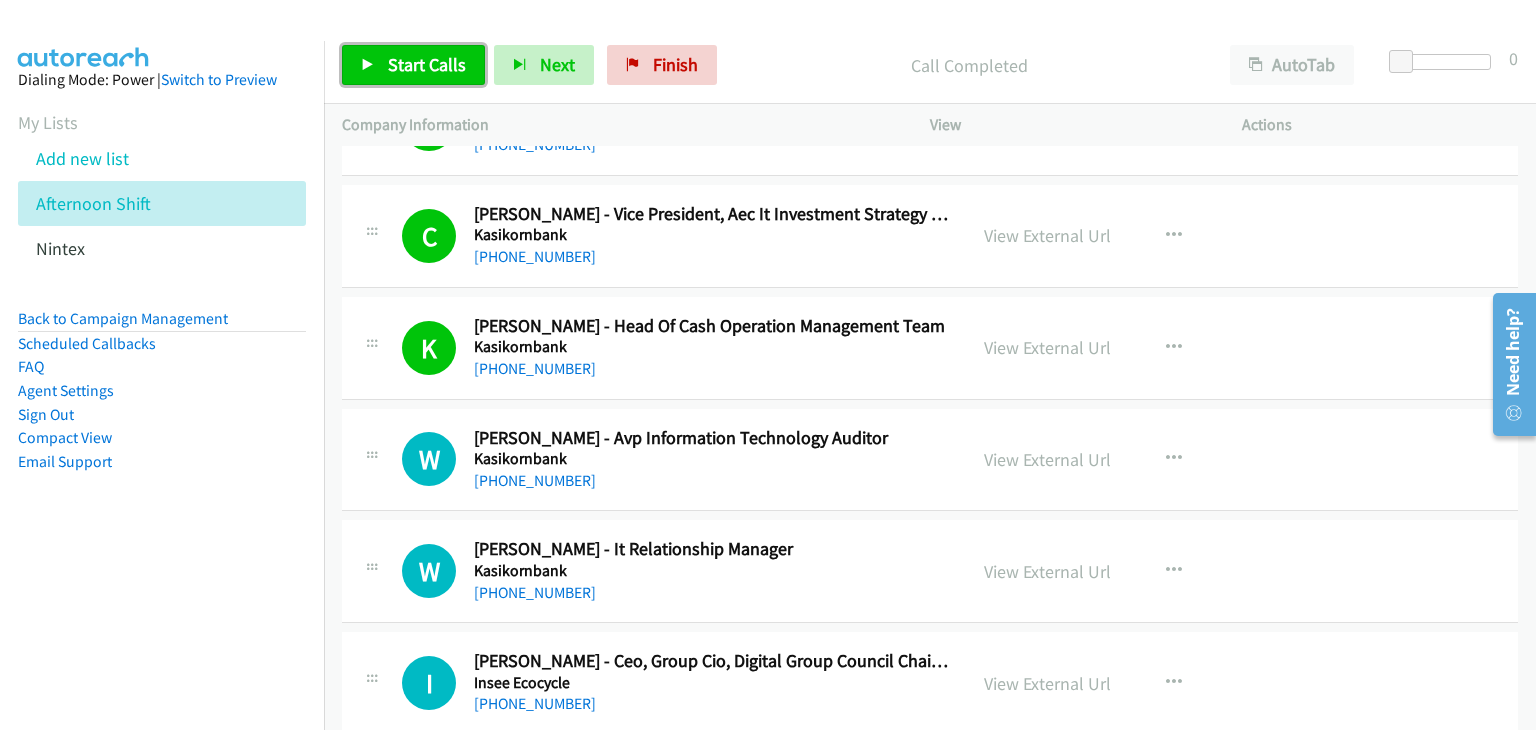 click on "Start Calls" at bounding box center (427, 64) 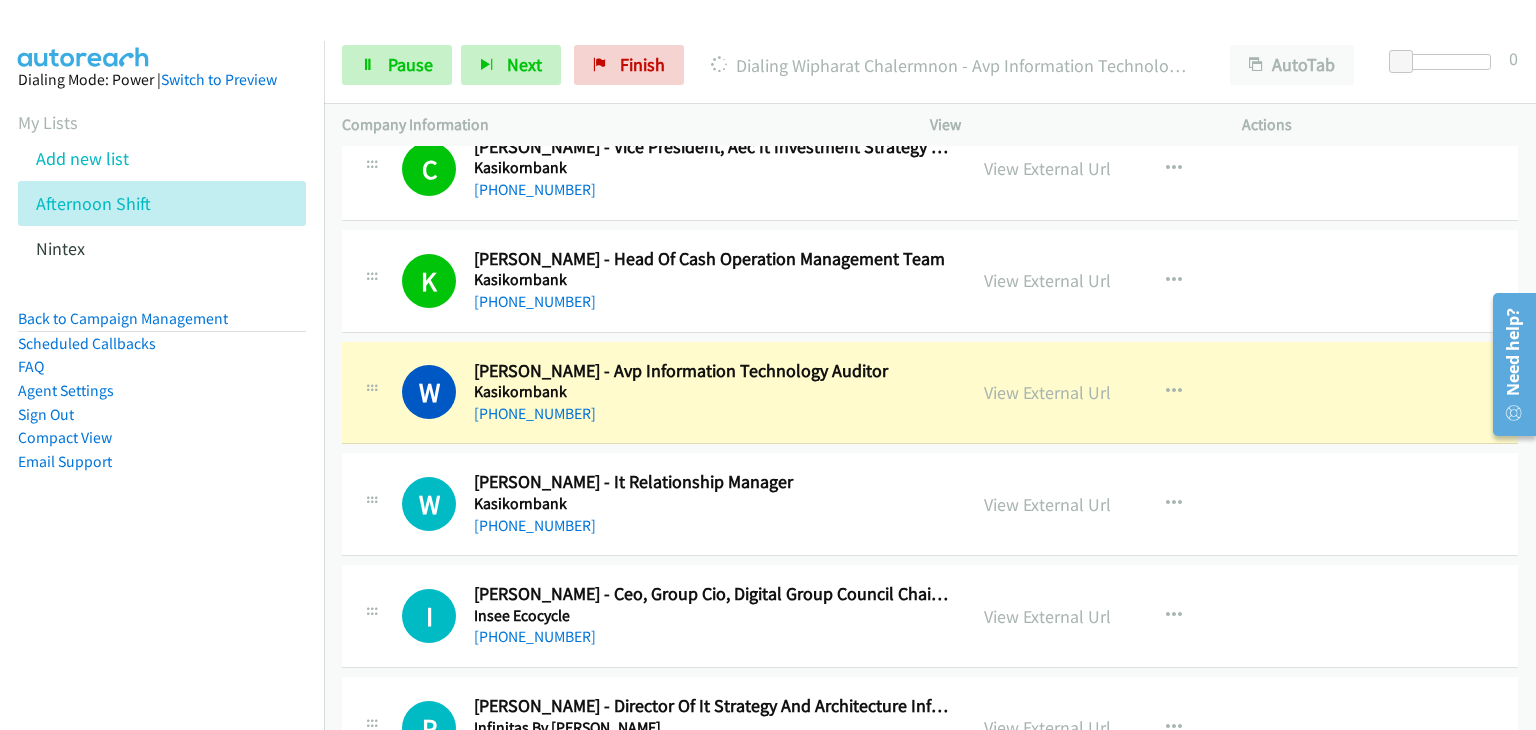 scroll, scrollTop: 12924, scrollLeft: 0, axis: vertical 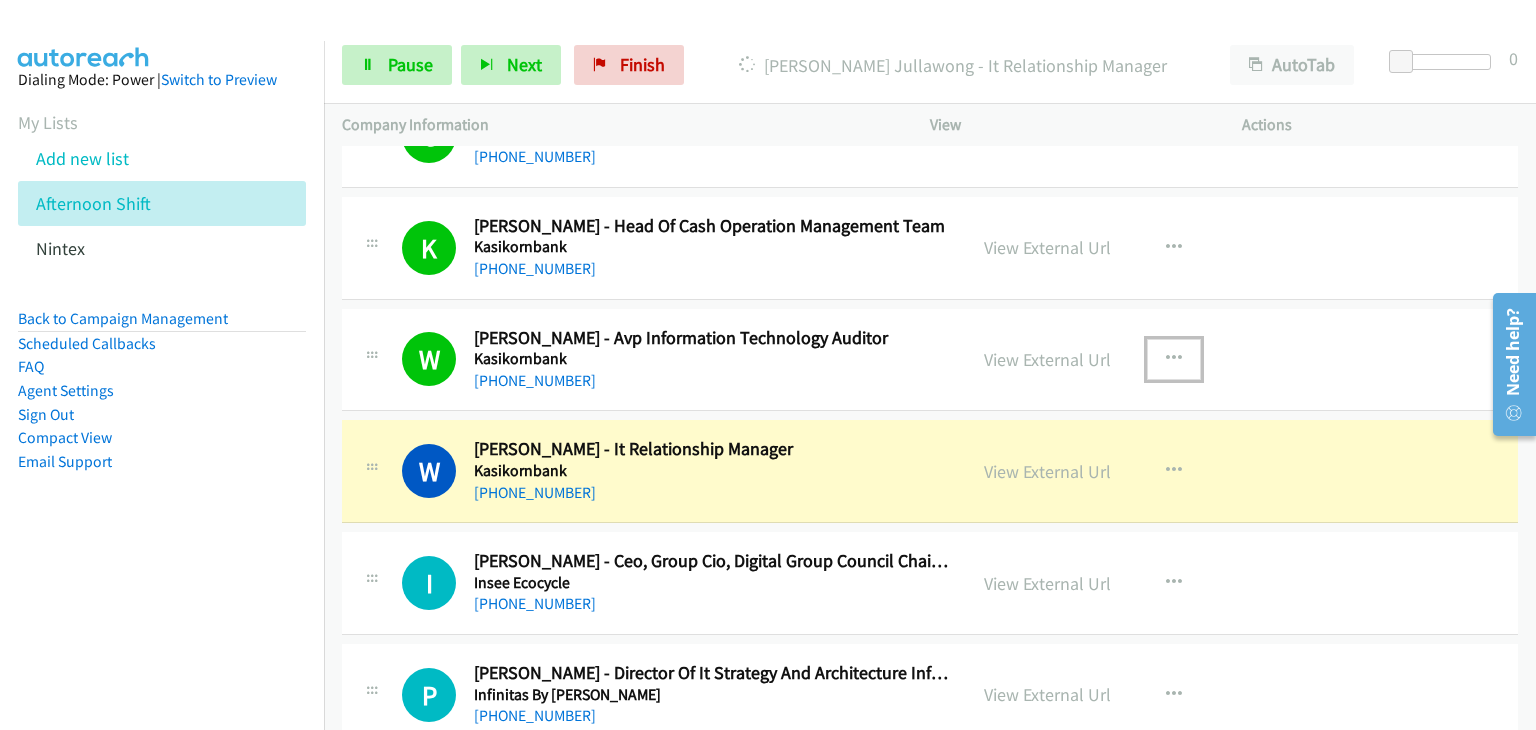 click at bounding box center (1174, 359) 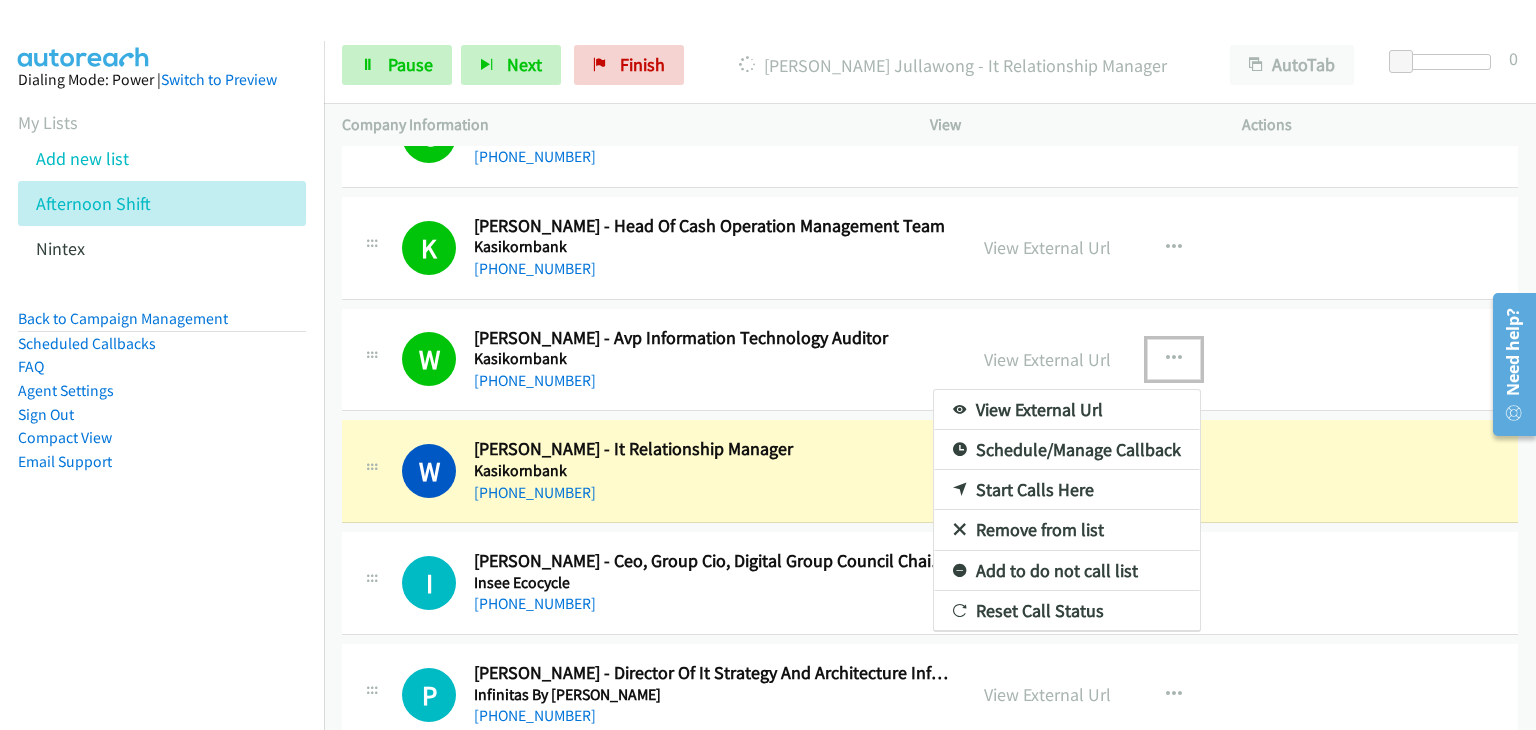 drag, startPoint x: 1004, startPoint y: 503, endPoint x: 1030, endPoint y: 504, distance: 26.019224 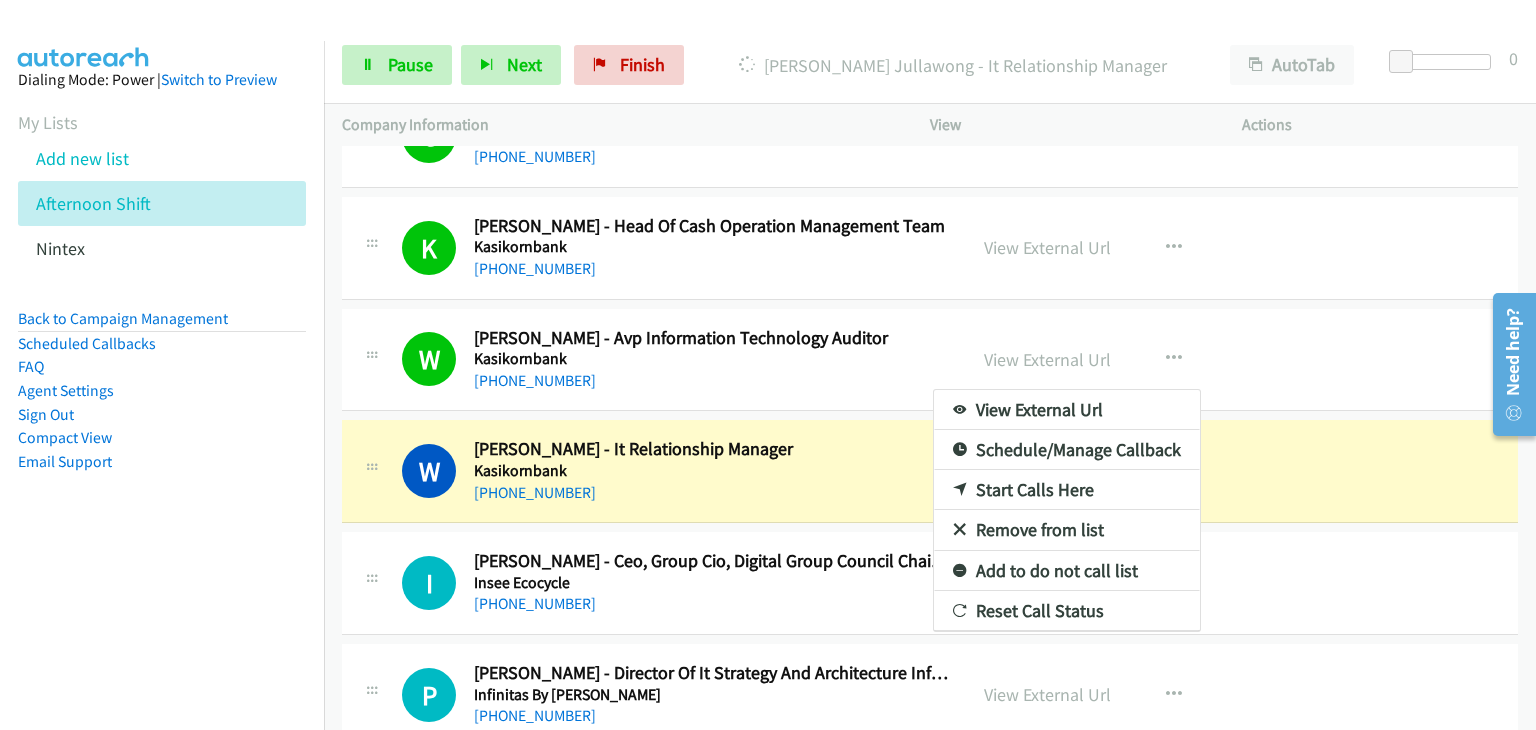 click at bounding box center [768, 365] 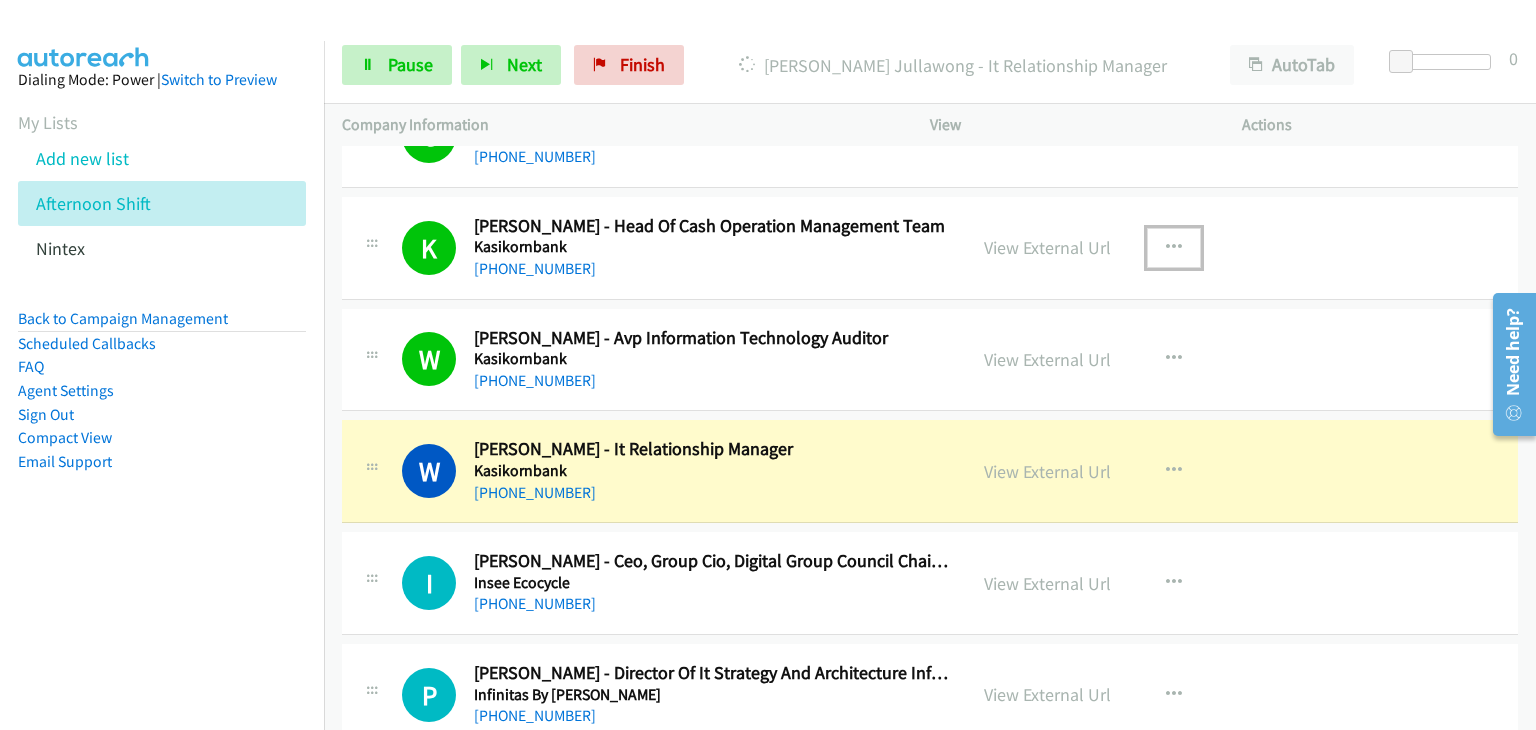 click at bounding box center (1174, 248) 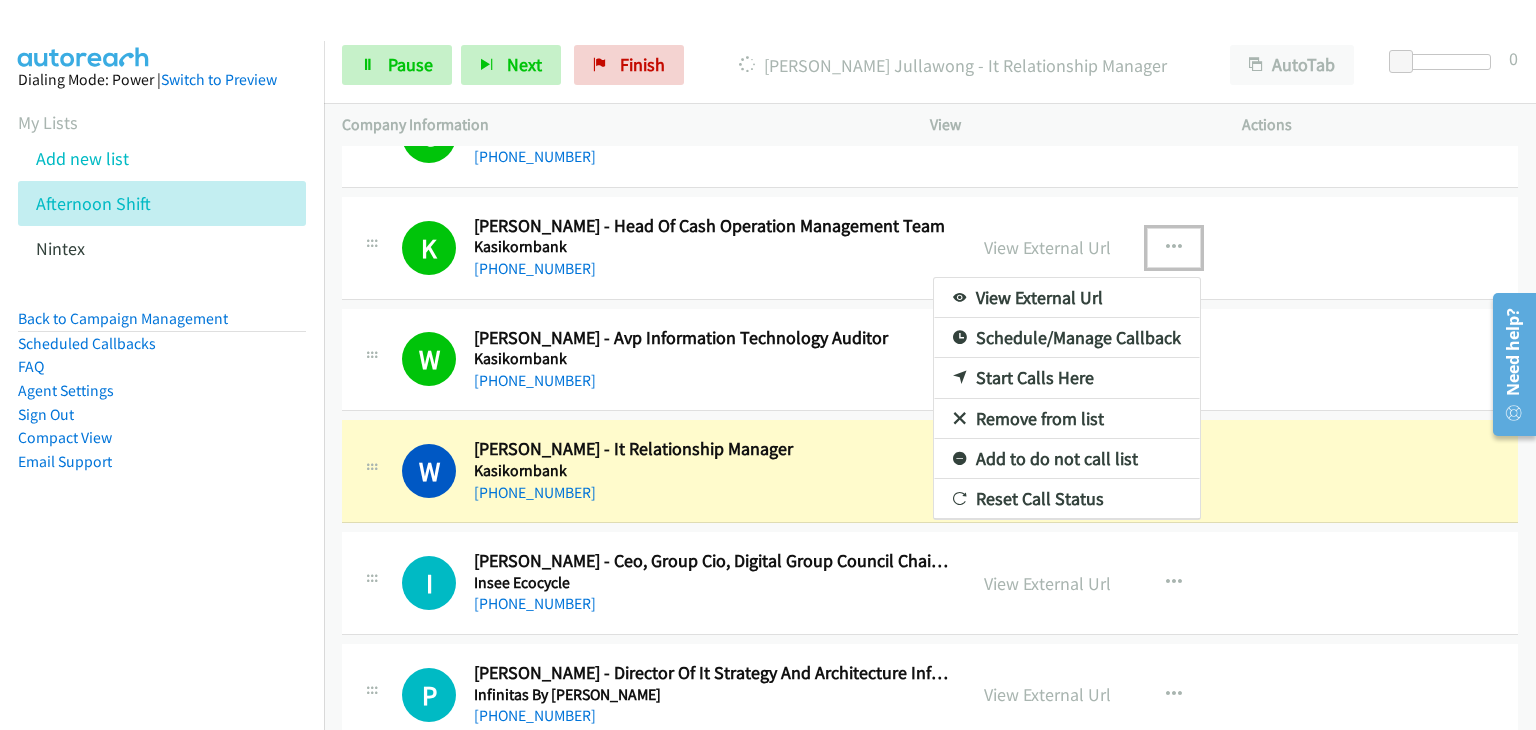click on "Remove from list" at bounding box center [1067, 419] 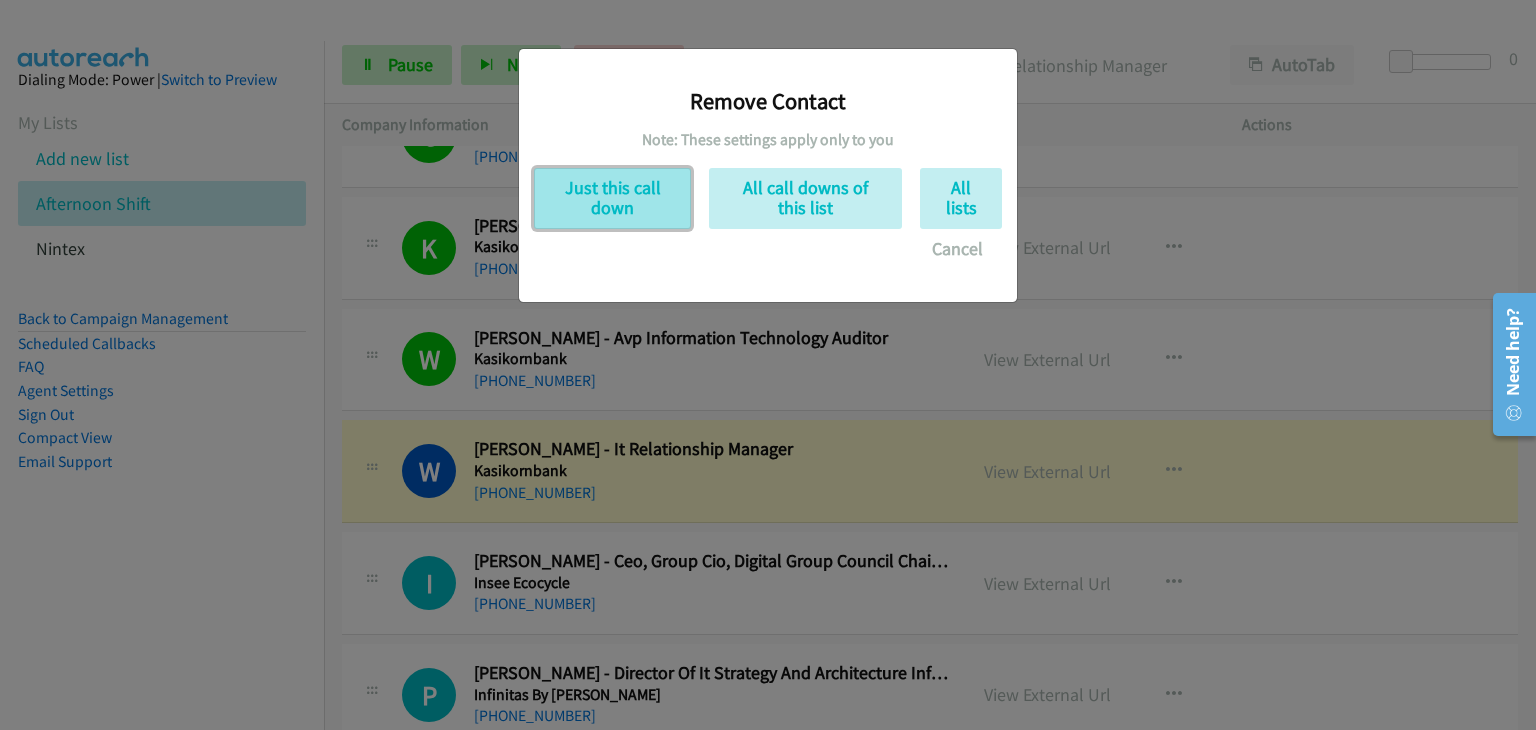 click on "Just this call down" at bounding box center (612, 198) 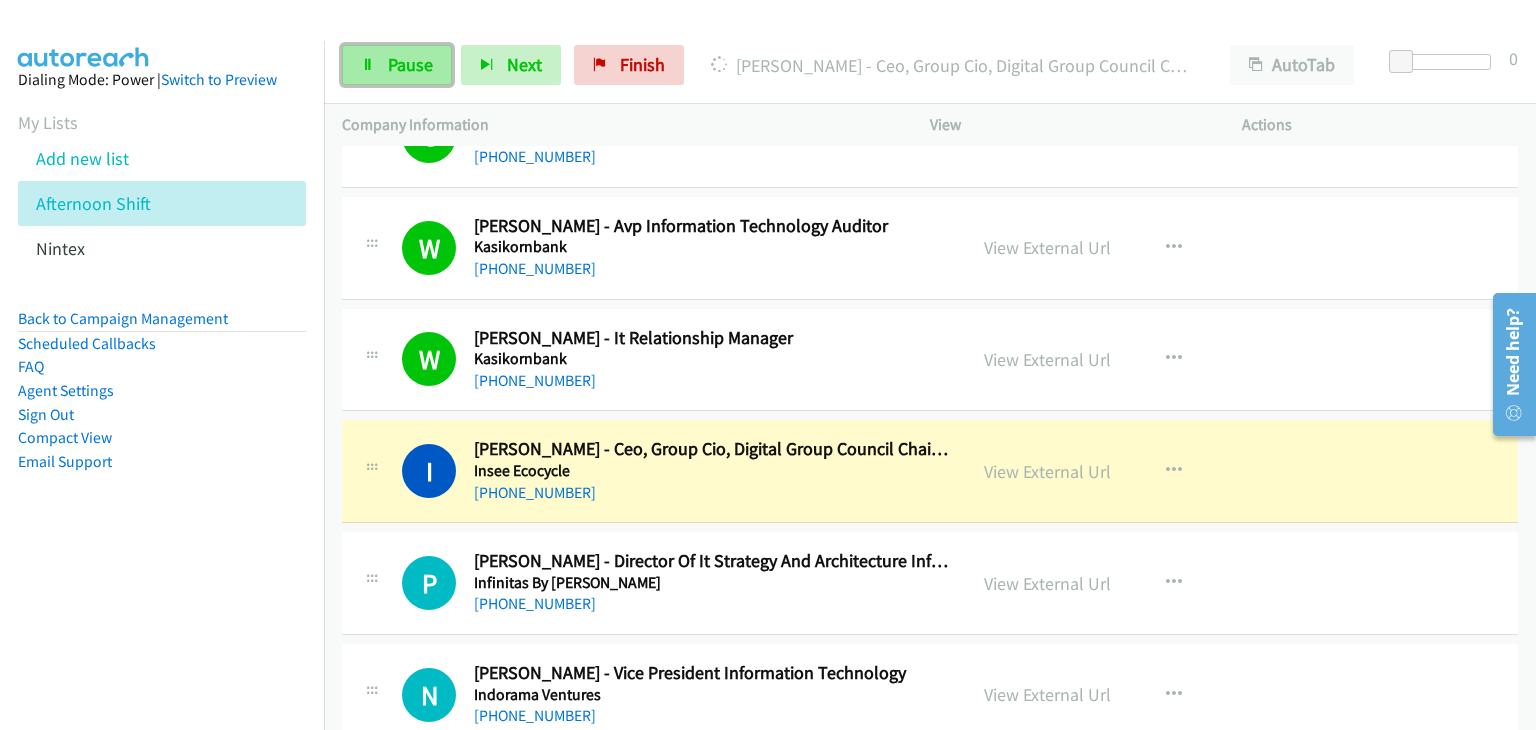 click on "Pause" at bounding box center (397, 65) 